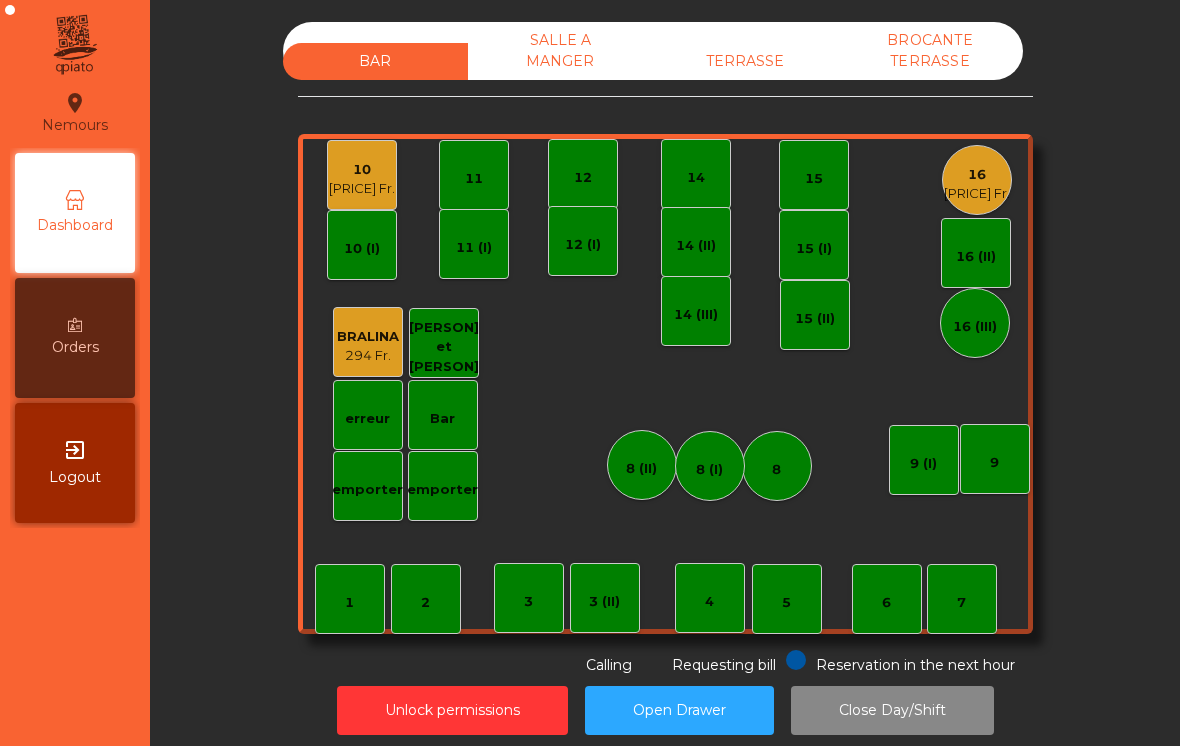 scroll, scrollTop: 0, scrollLeft: 0, axis: both 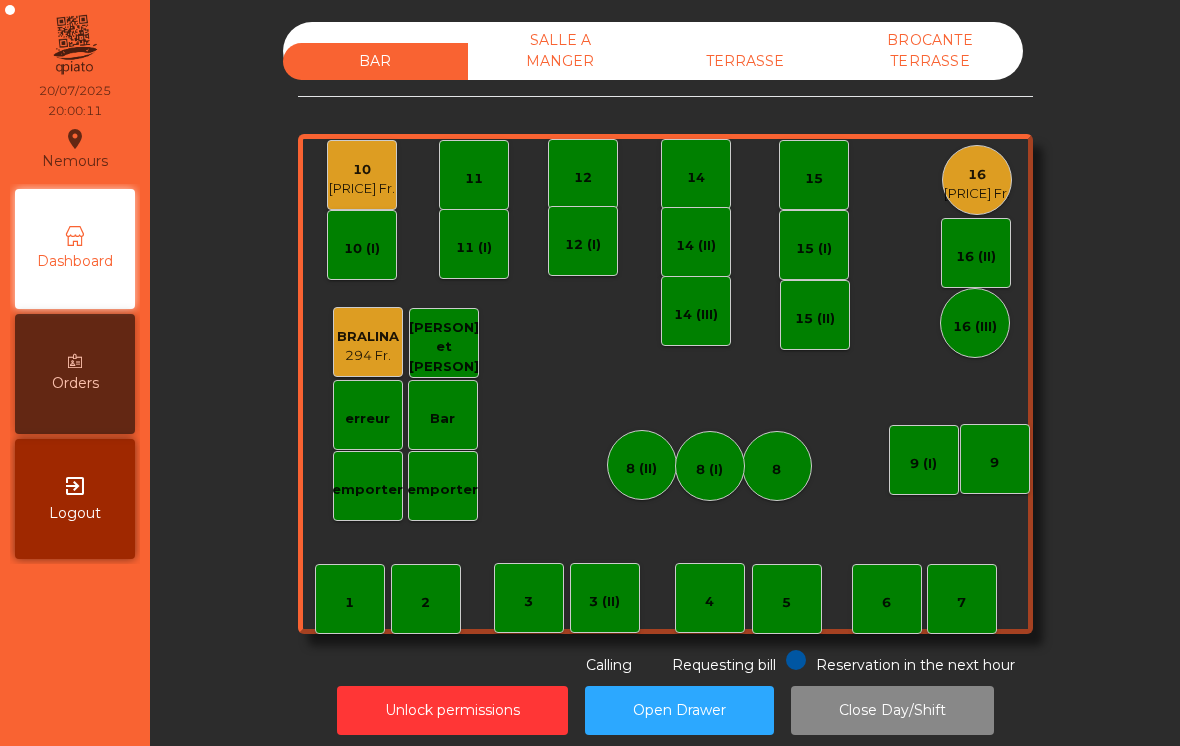 click on "[PRICE] Fr." 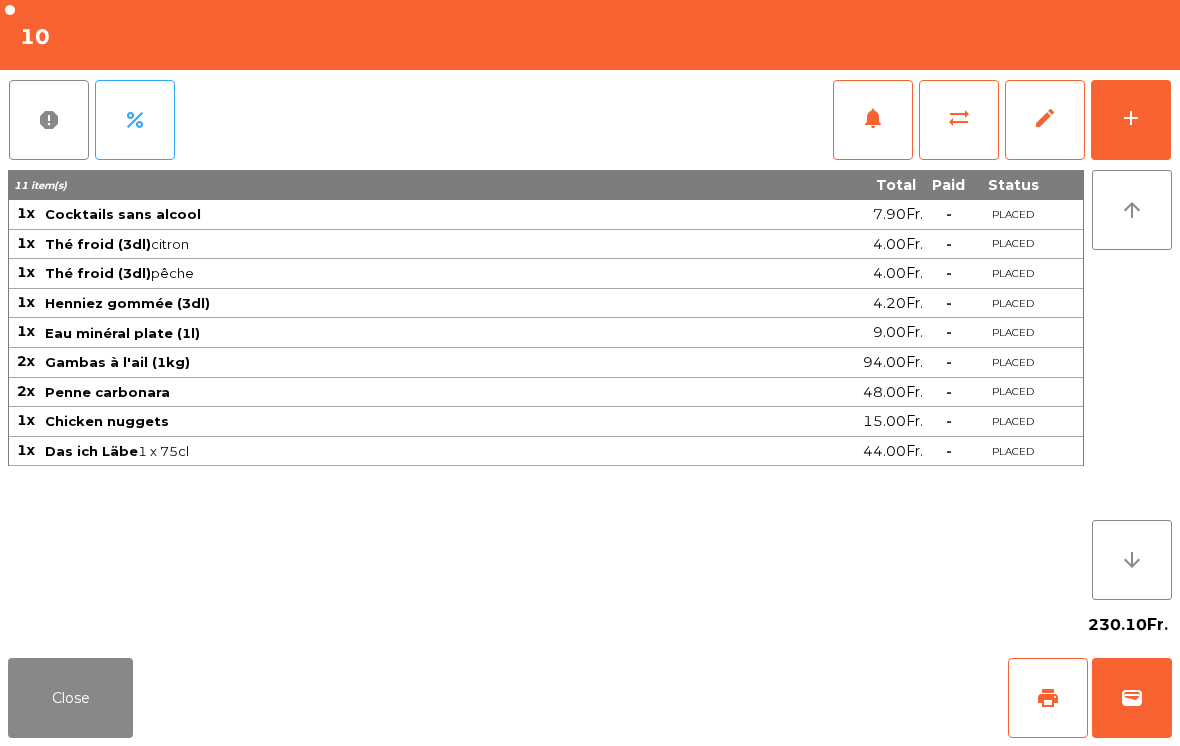click on "add" 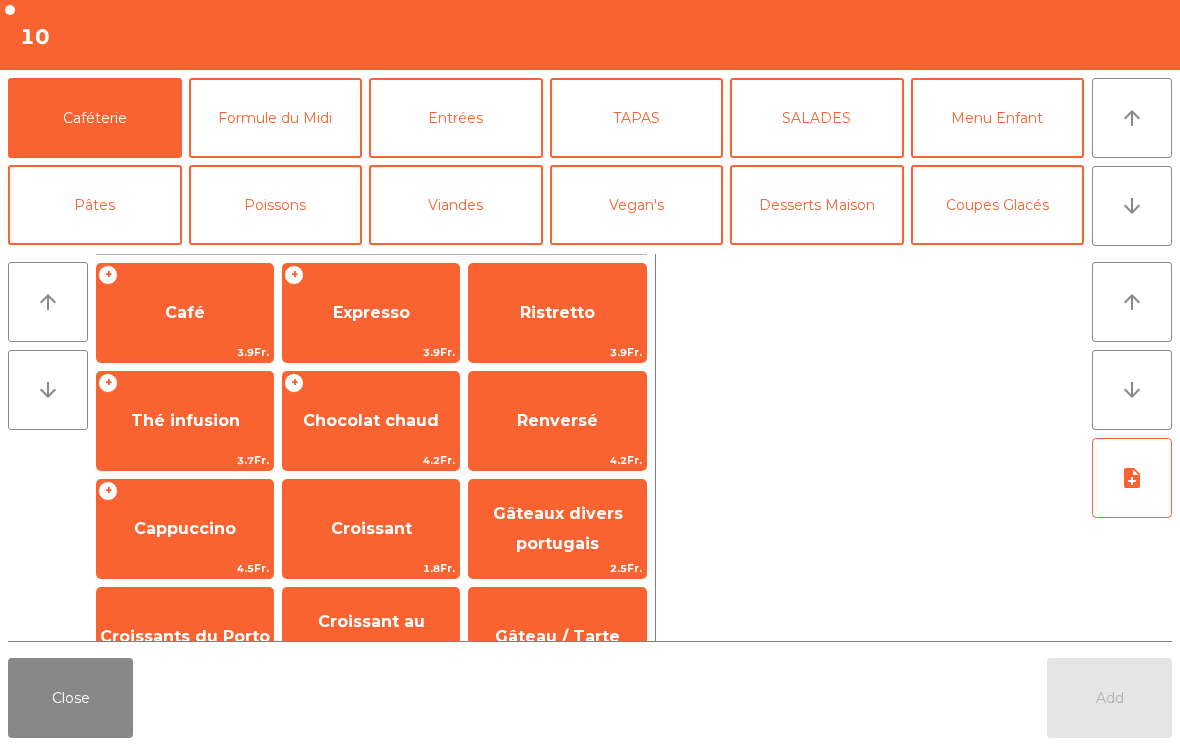 click on "TAPAS" 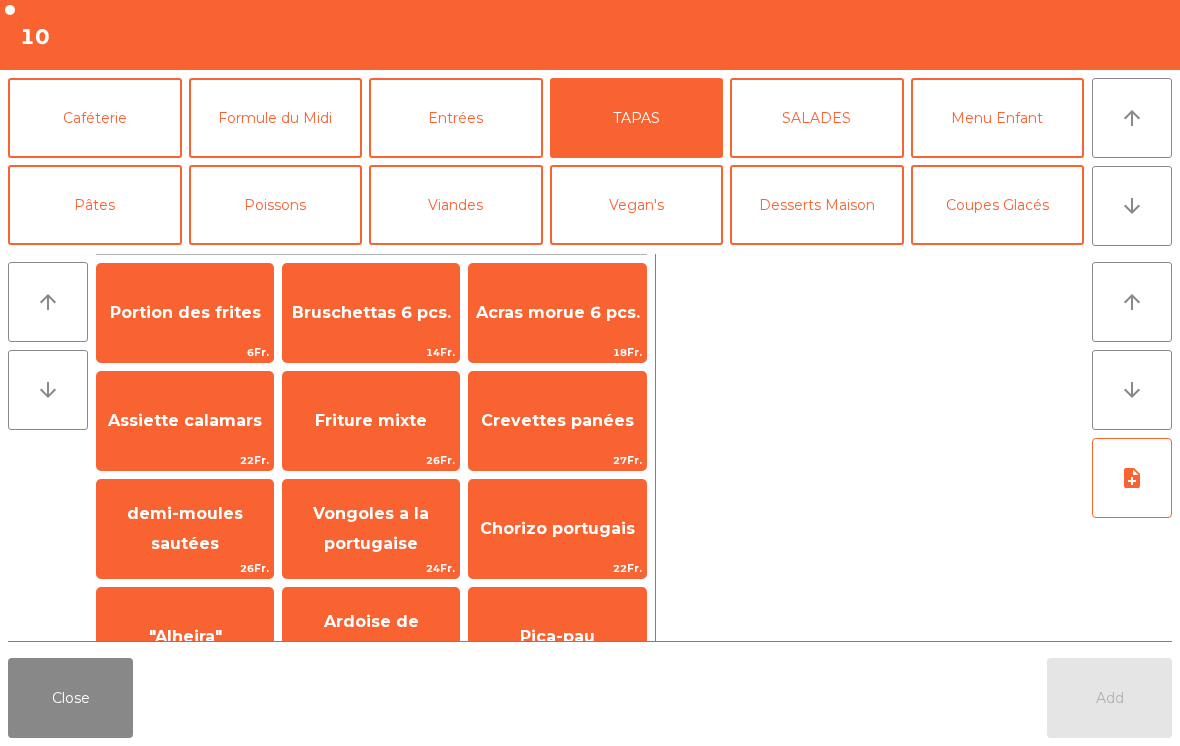 click on "Portion des frites" 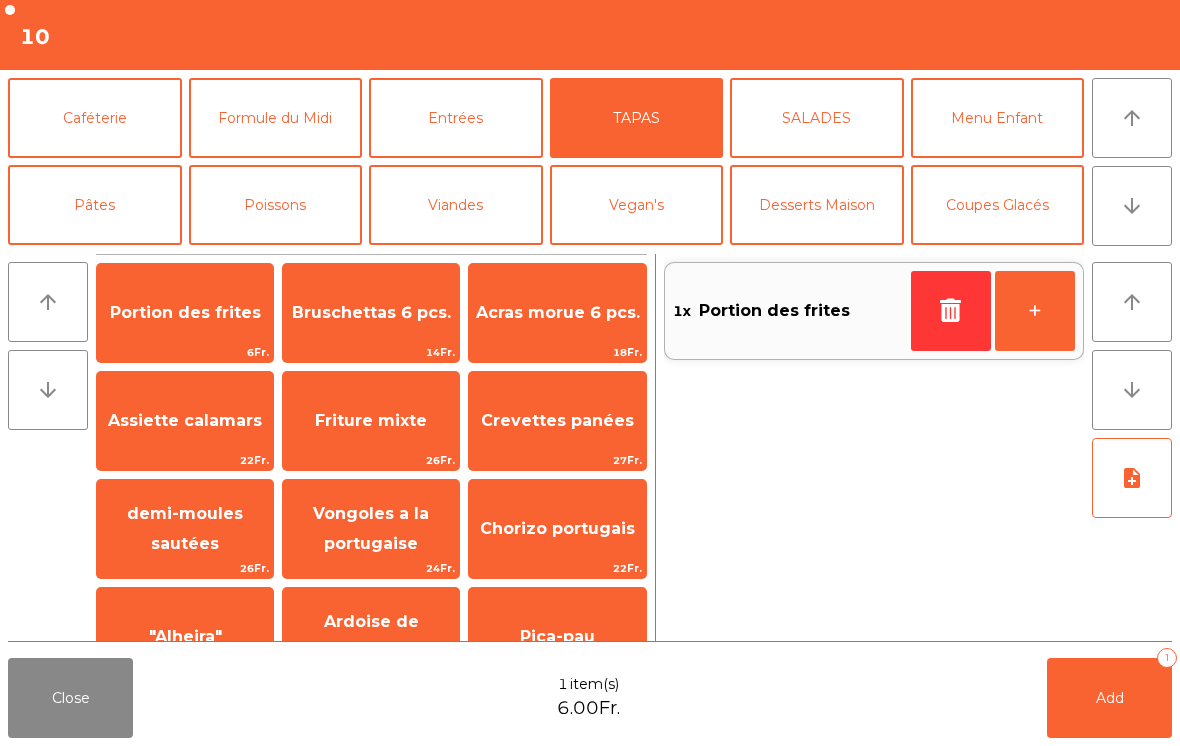 click on "Add   1" 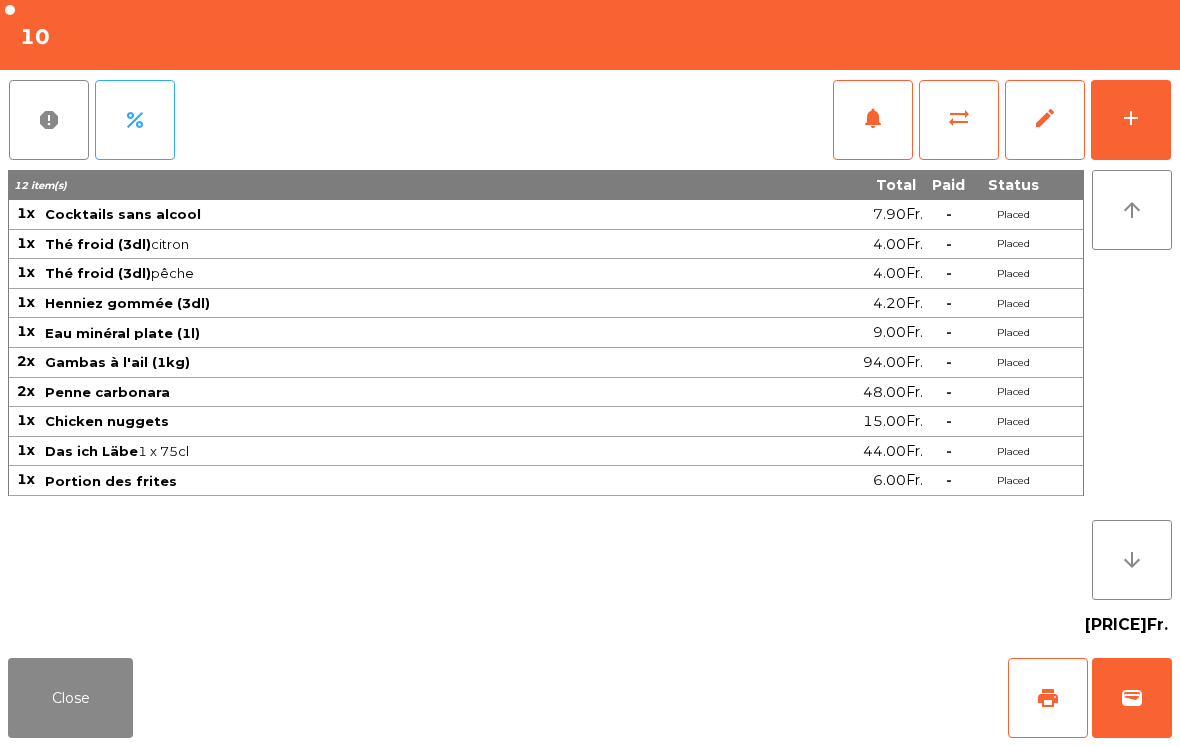 click on "Close" 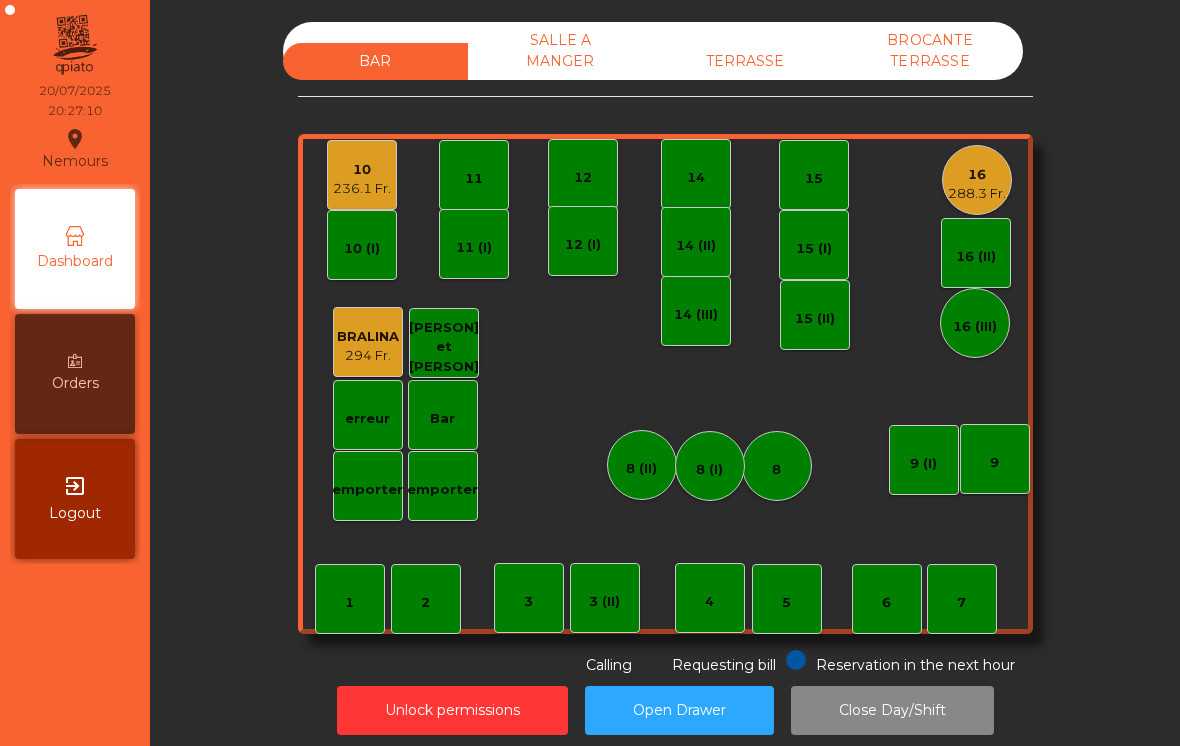 click on "16" 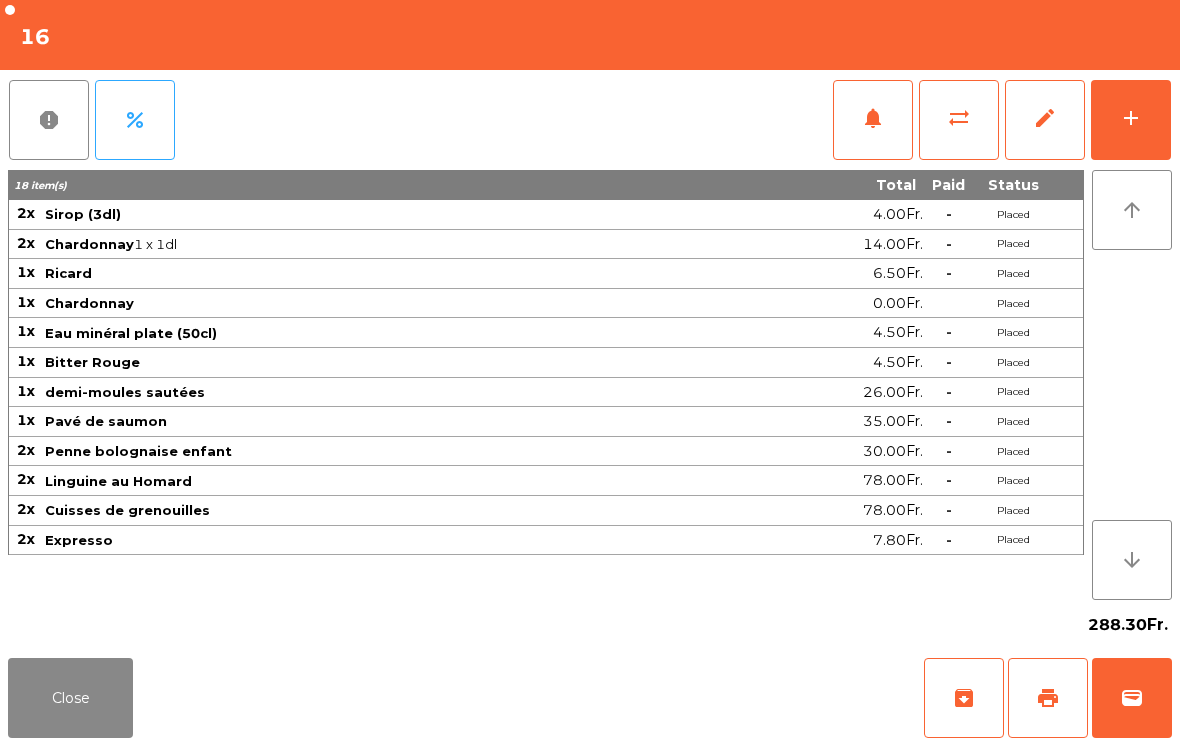 click on "print" 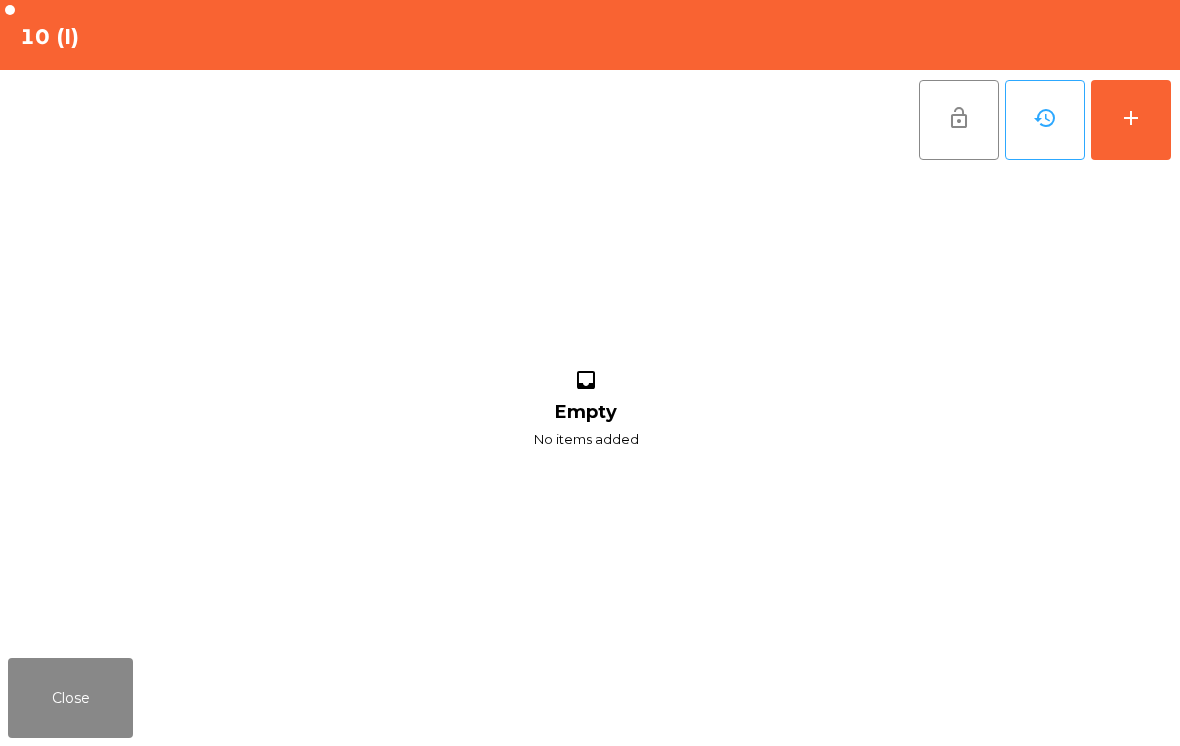 click on "add" 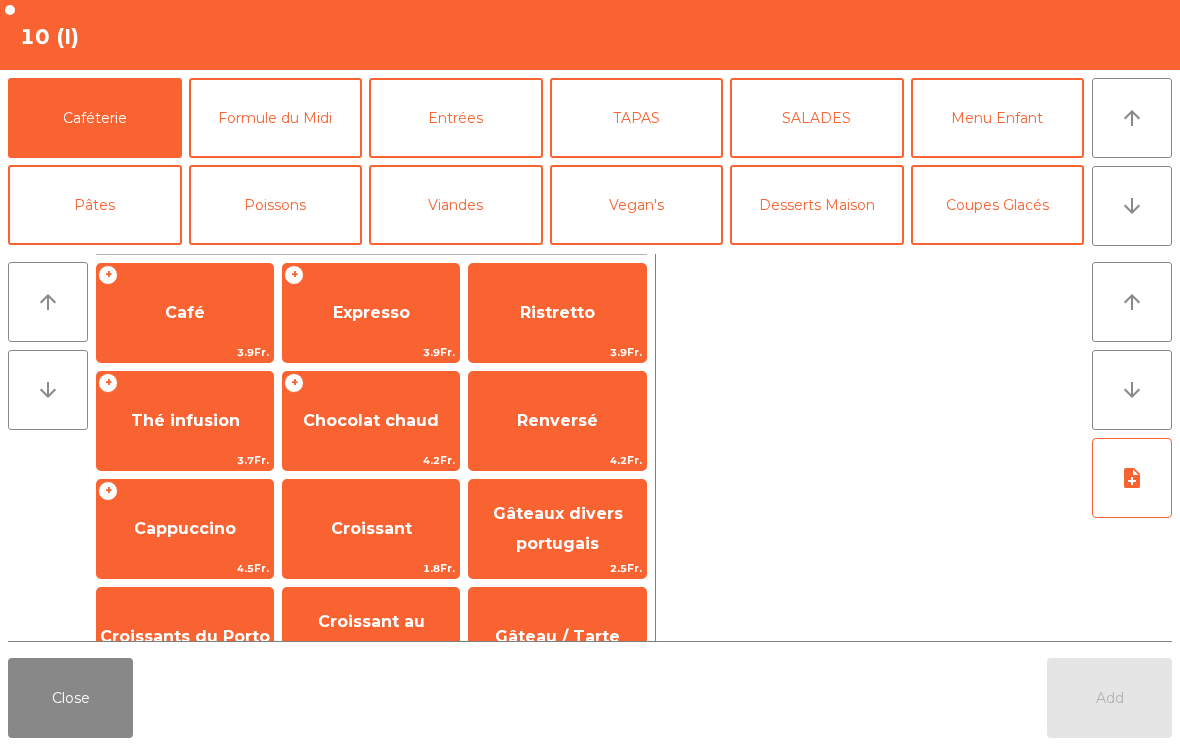 click on "Close" 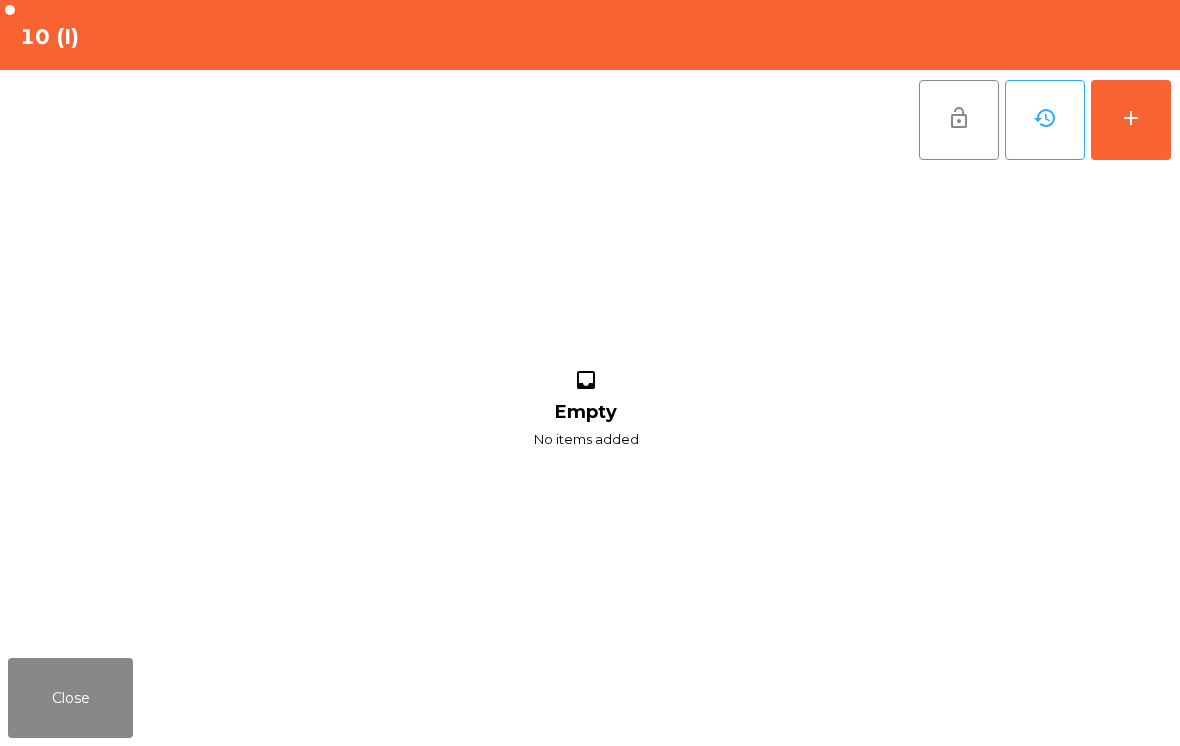 click on "Close" 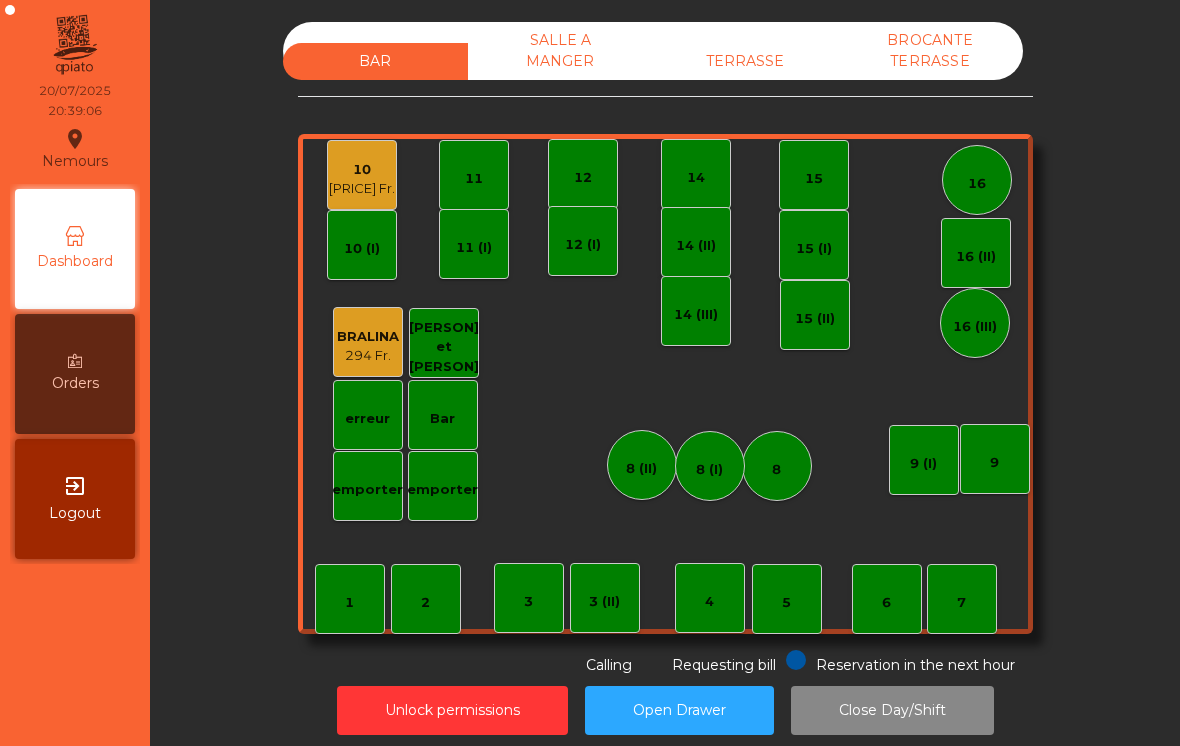 click on "10   240 Fr." 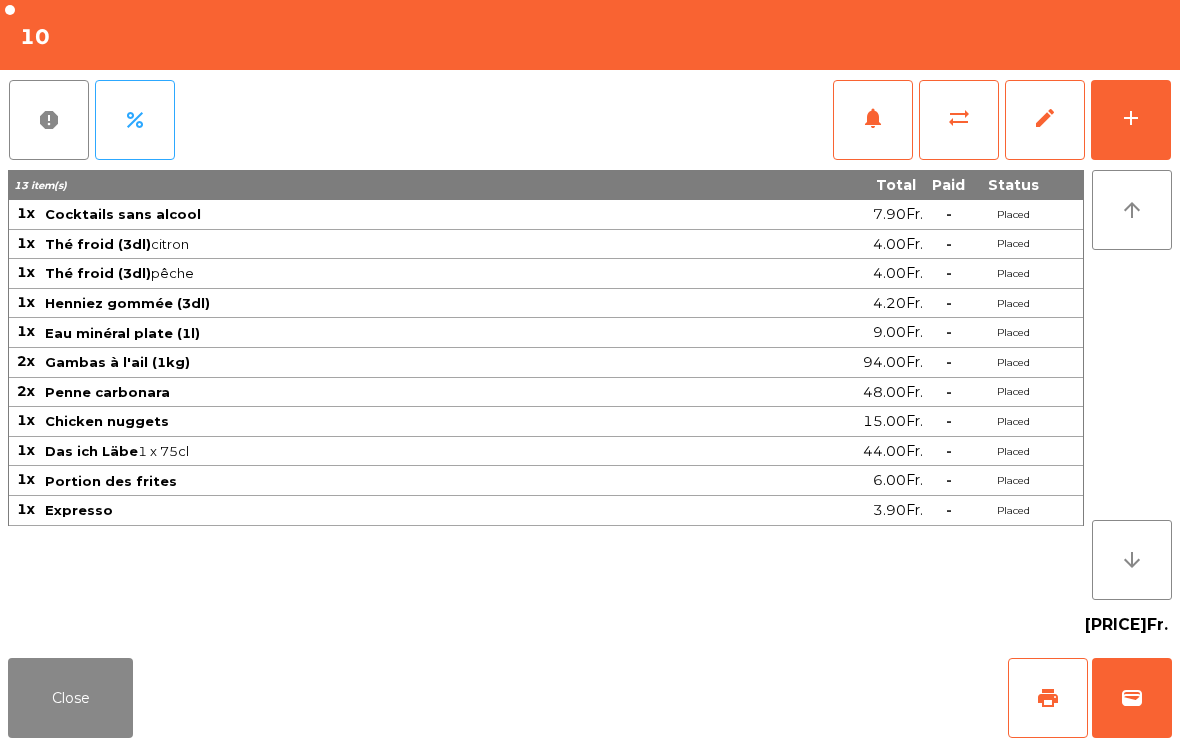 click on "add" 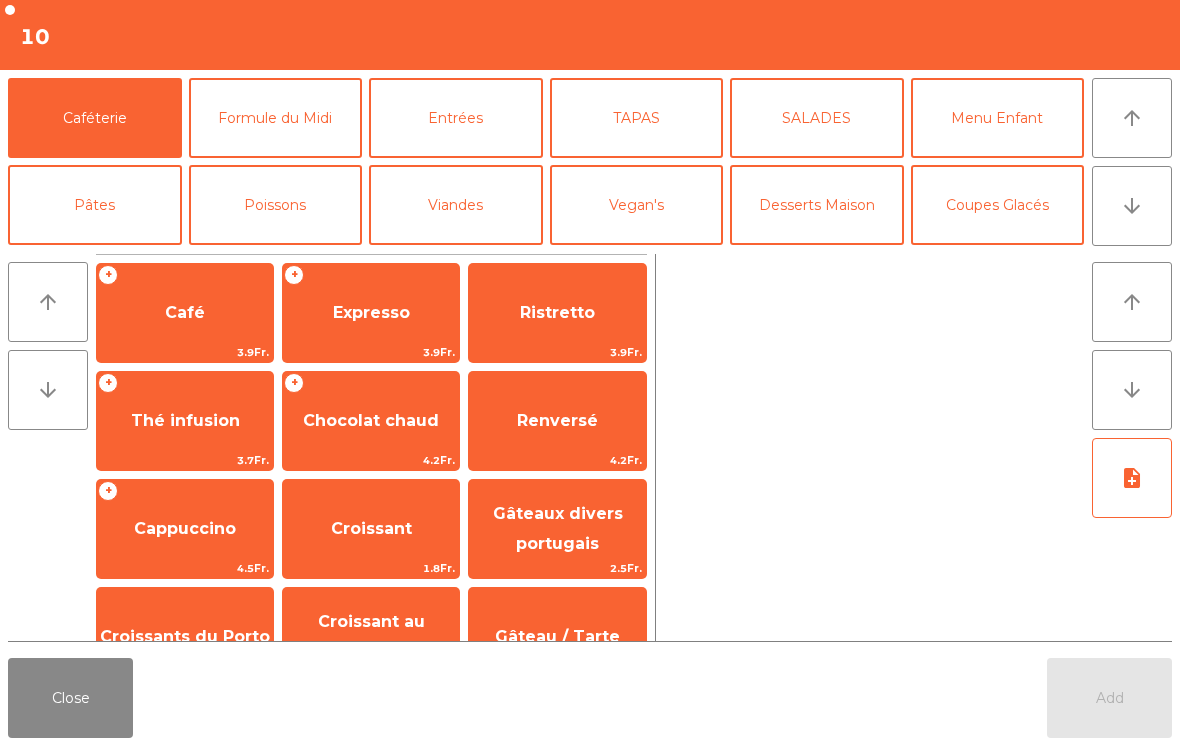 click on "Desserts Maison" 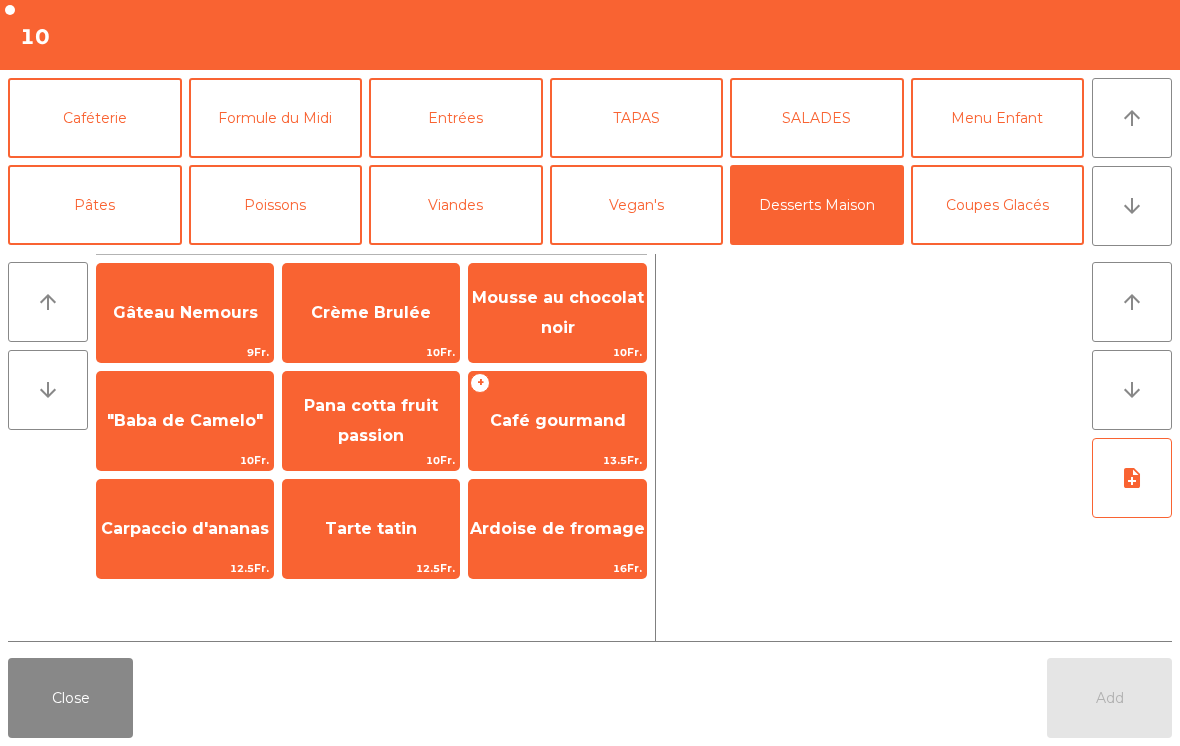 click on "Café gourmand" 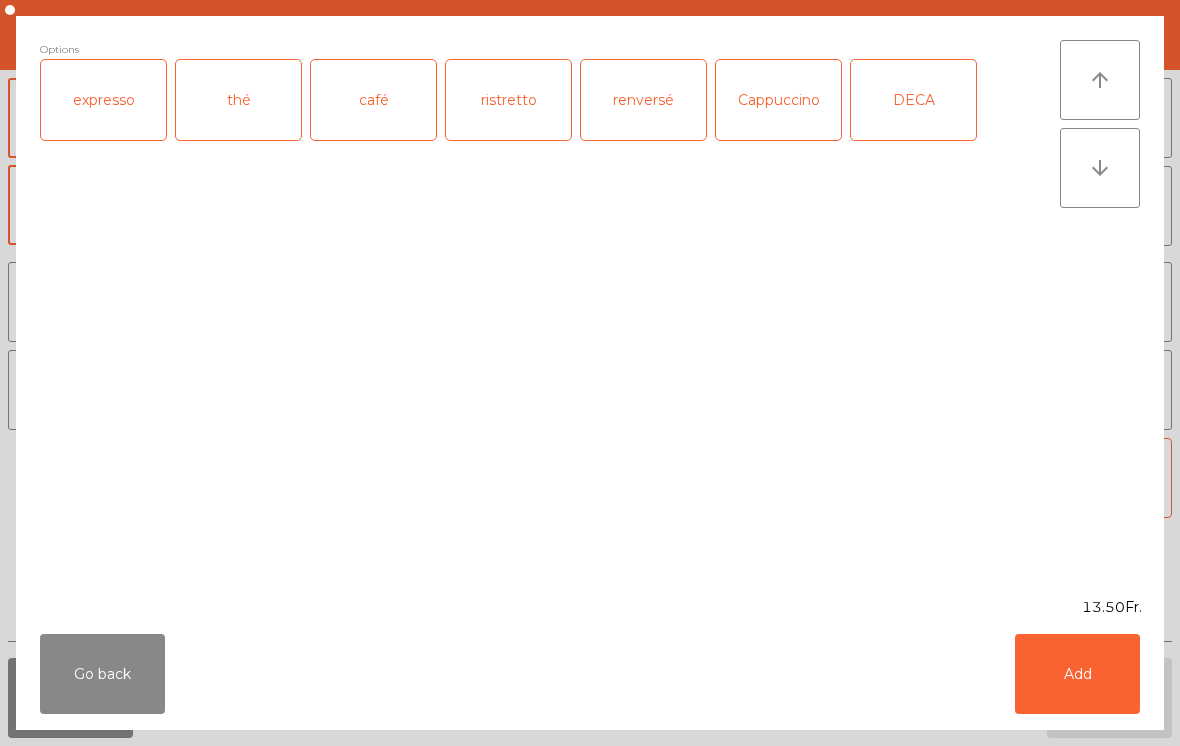 click on "café" 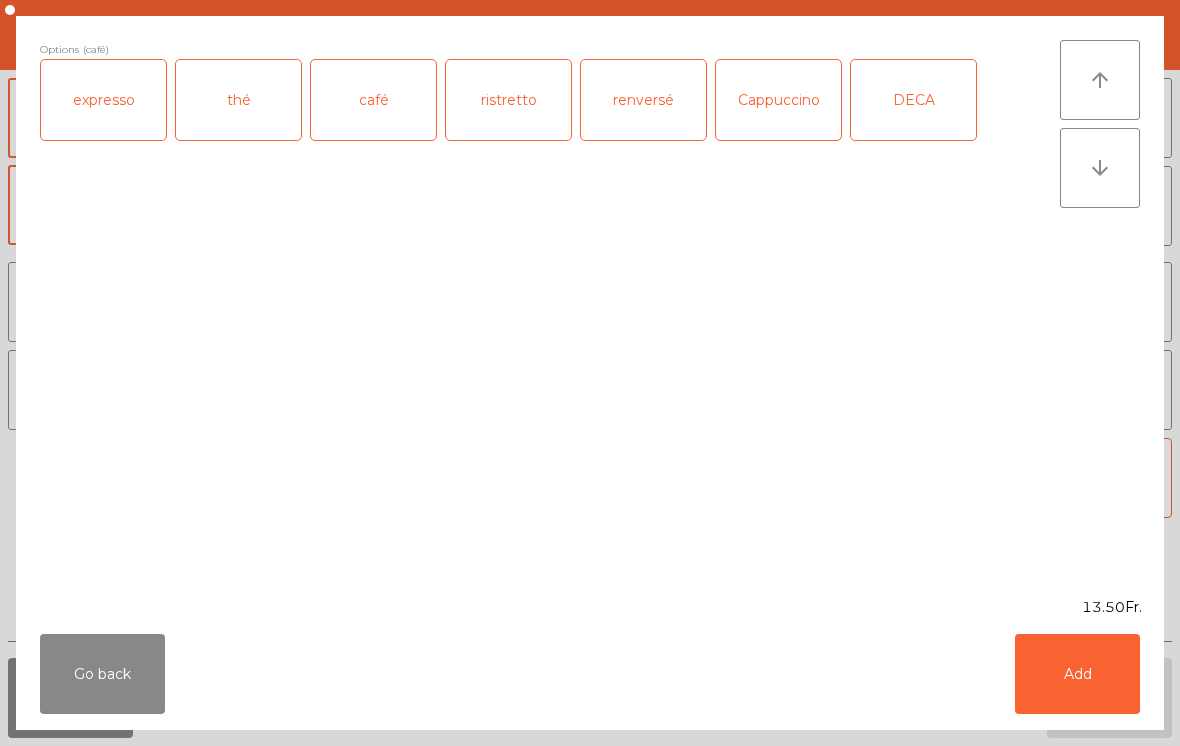 click on "Add" 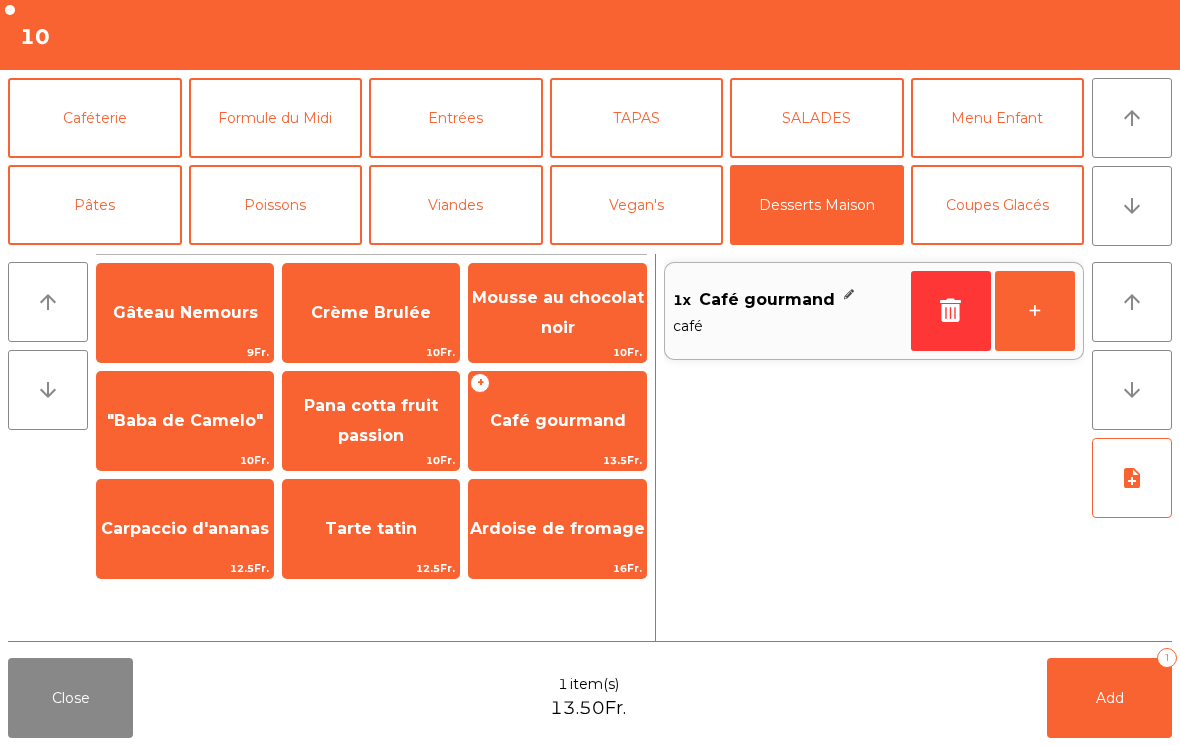click on "Tarte tatin" 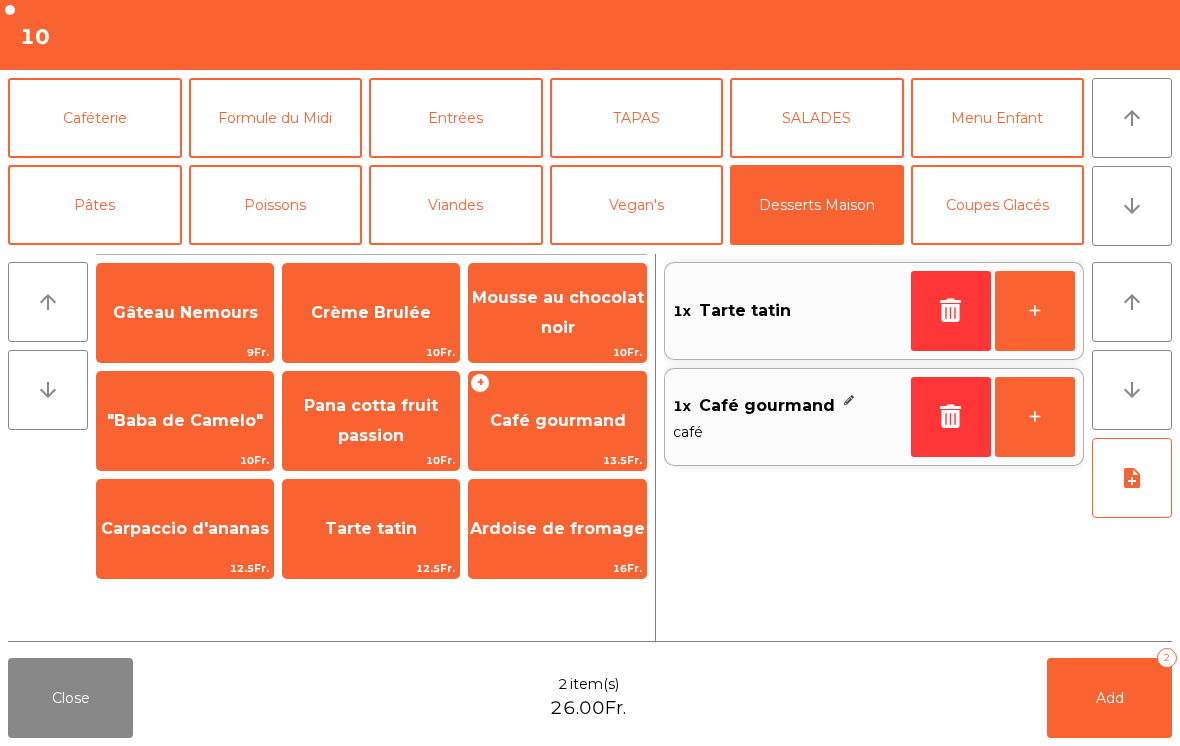 click on "Coupes Glacés" 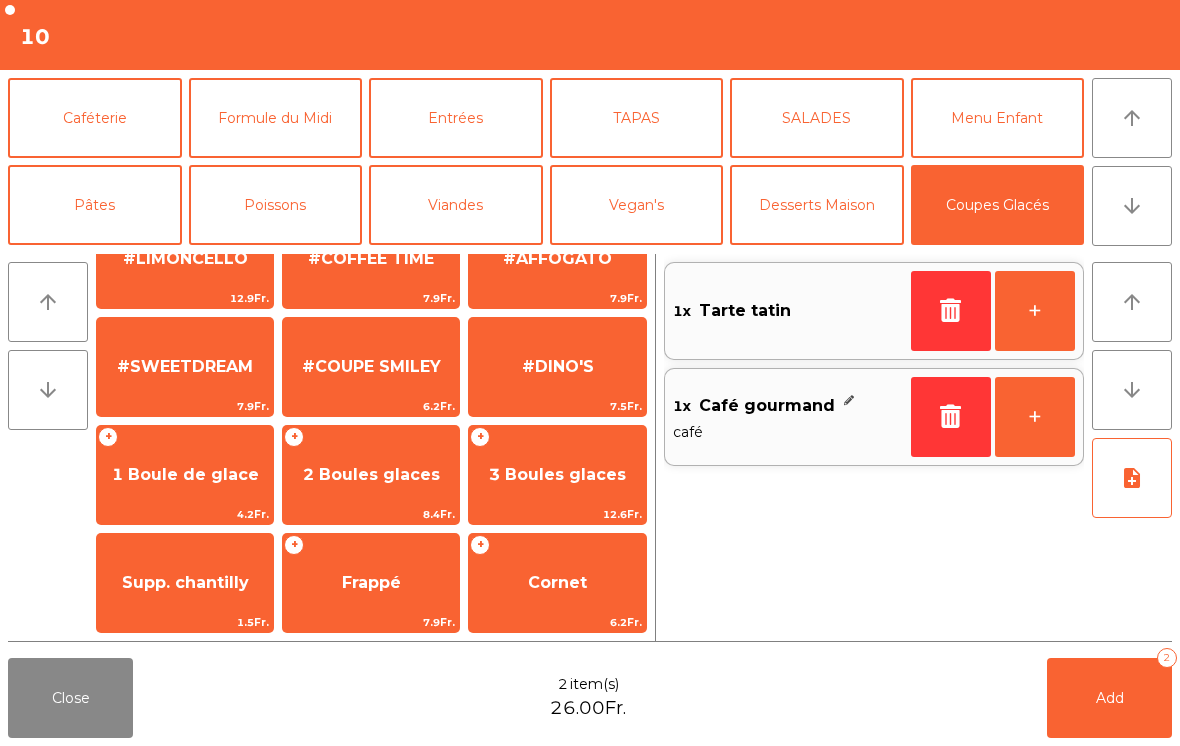 scroll, scrollTop: 378, scrollLeft: 0, axis: vertical 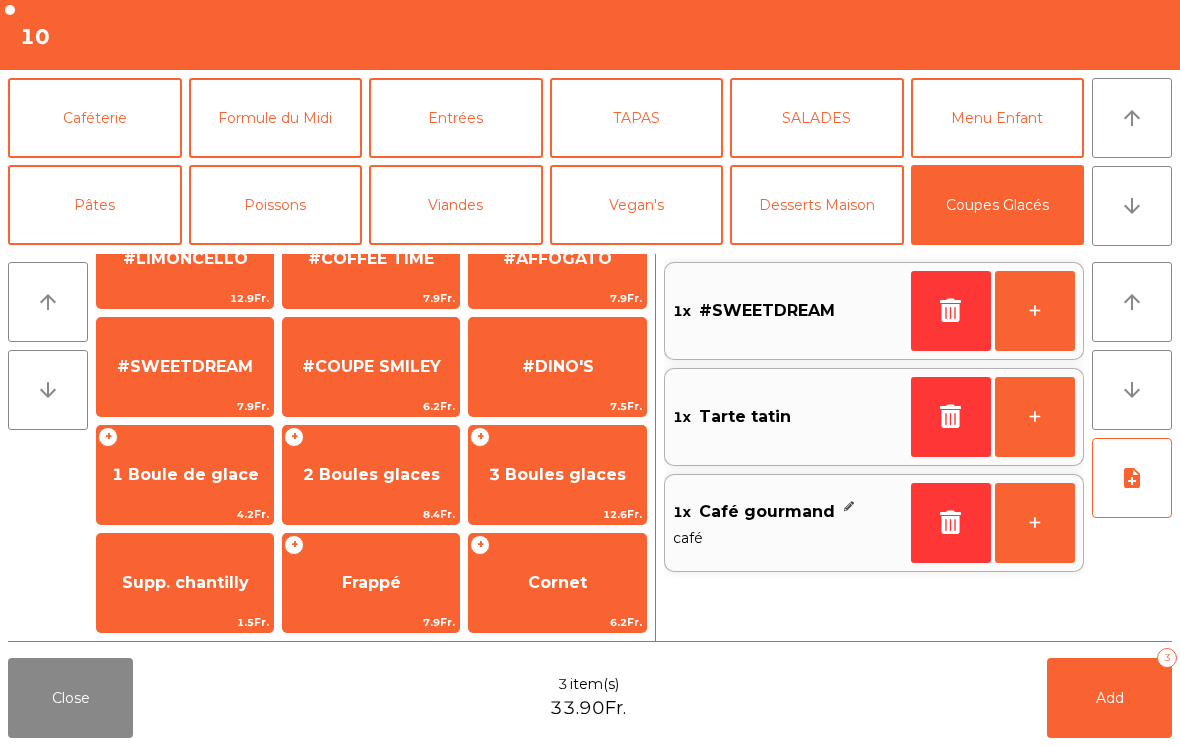 click on "1 Boule de glace" 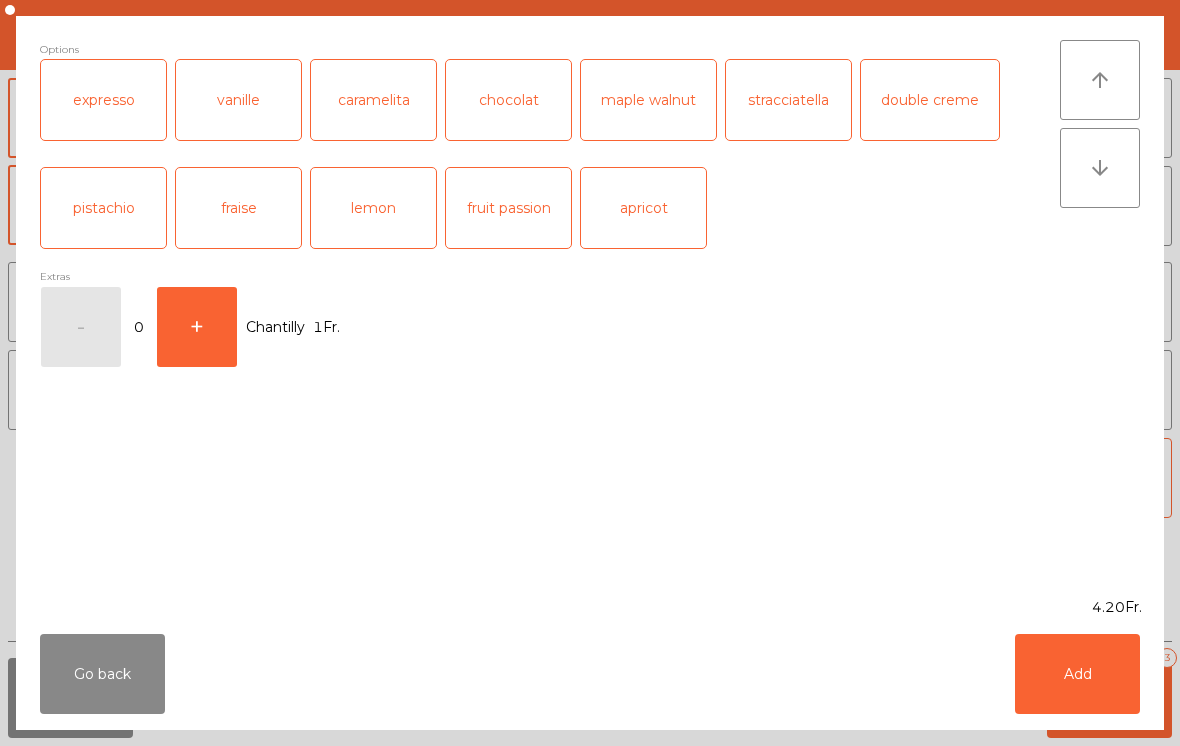 click on "fraise" 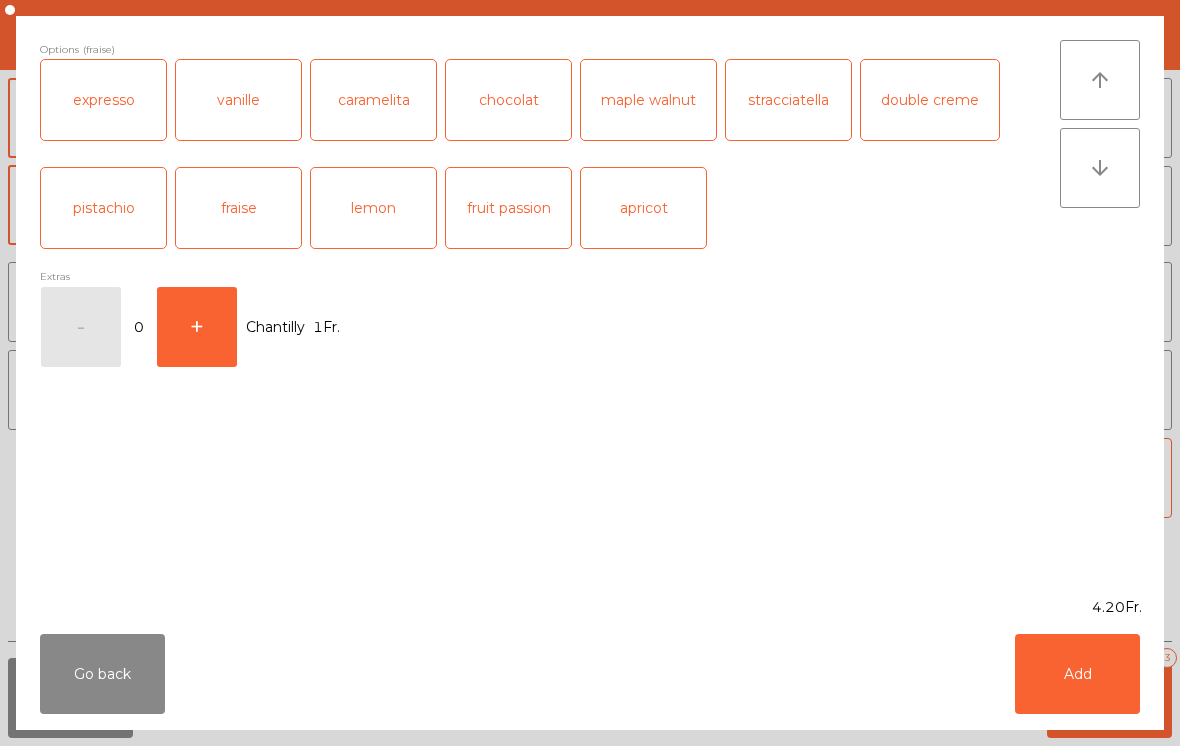 click on "Add" 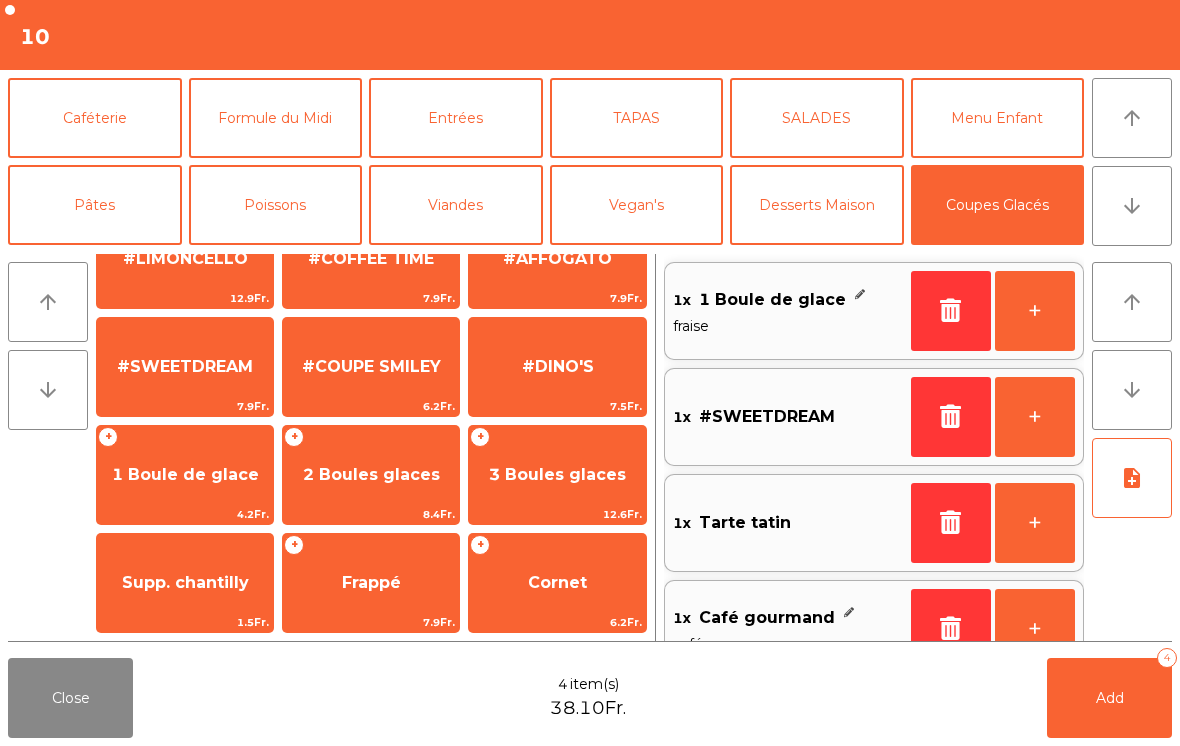 click on "Caféterie" 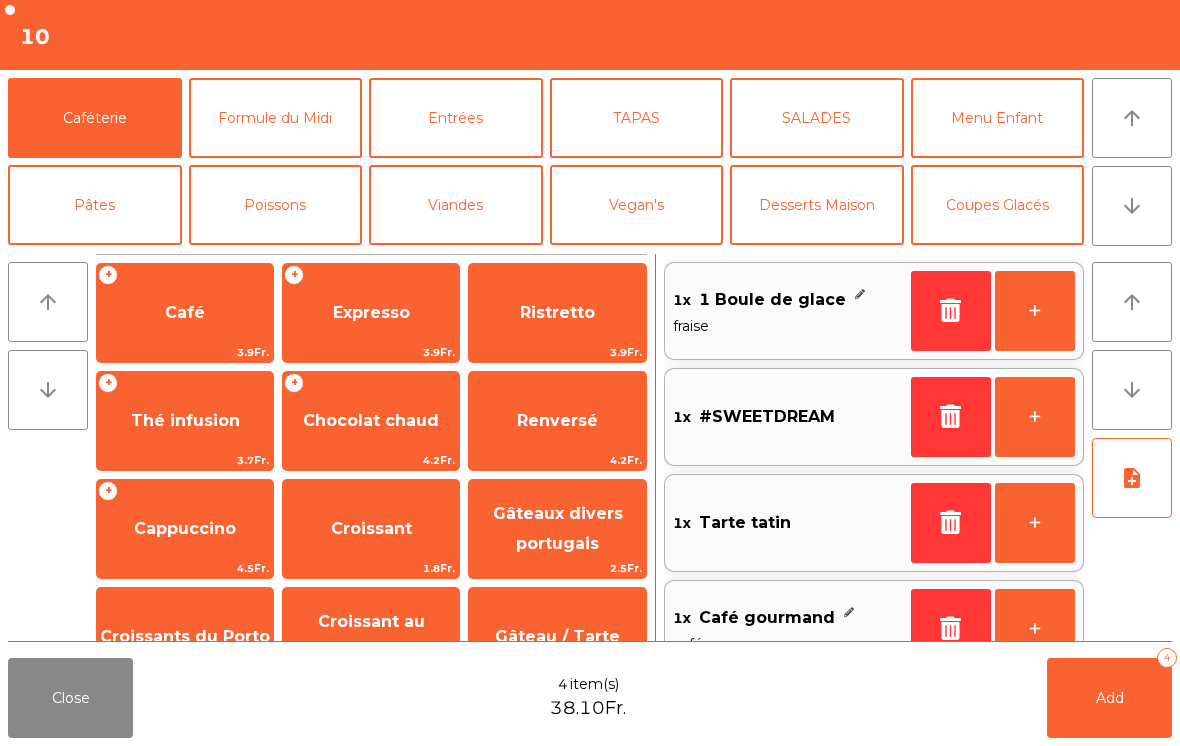 scroll, scrollTop: 0, scrollLeft: 0, axis: both 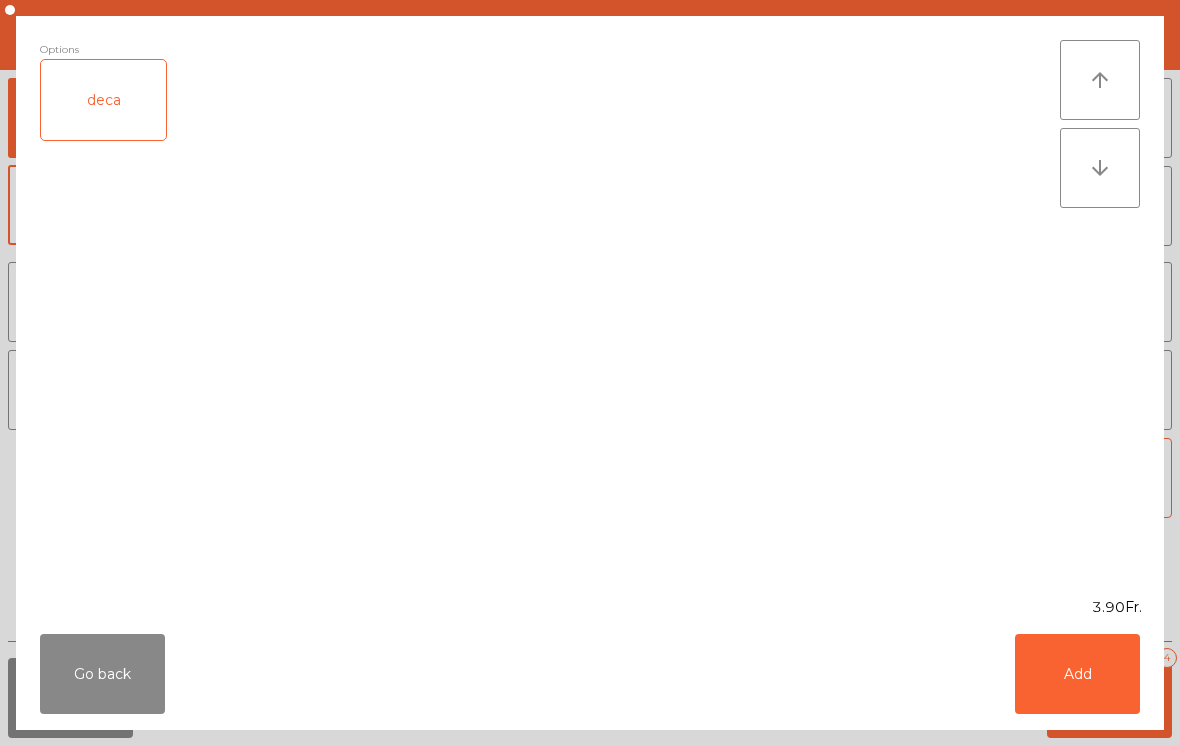 click on "Add" 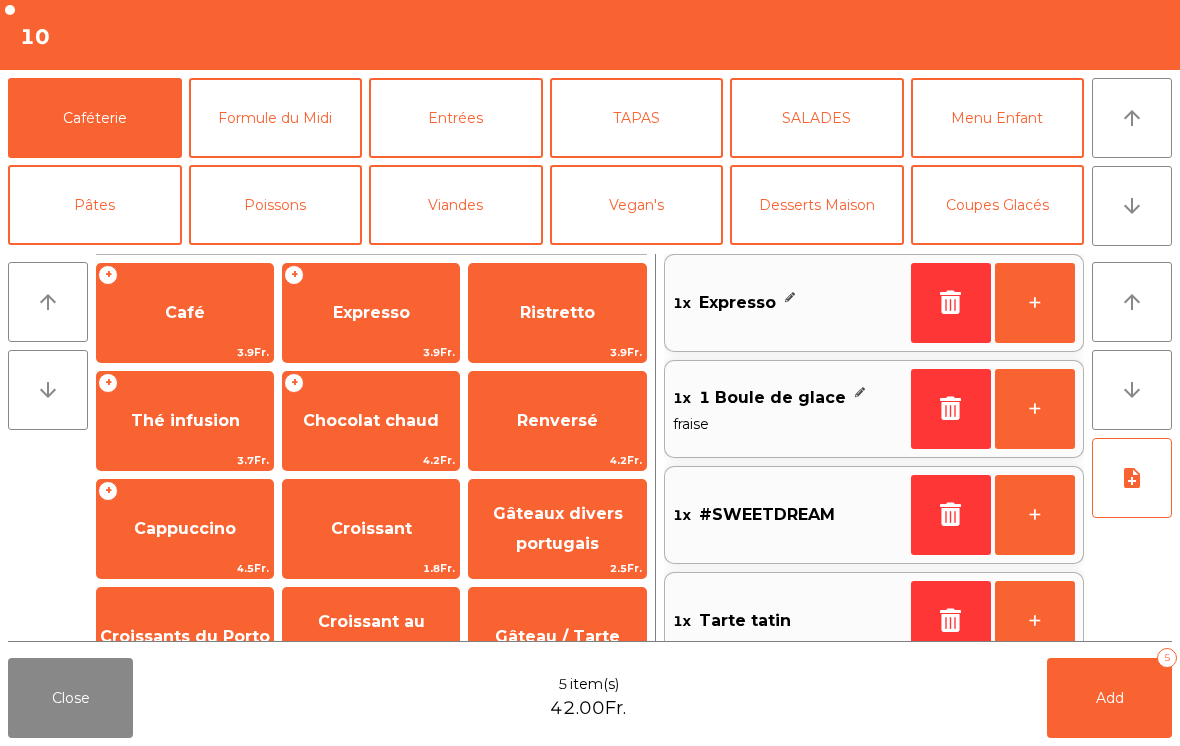 scroll, scrollTop: 8, scrollLeft: 0, axis: vertical 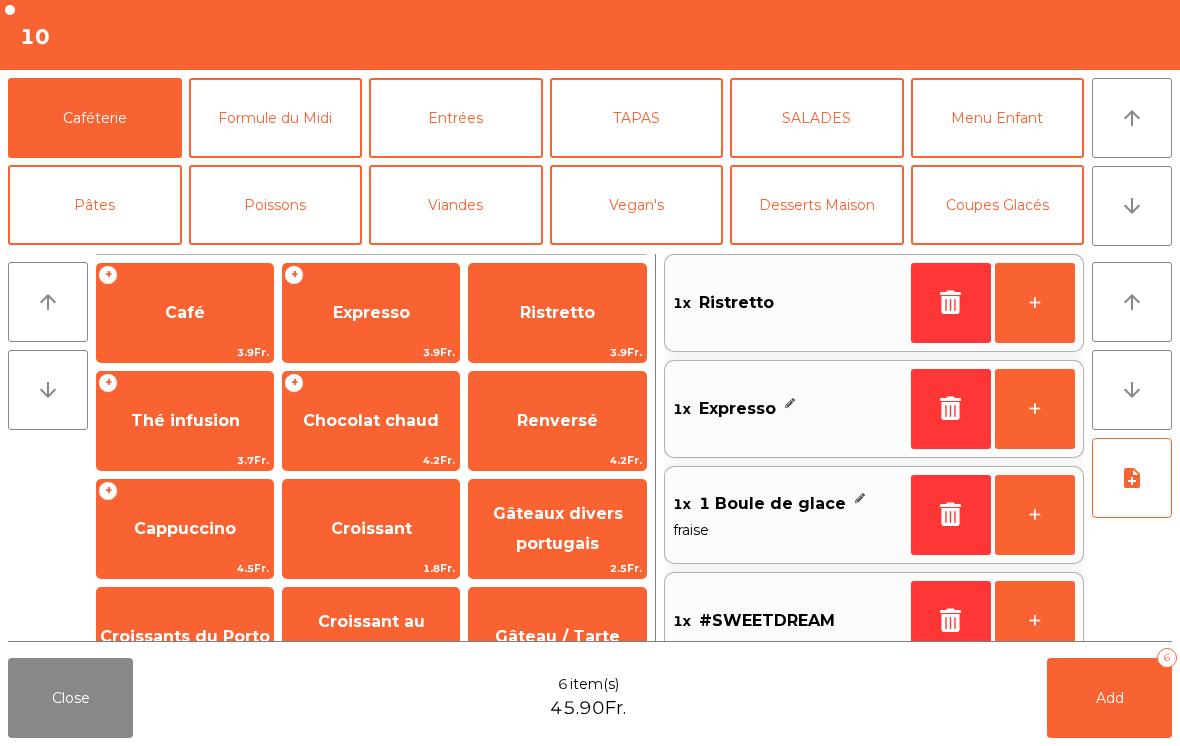 click on "Add   6" 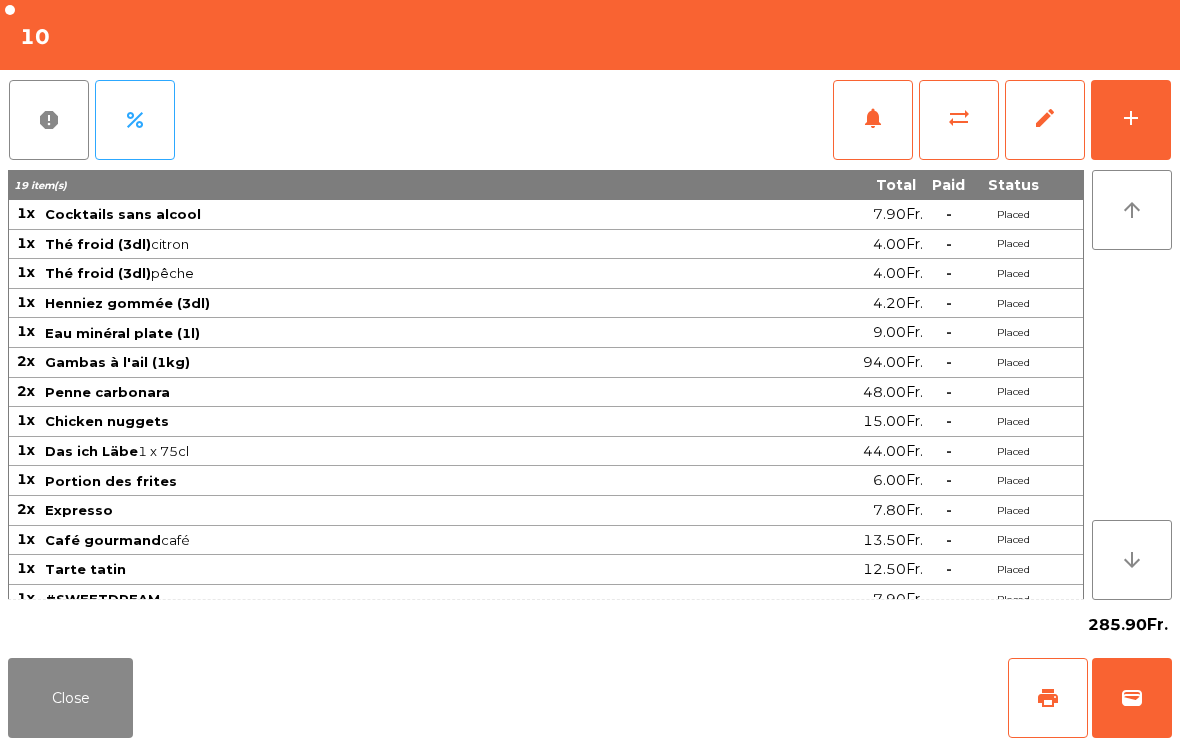 click on "add" 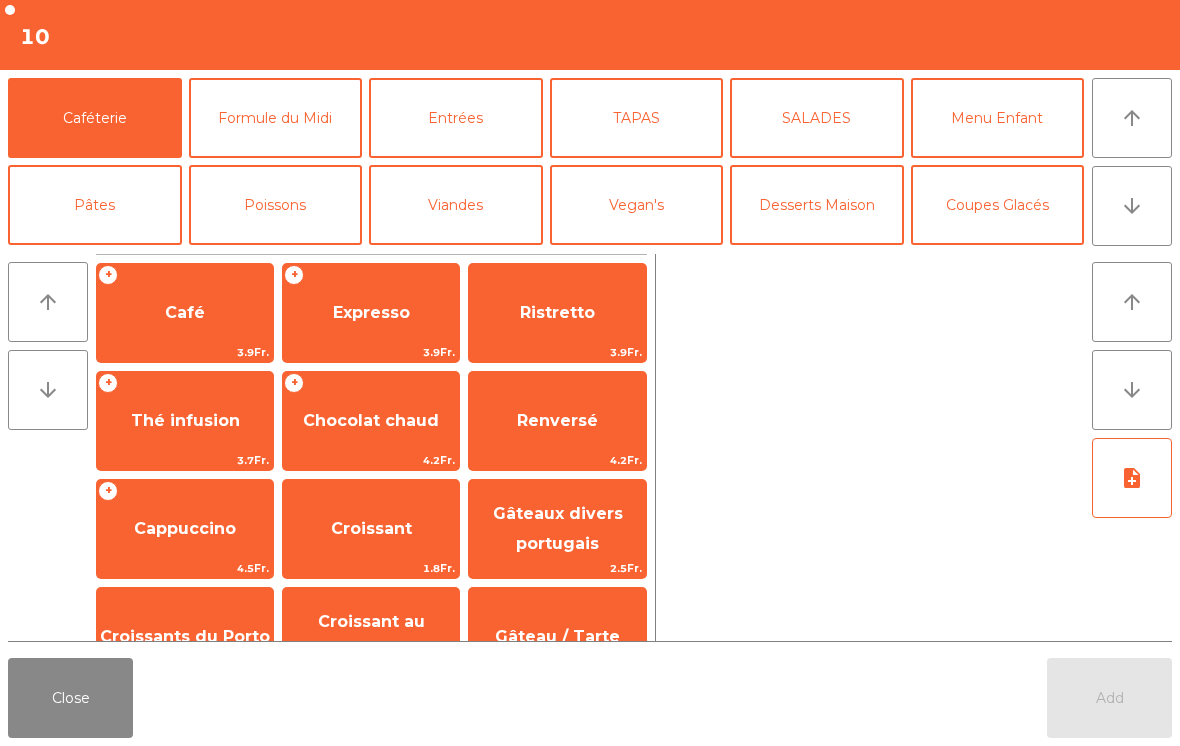 click on "arrow_downward" 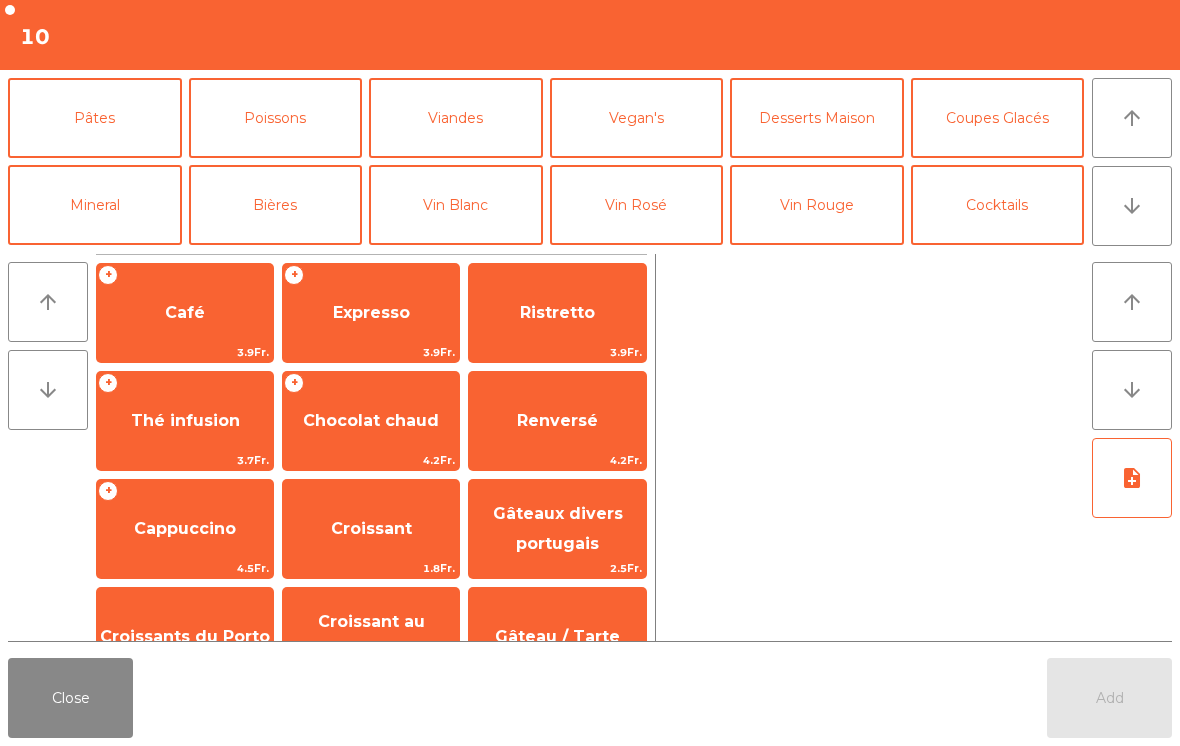 scroll, scrollTop: 83, scrollLeft: 0, axis: vertical 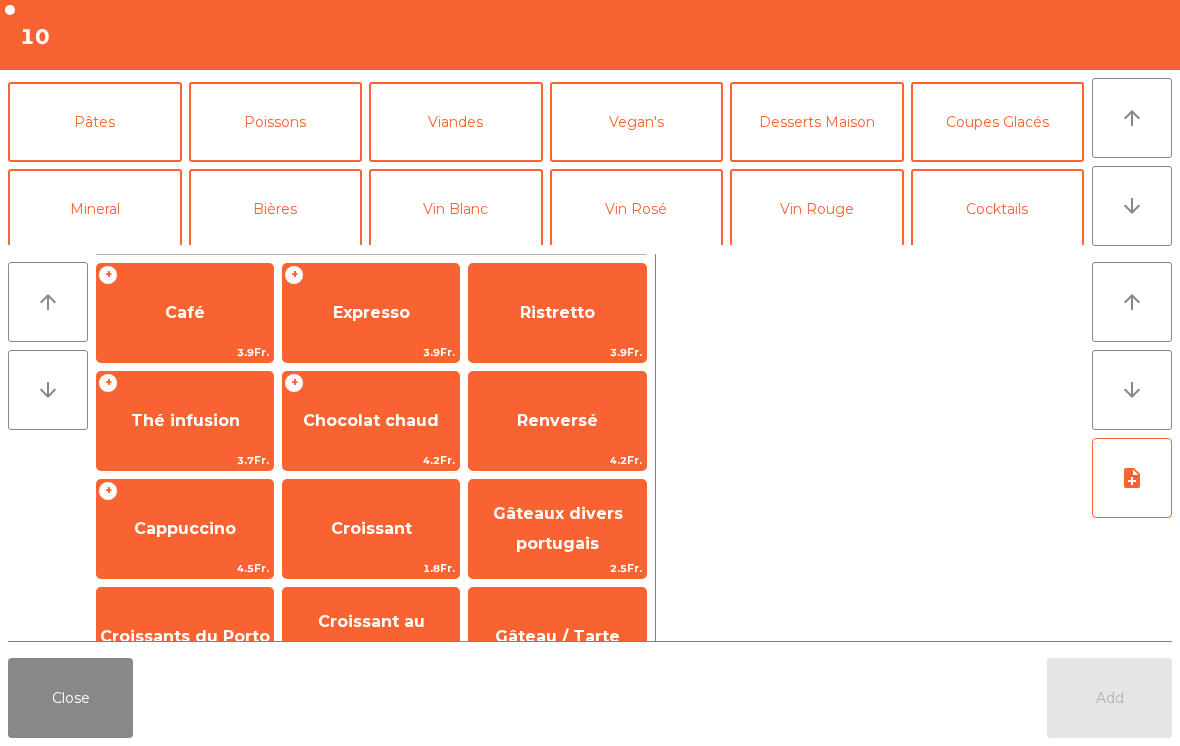 click on "Coupes Glacés" 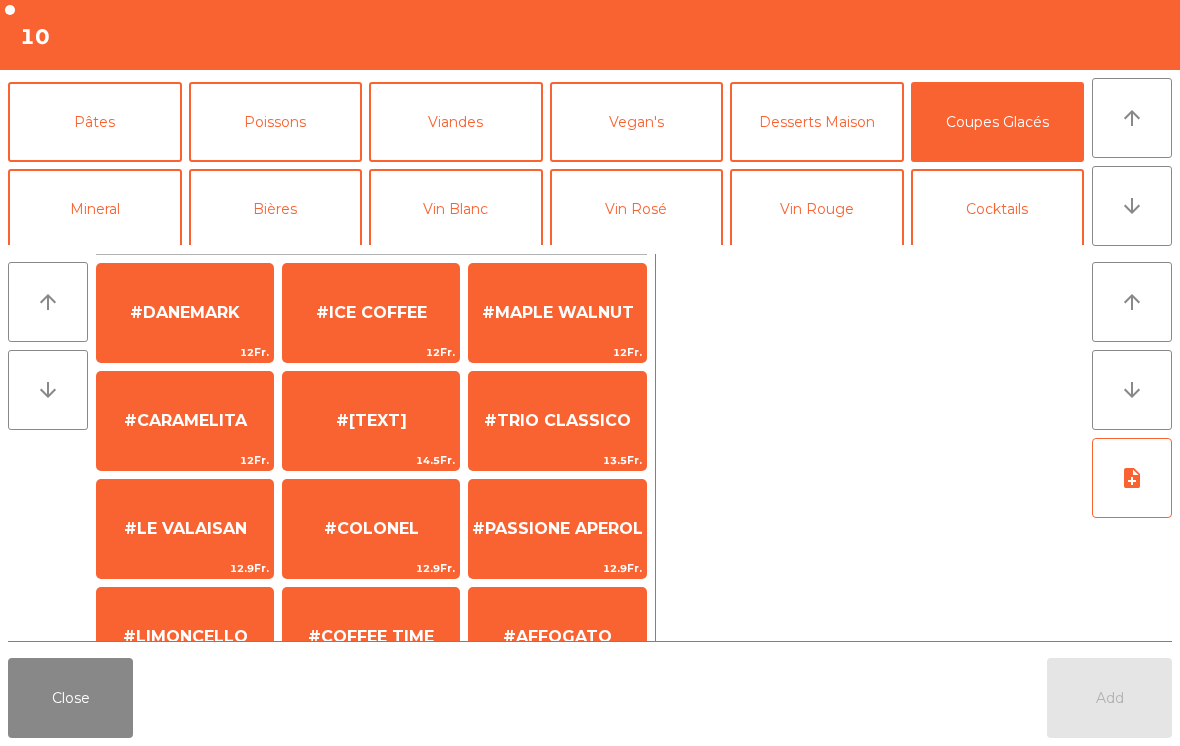 scroll, scrollTop: 0, scrollLeft: 0, axis: both 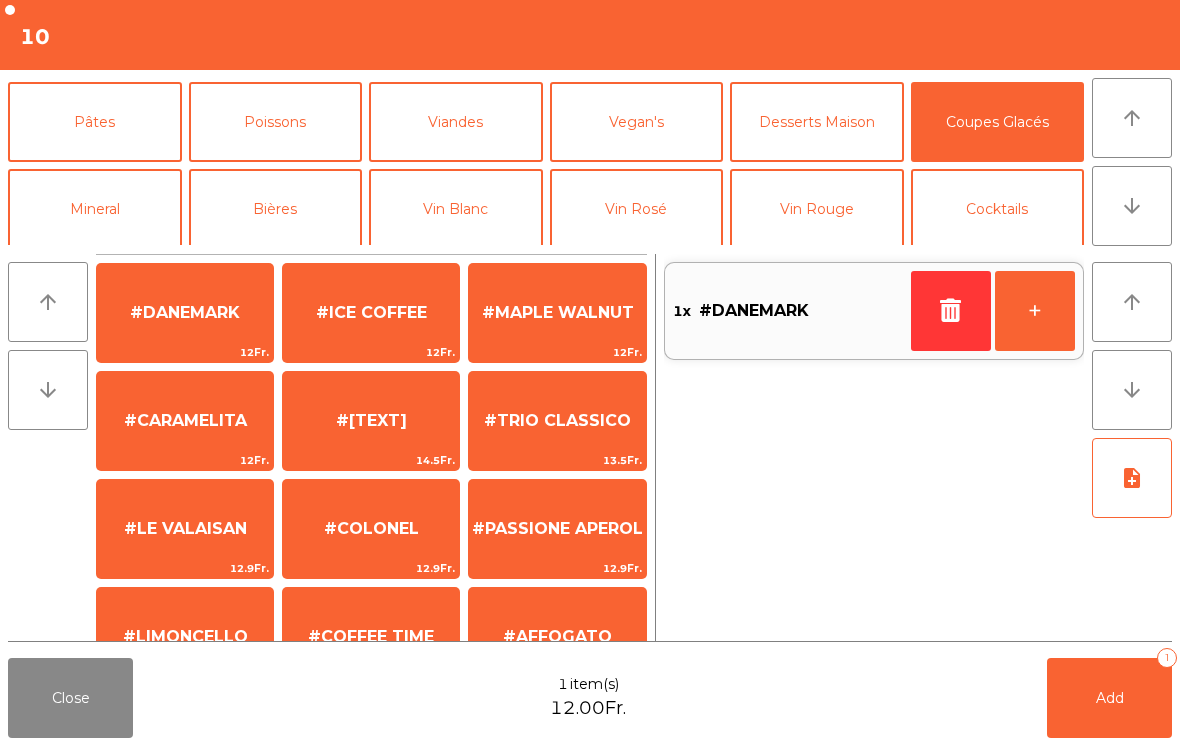 click on "Add   1" 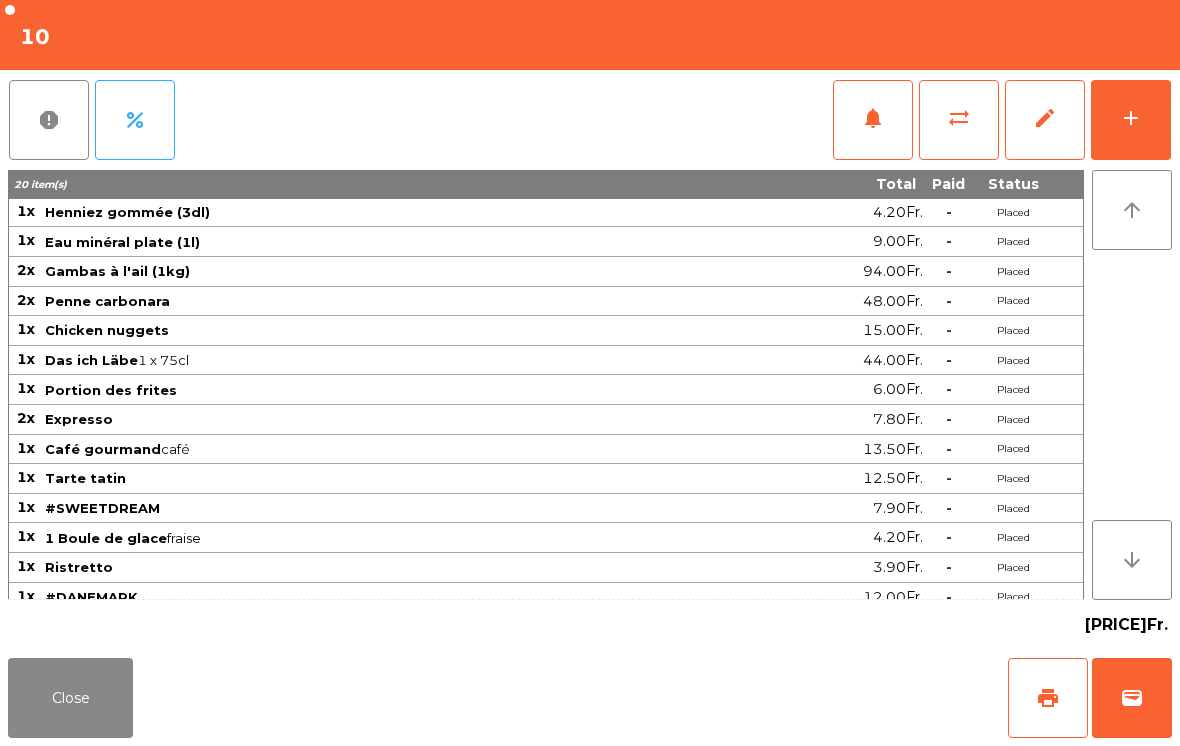 scroll, scrollTop: 89, scrollLeft: 0, axis: vertical 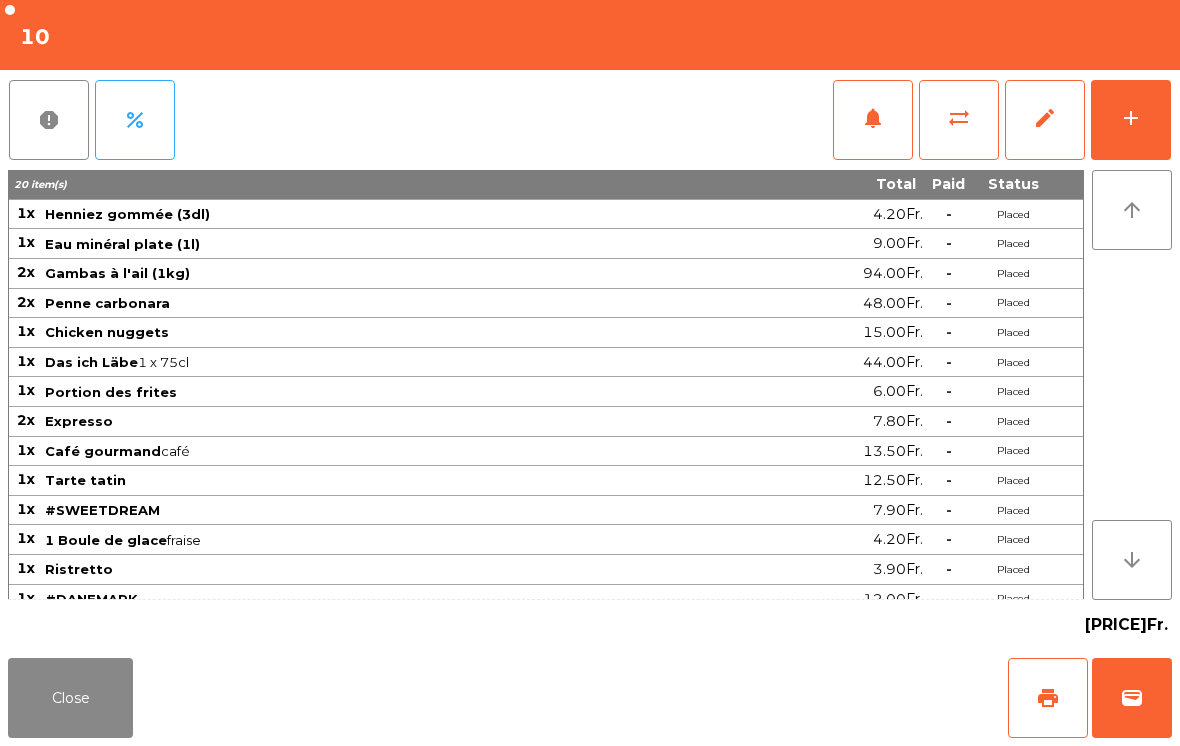 click on "add" 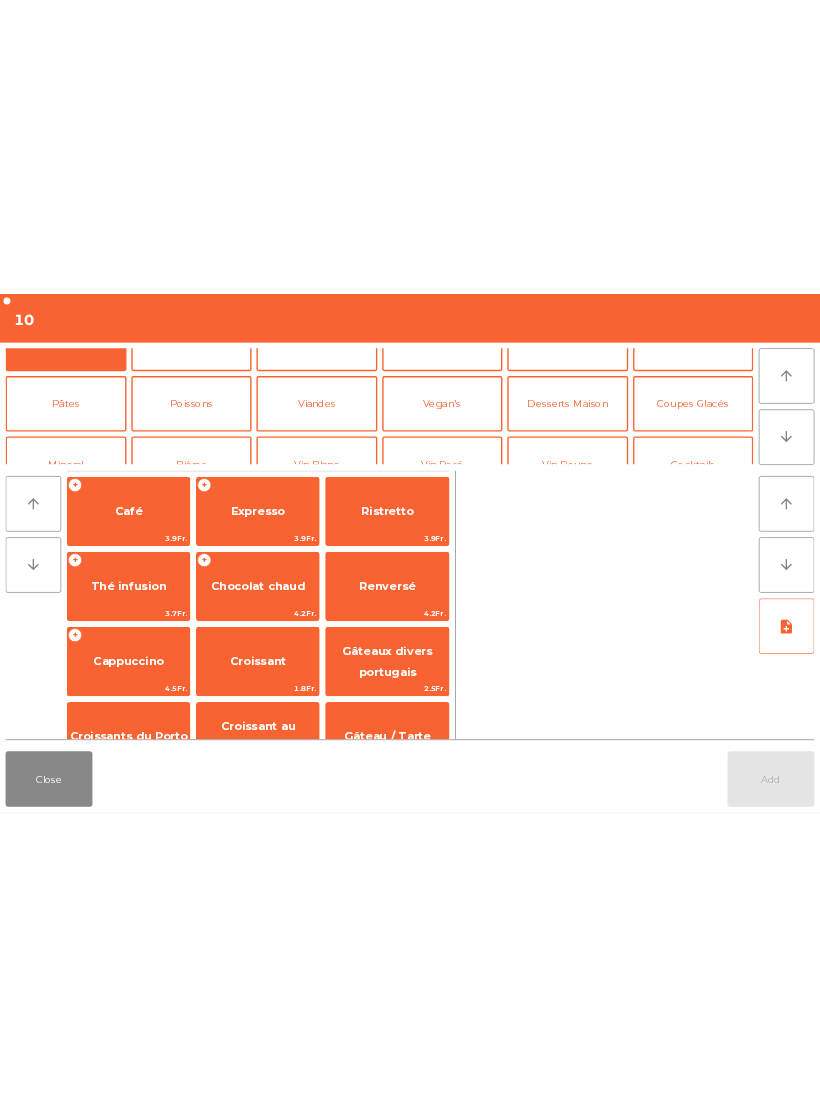 scroll, scrollTop: 69, scrollLeft: 0, axis: vertical 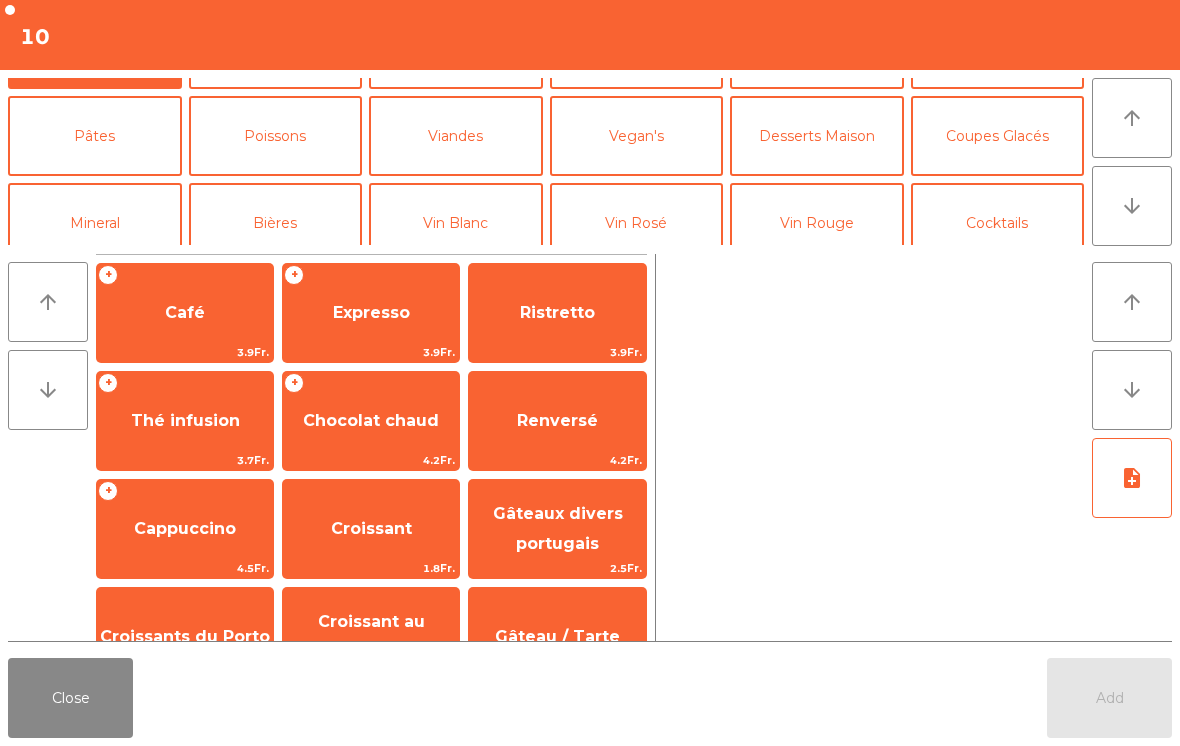 click on "Mineral" 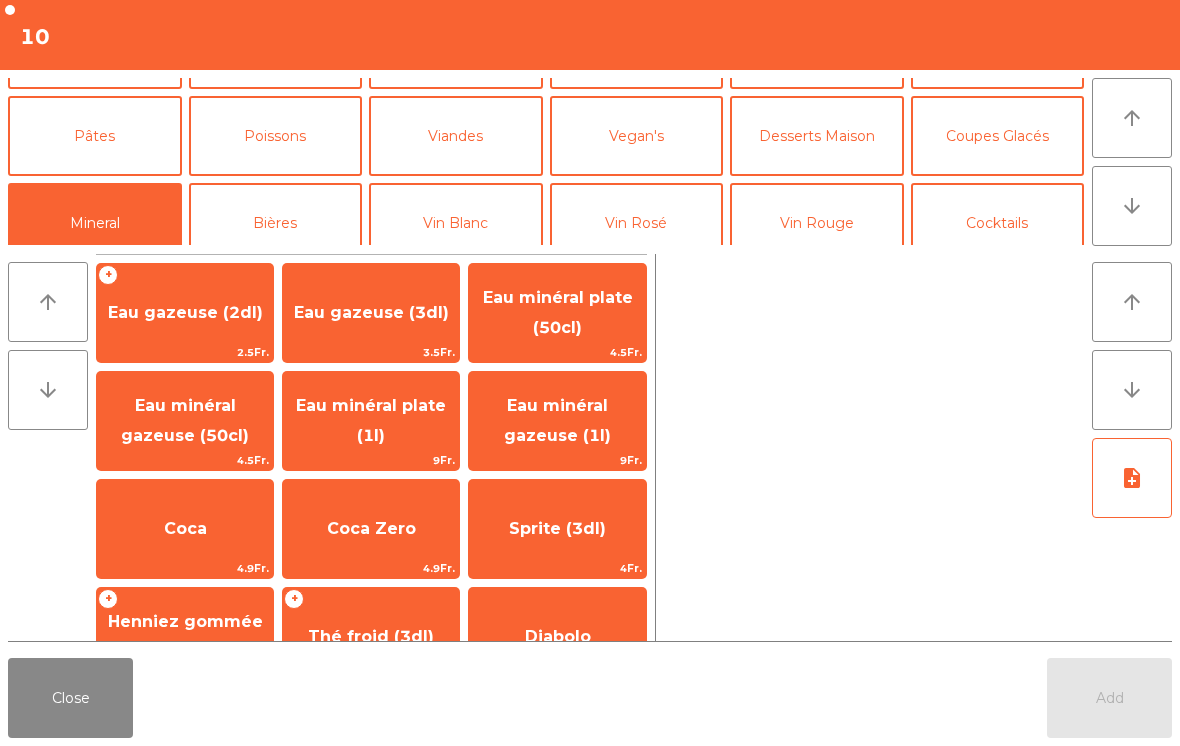 click on "Eau minéral plate (50cl)" 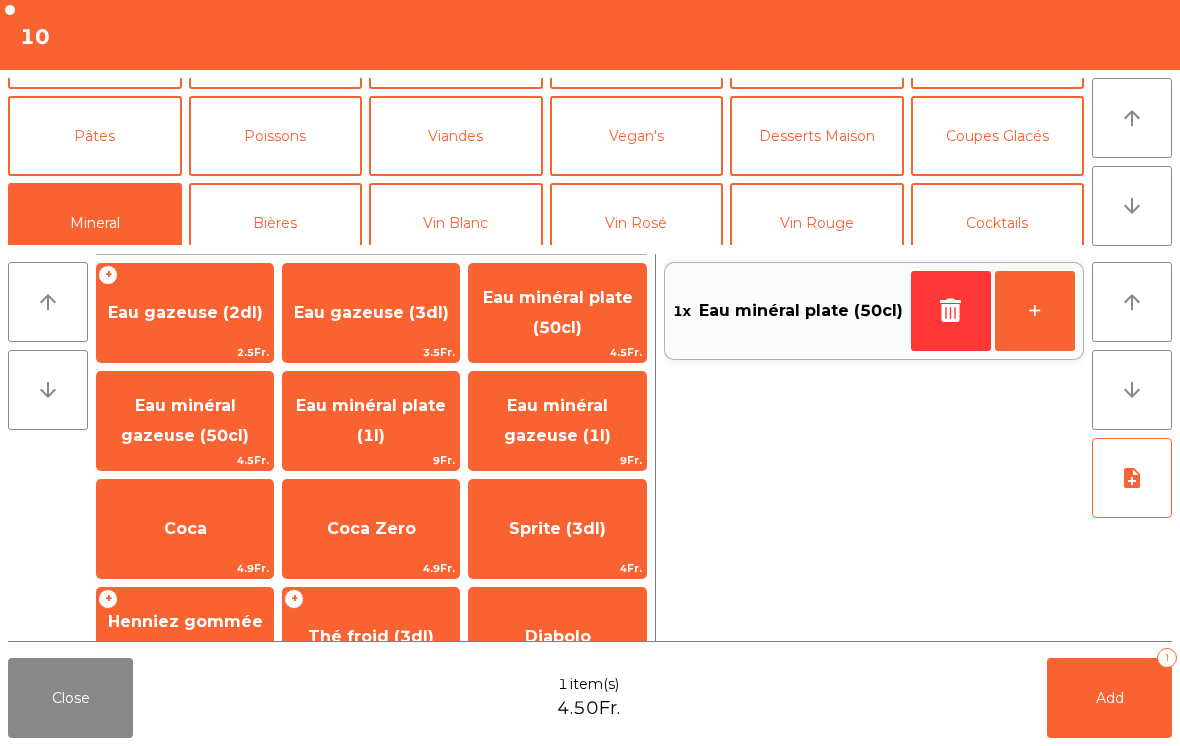 click on "Add   1" 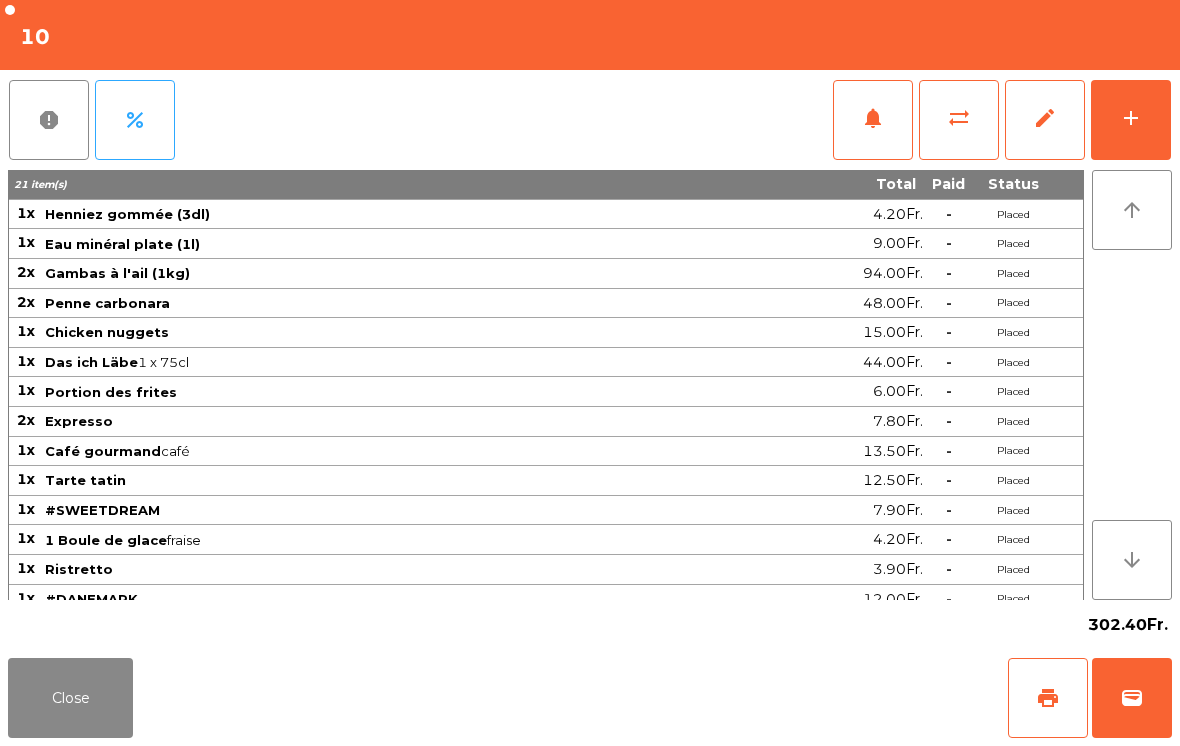 scroll, scrollTop: 0, scrollLeft: 0, axis: both 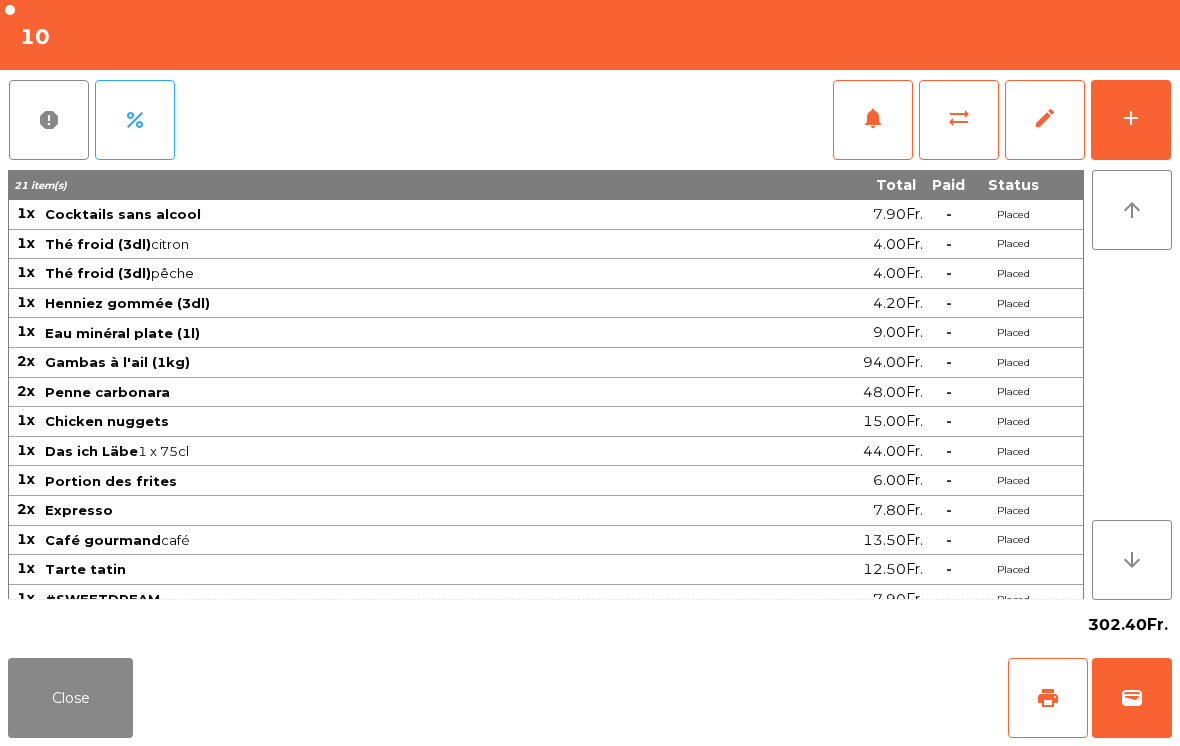 click on "print" 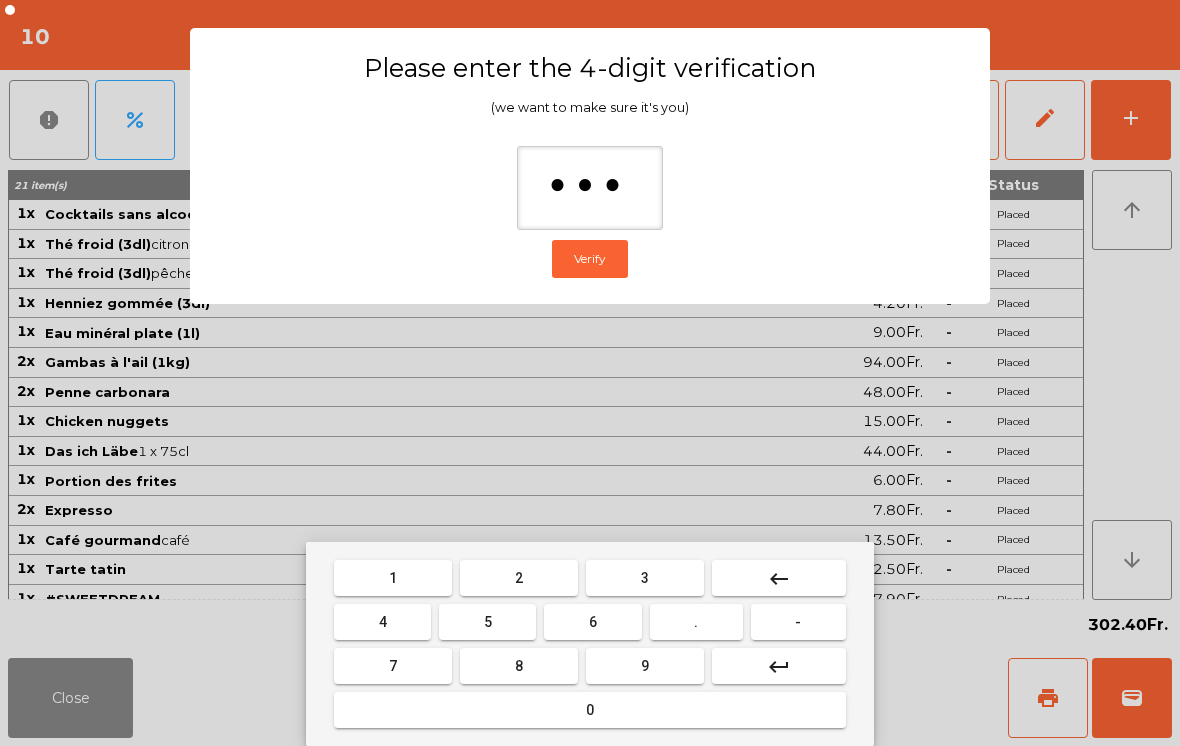 type on "****" 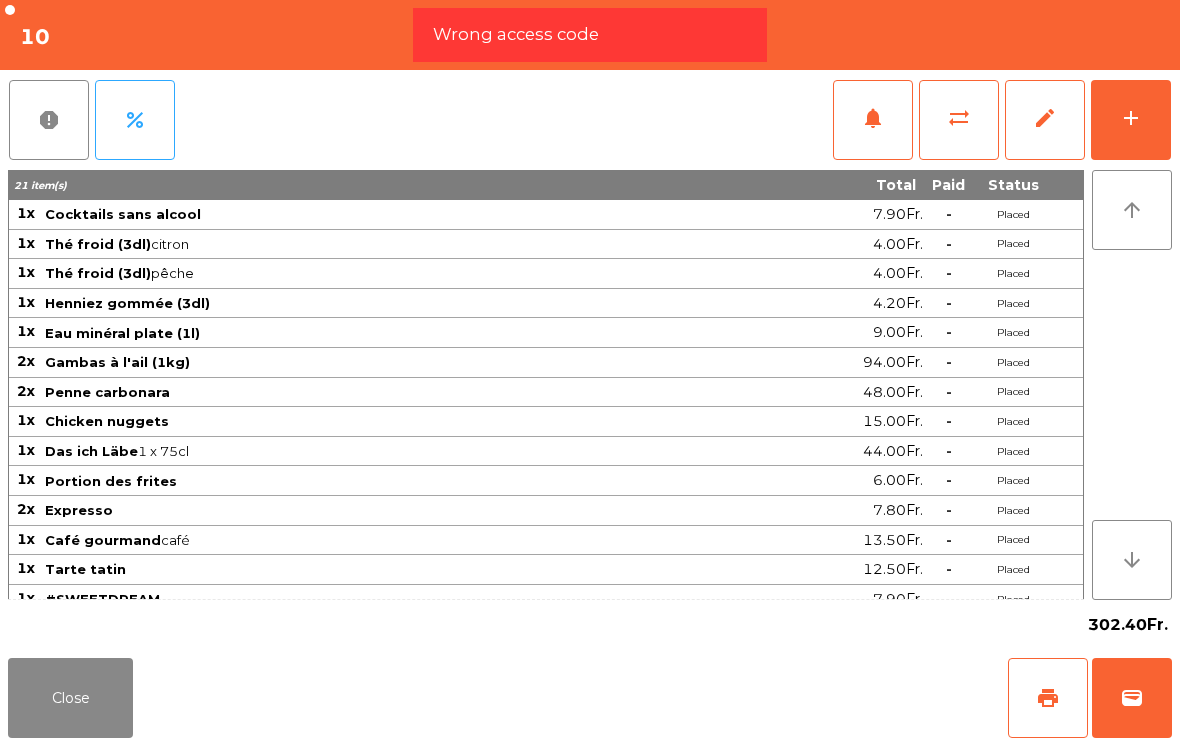 click on "wallet" 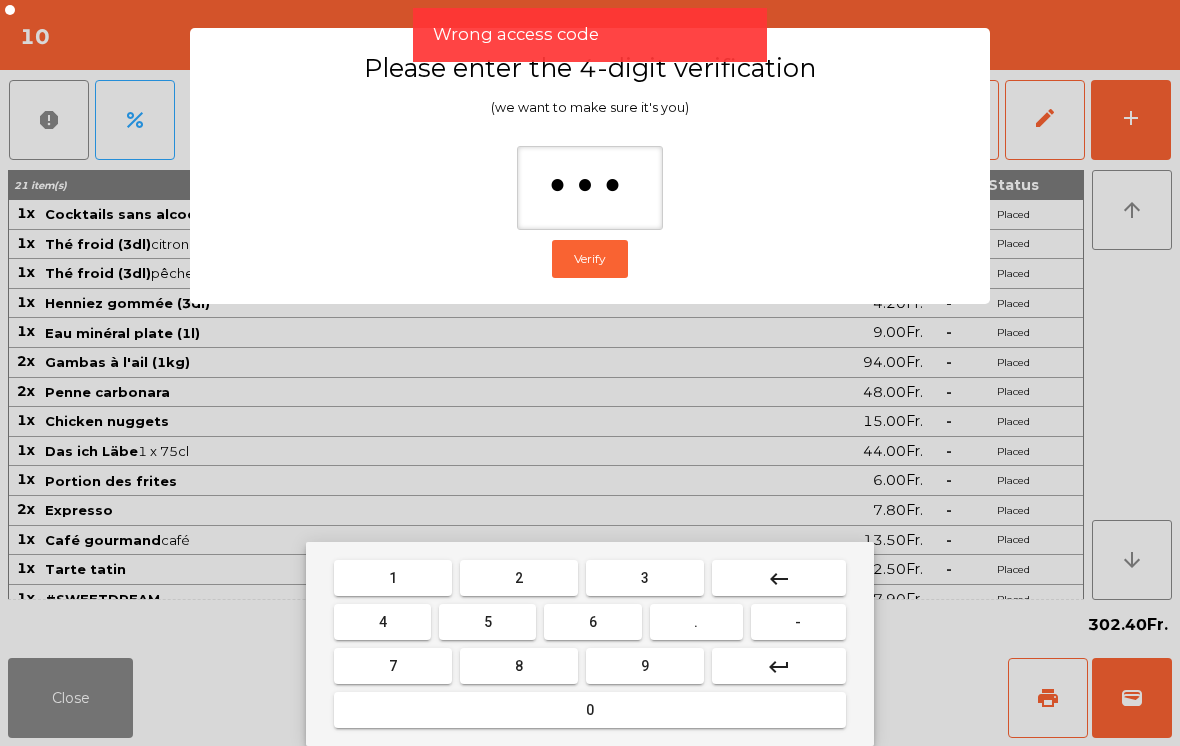 type on "****" 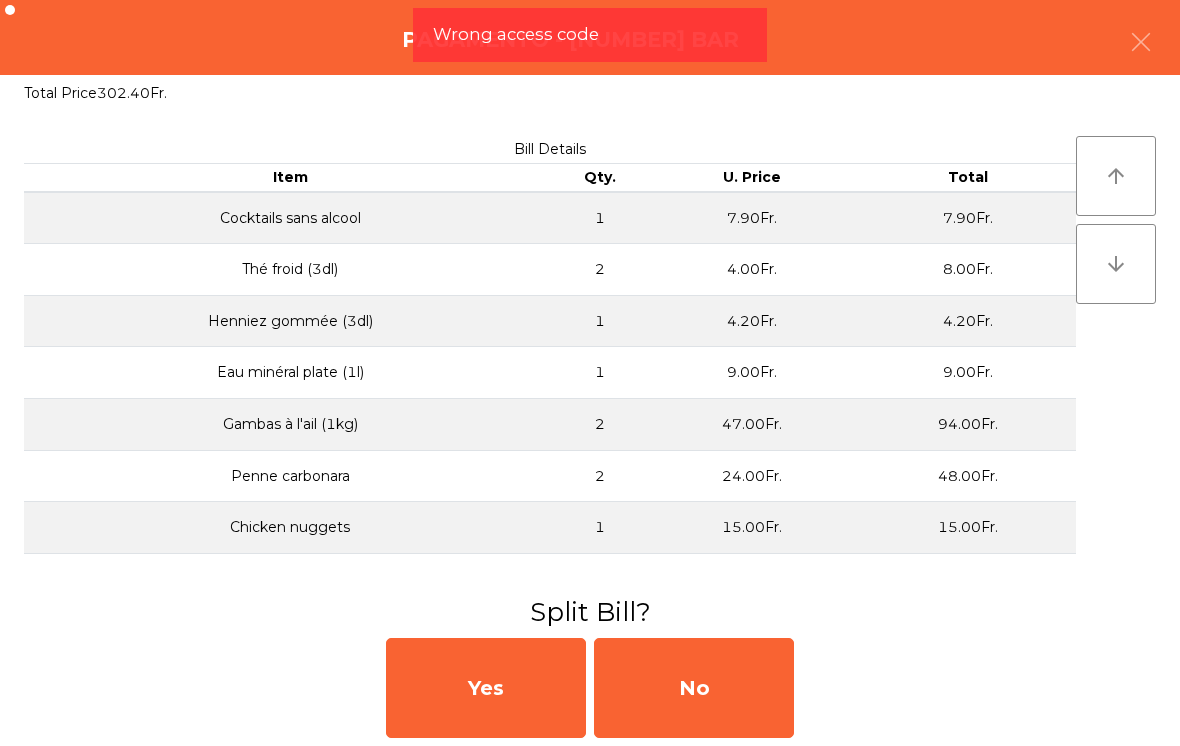click on "No" 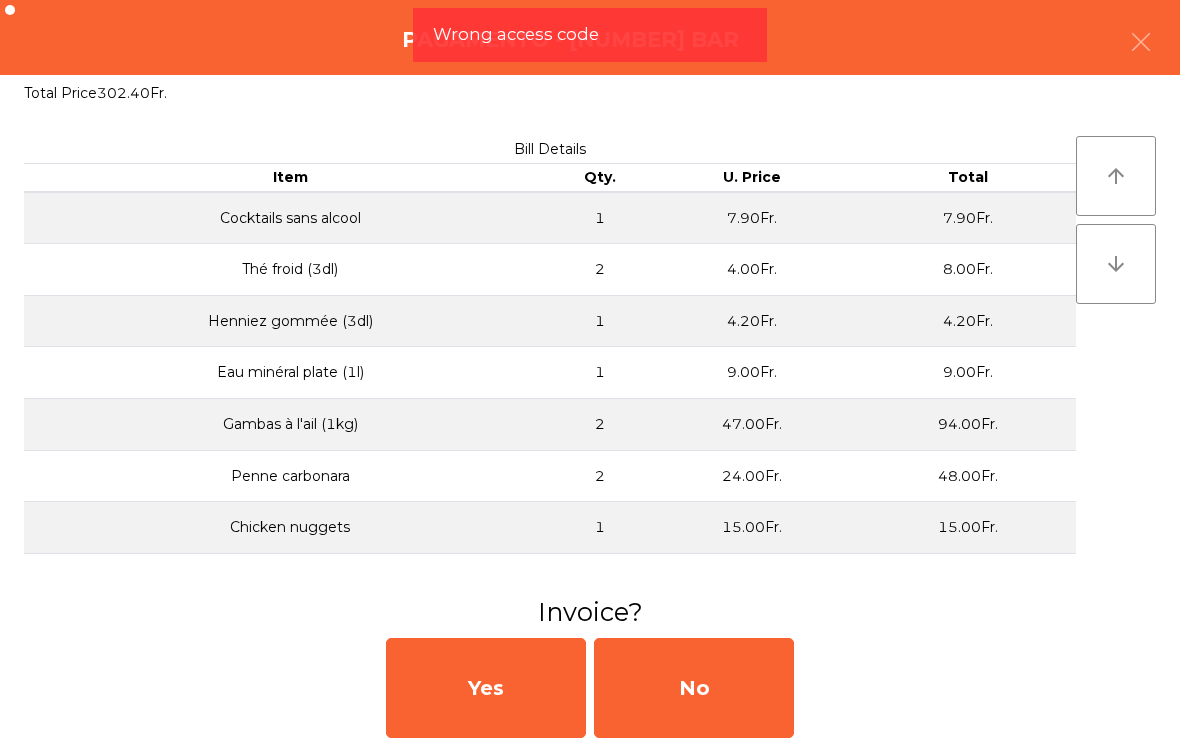 click on "No" 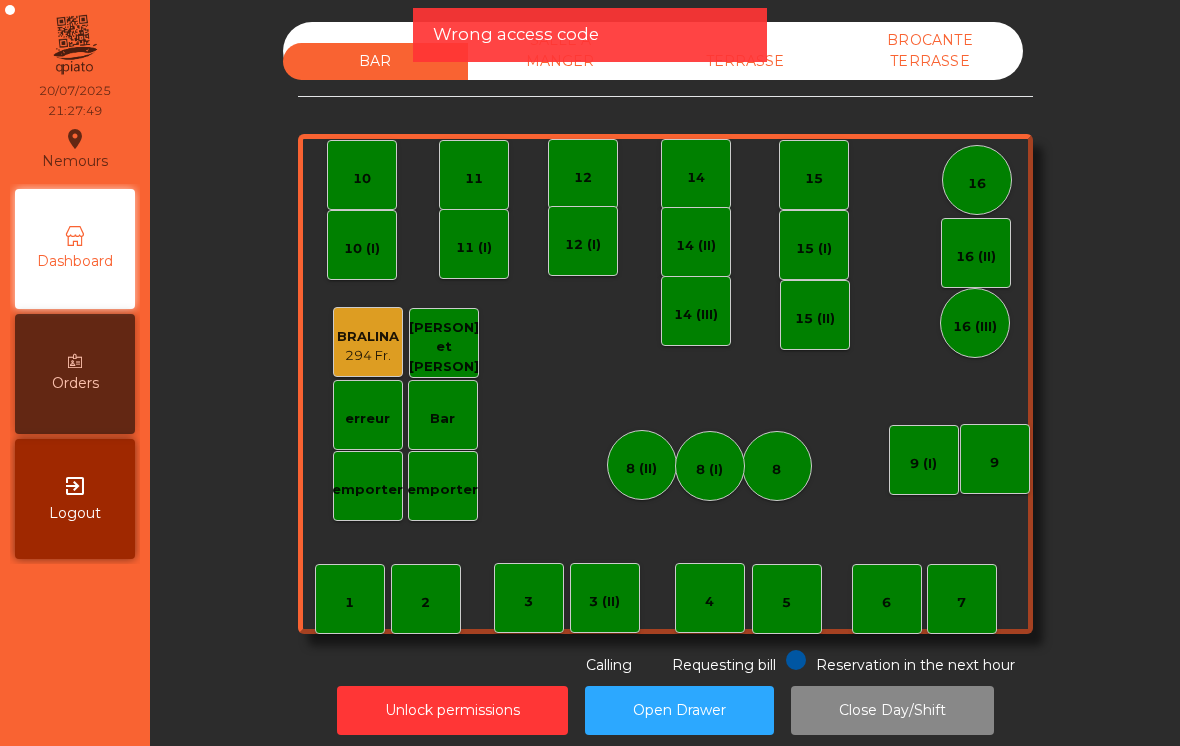 click on "Close Day/Shift" 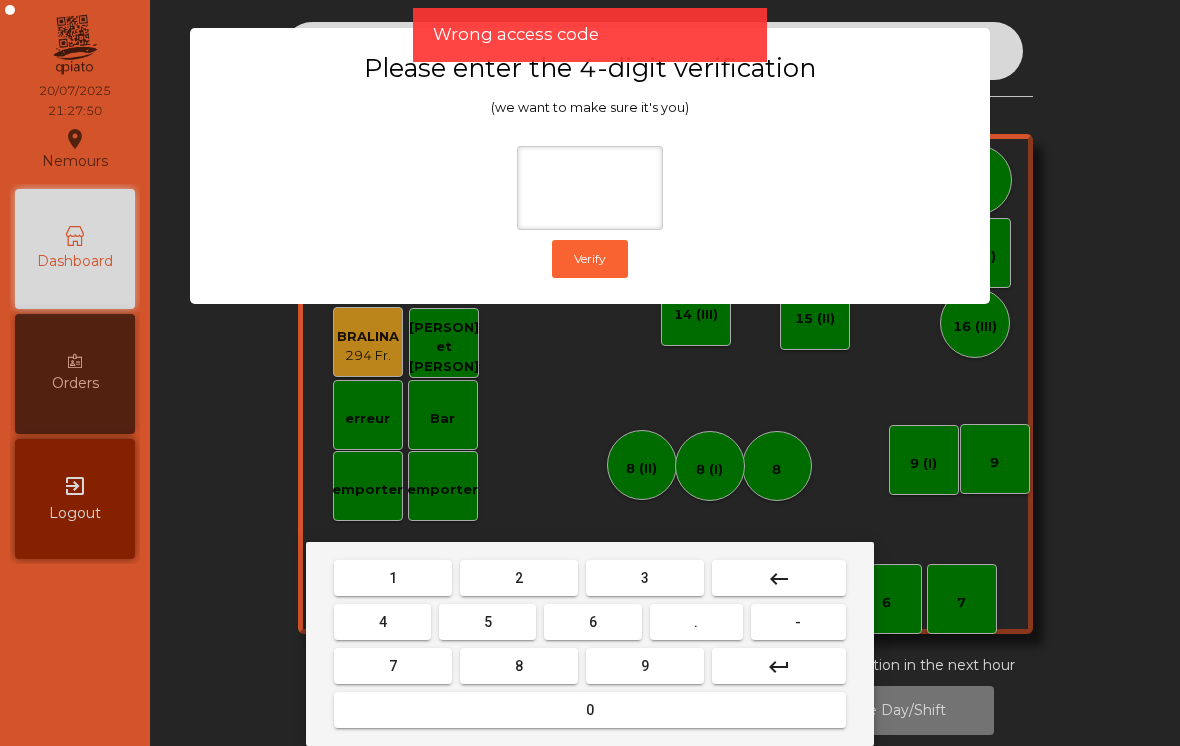 type on "*" 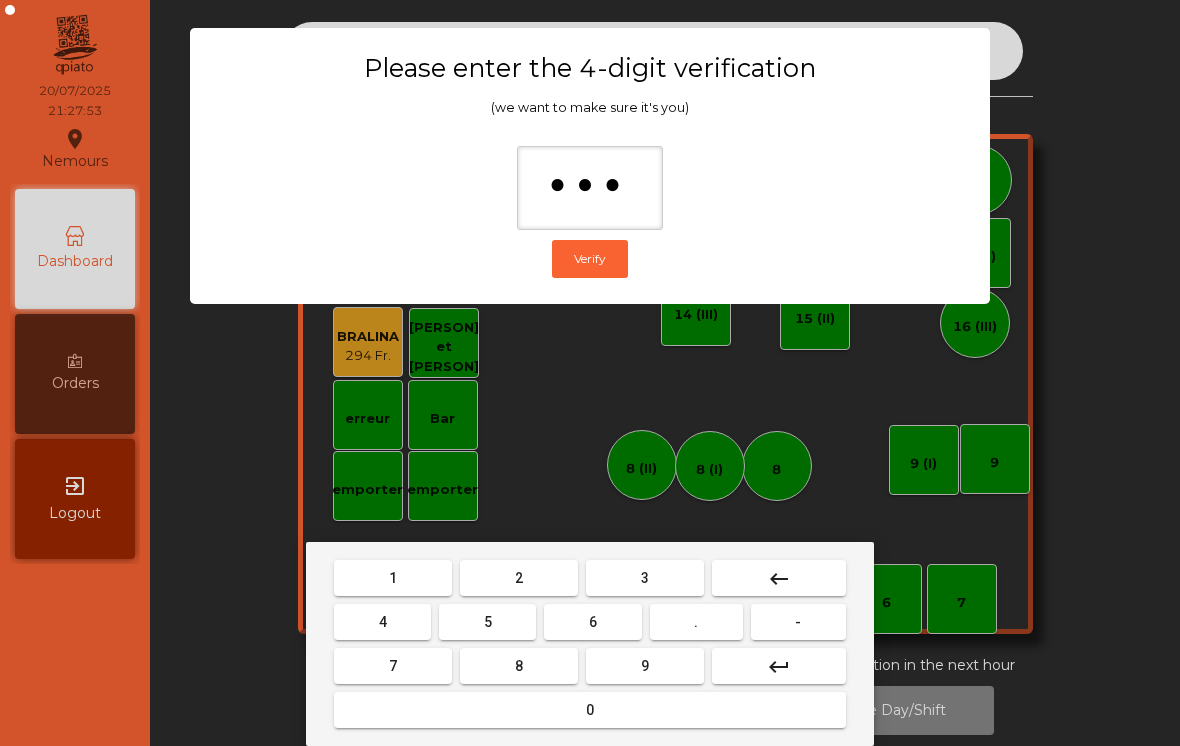 type on "****" 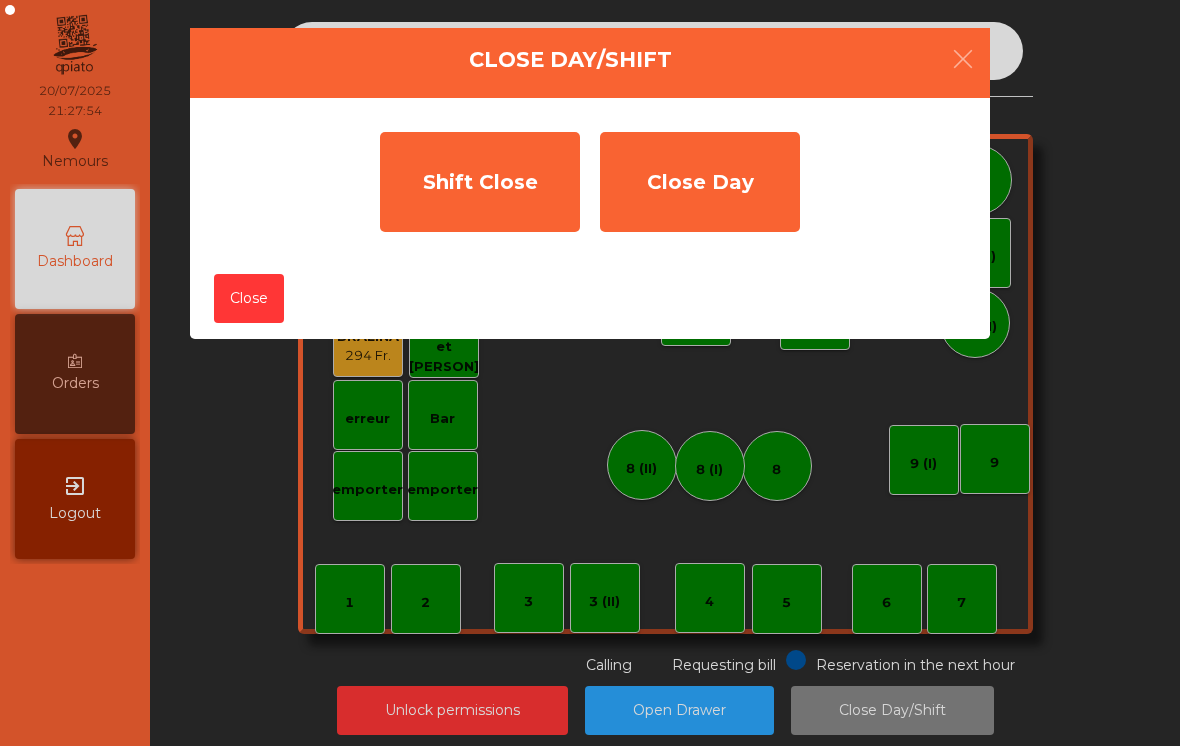 click on "Shift Close" 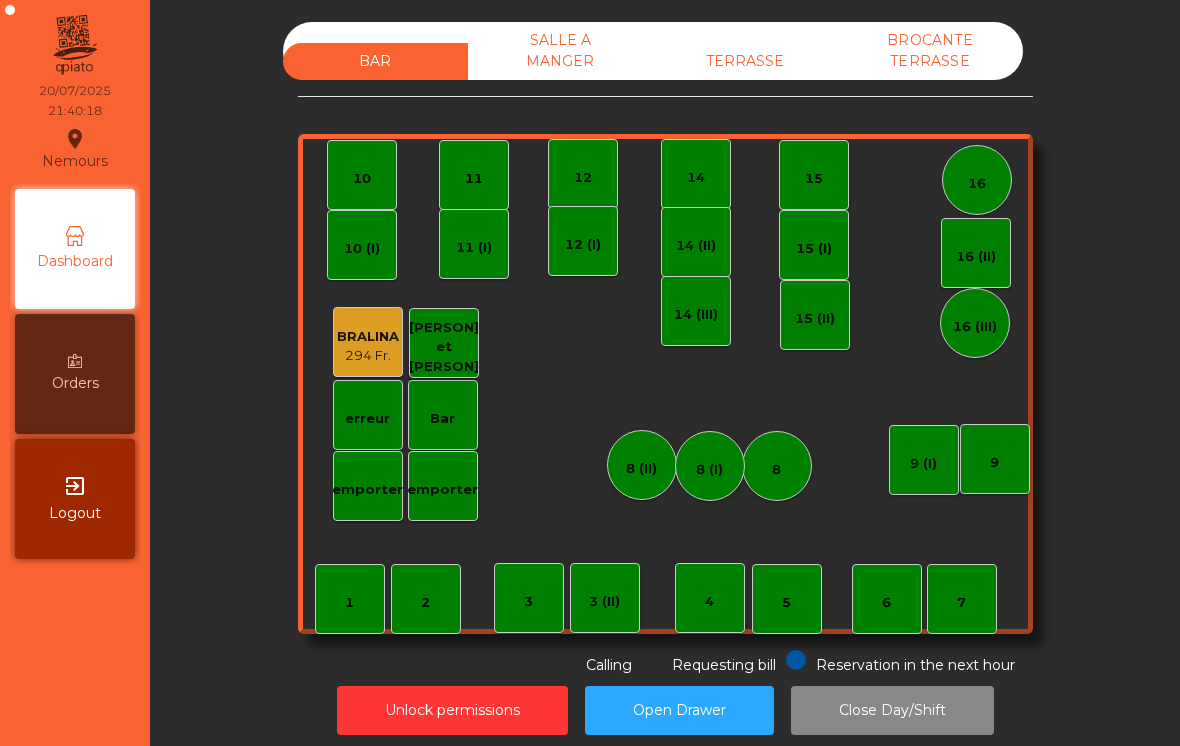 click on "TERRASSE" 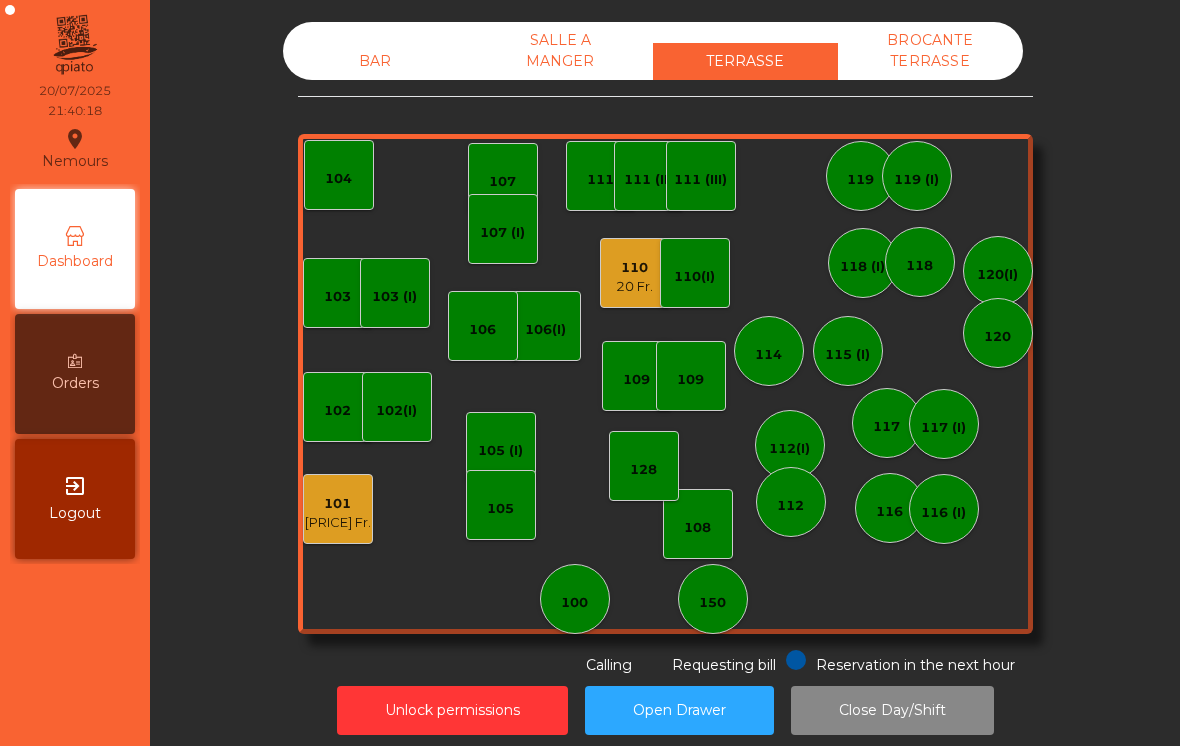 click on "SALLE A MANGER" 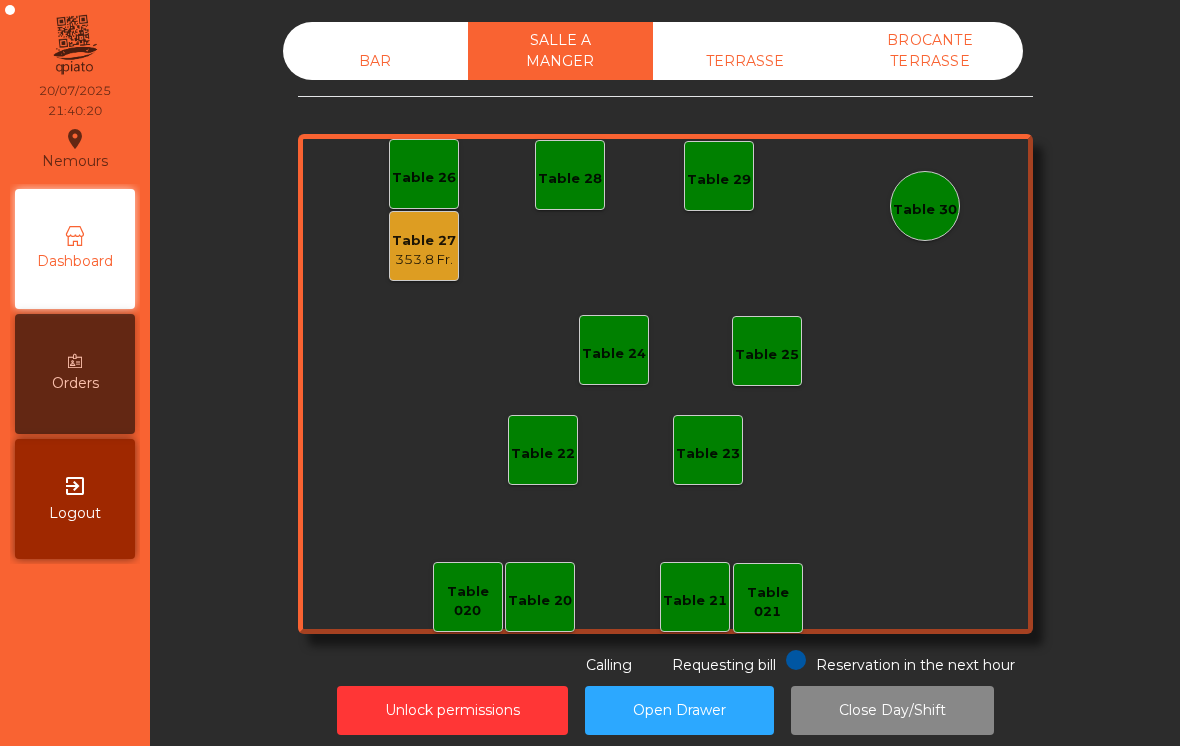 click on "BROCANTE TERRASSE" 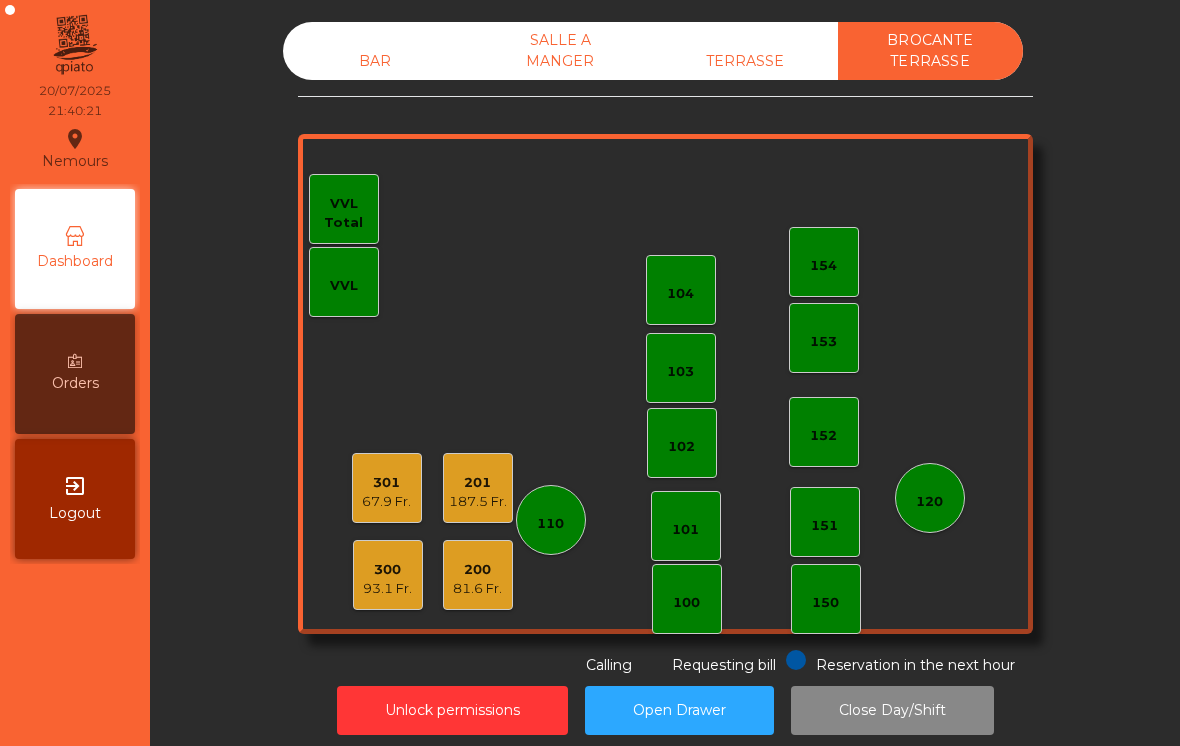 click on "BAR" 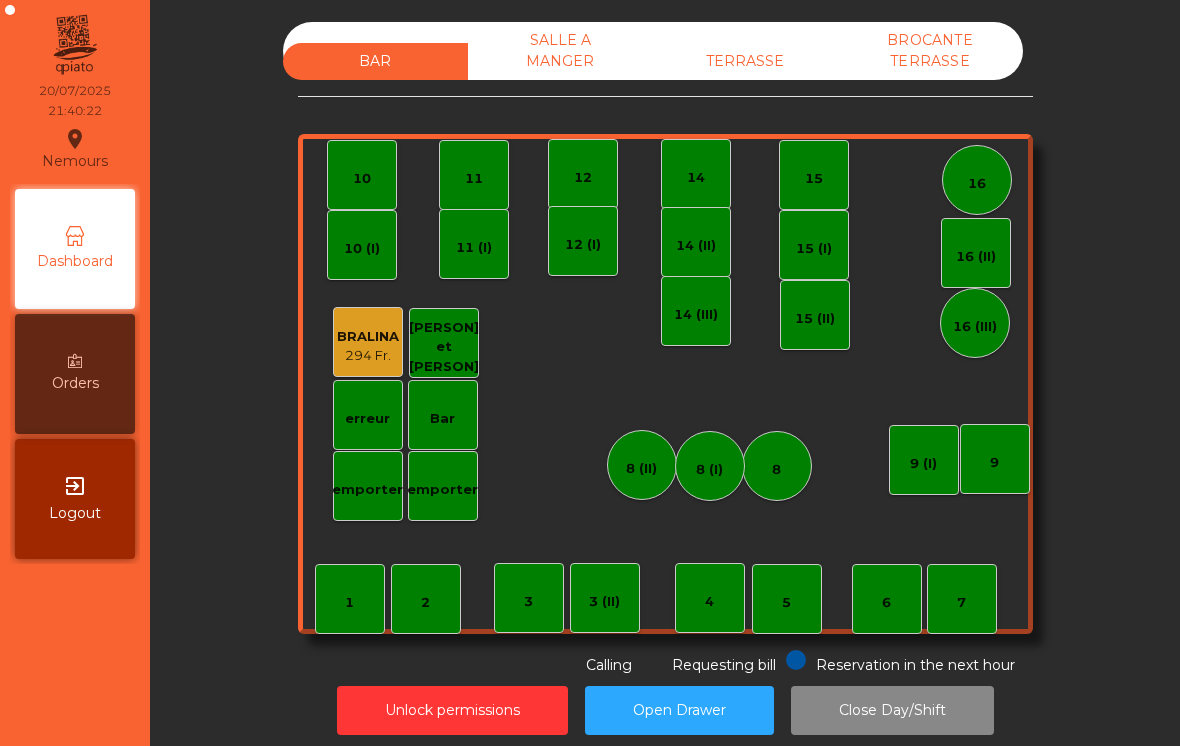 click on "TERRASSE" 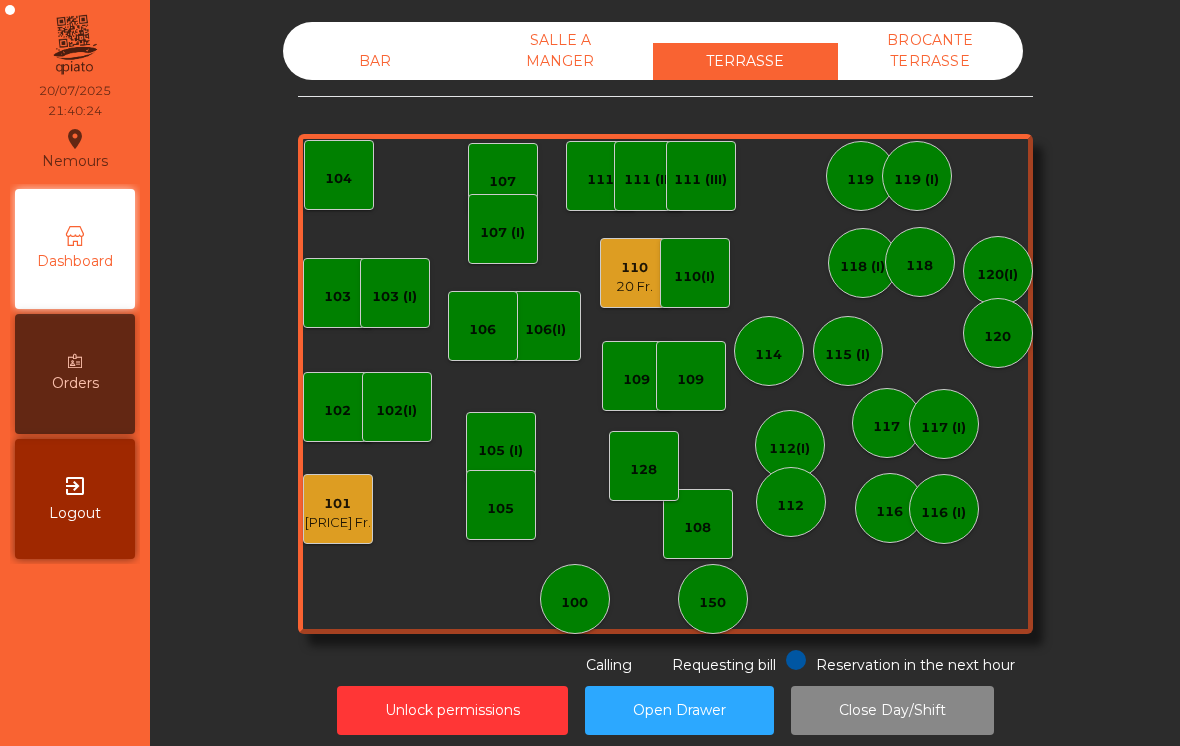 click on "[NUMBER] [PRICE] Fr." 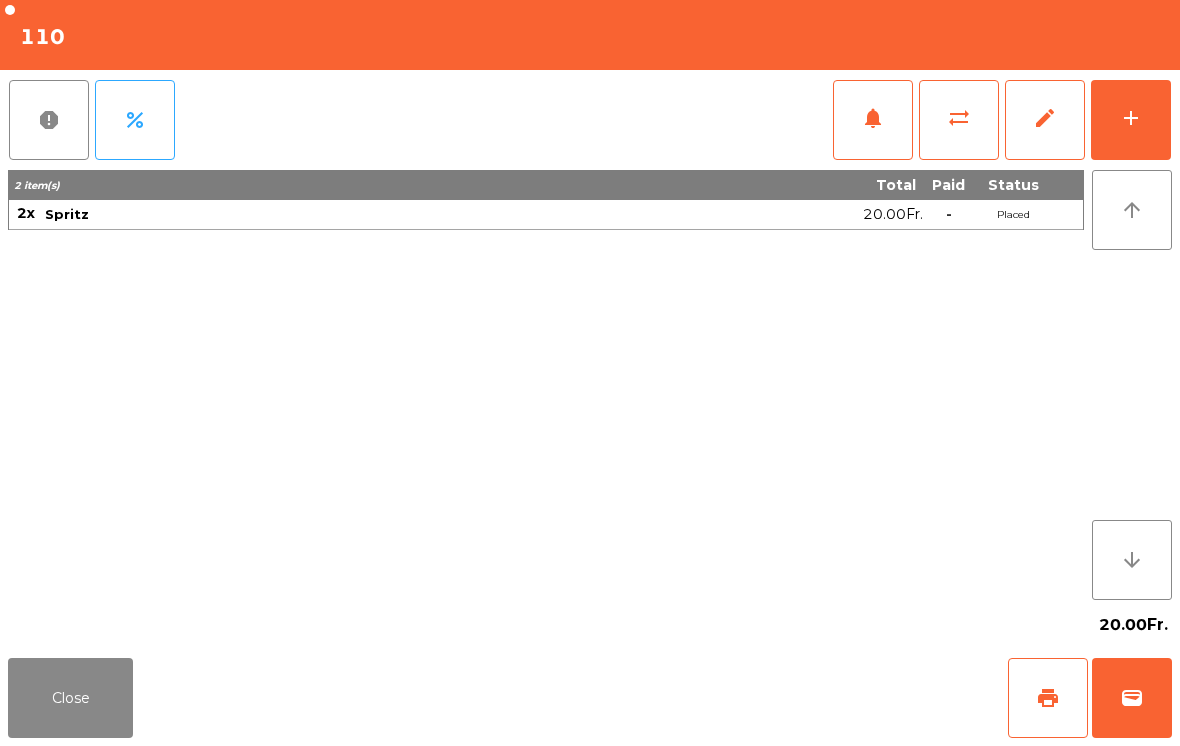 click on "Close" 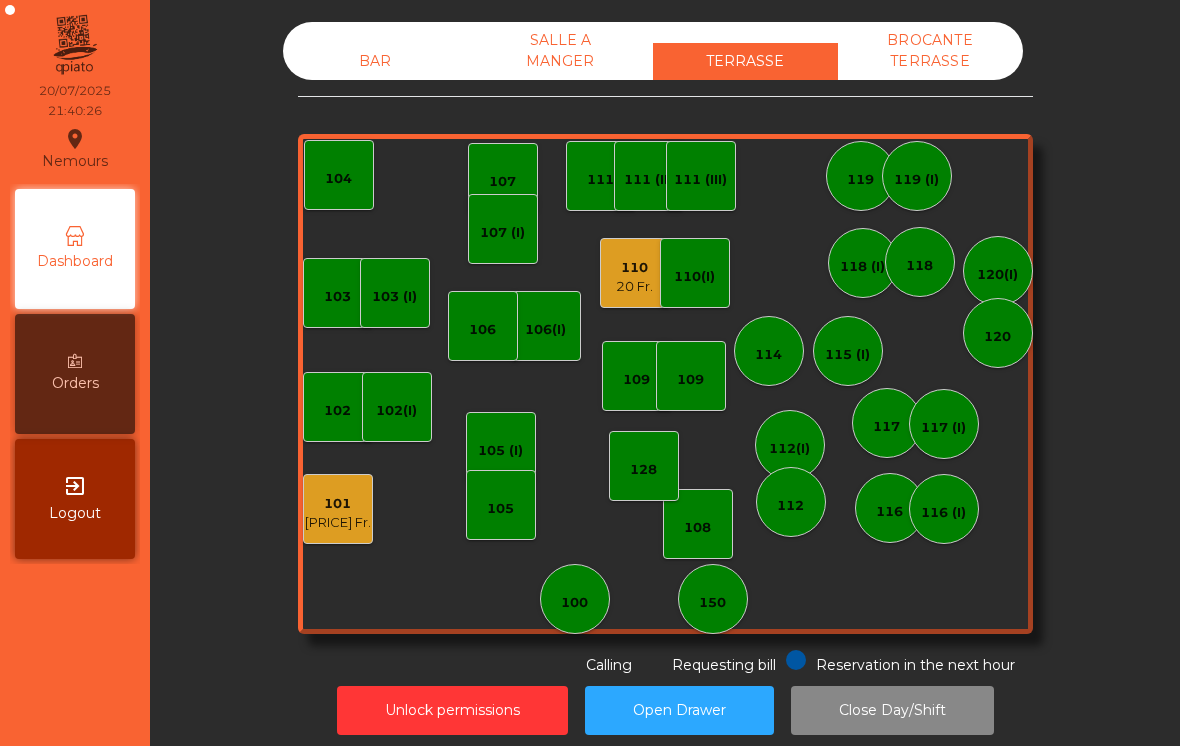 click on "[PRICE] Fr." 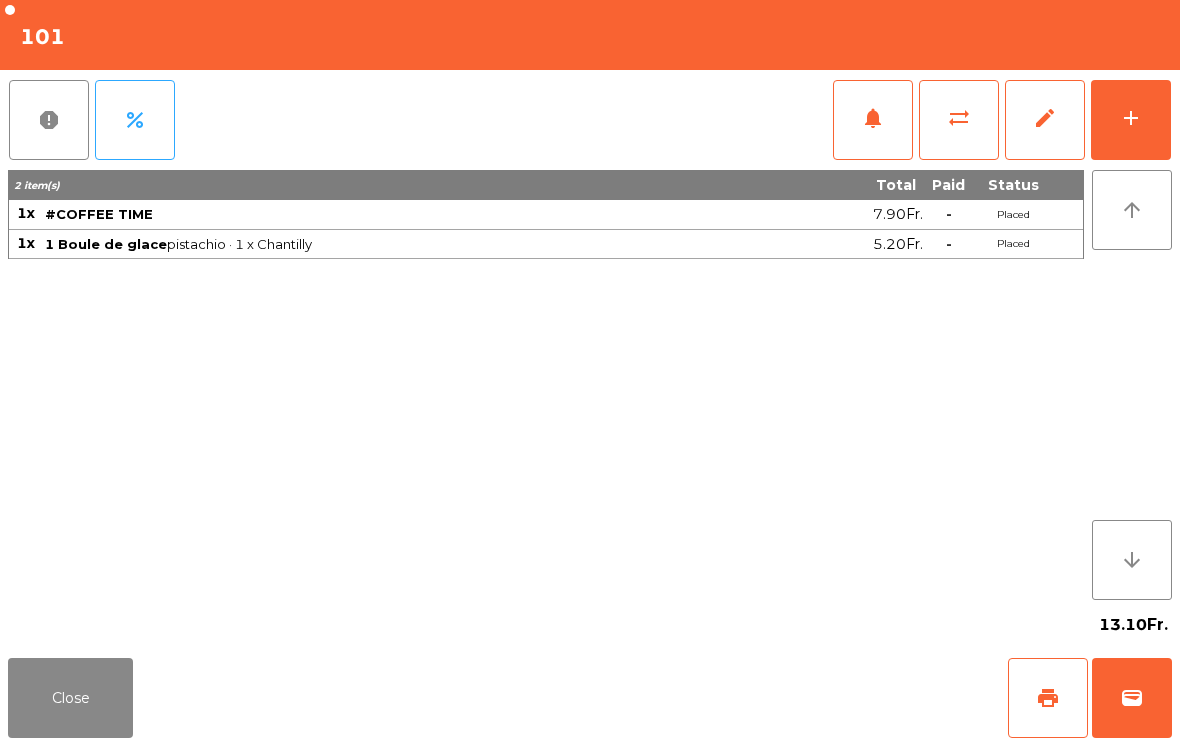 click on "Close" 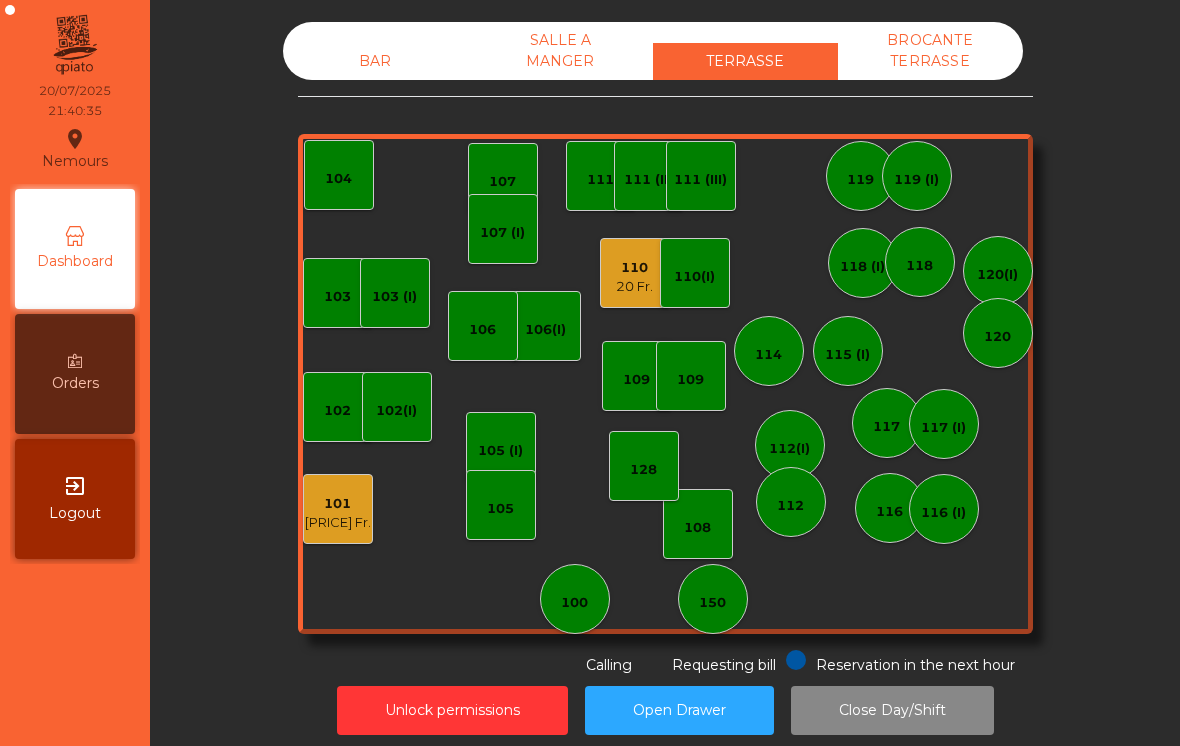 click on "101" 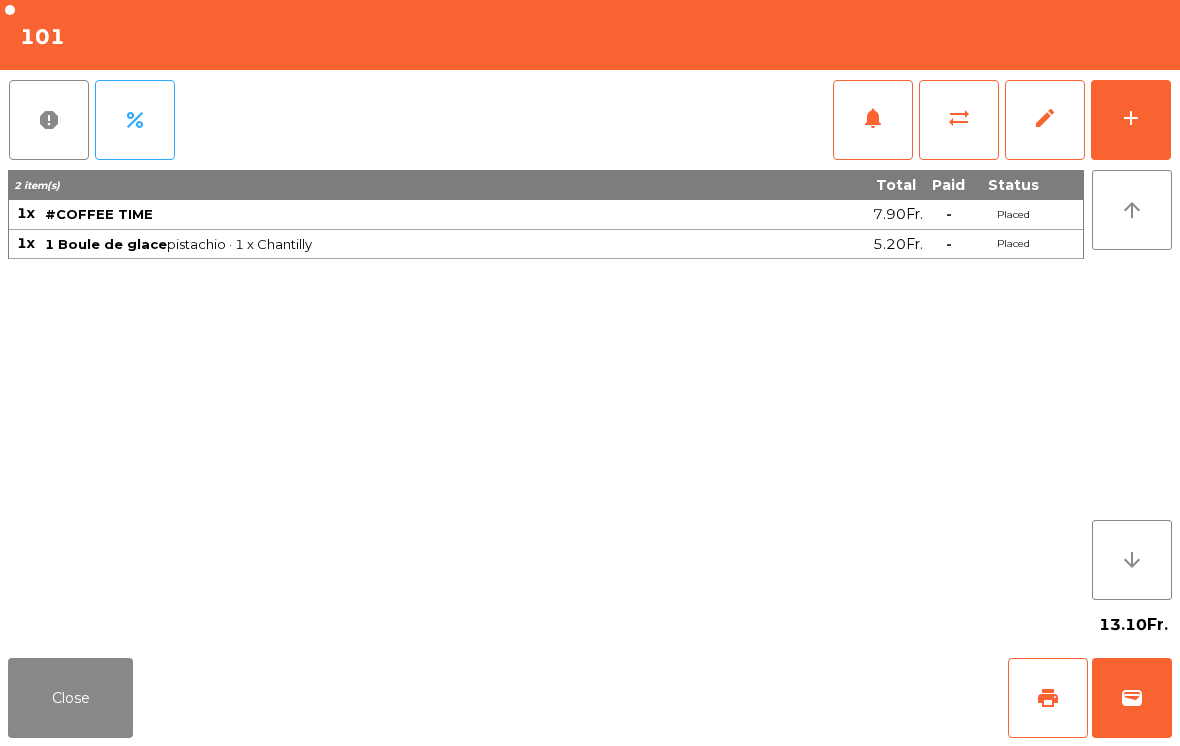 click on "Close" 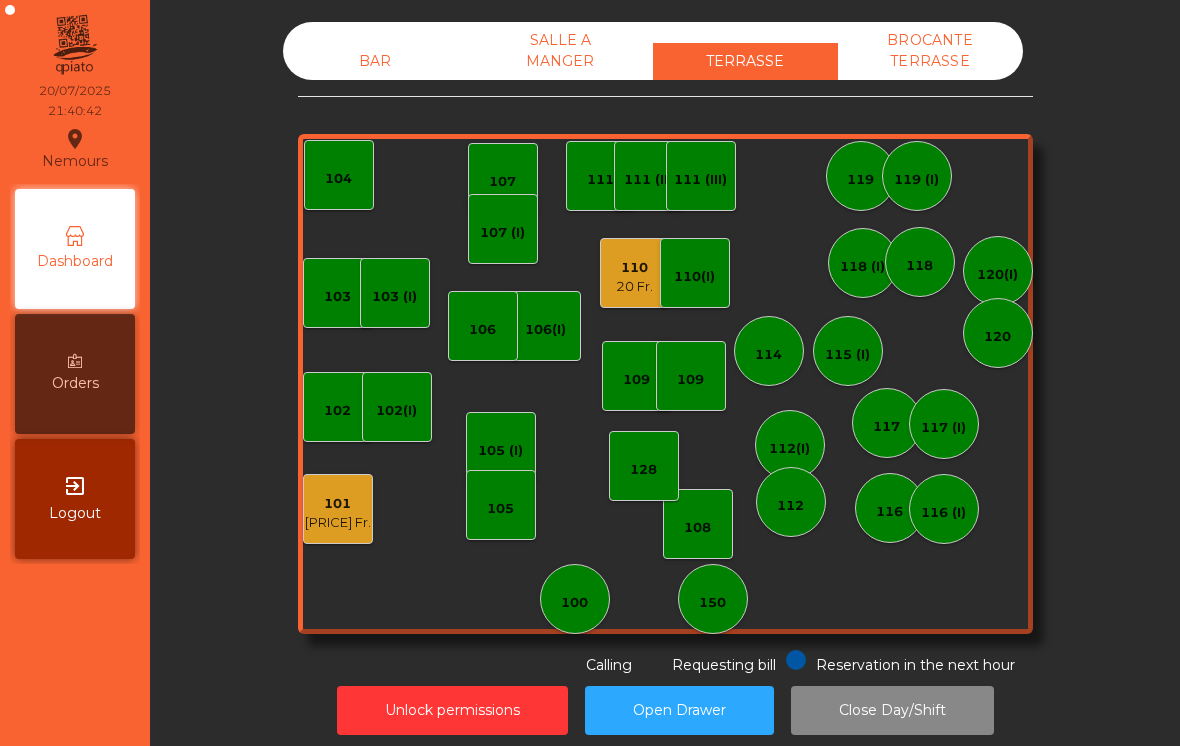 click on "BROCANTE TERRASSE" 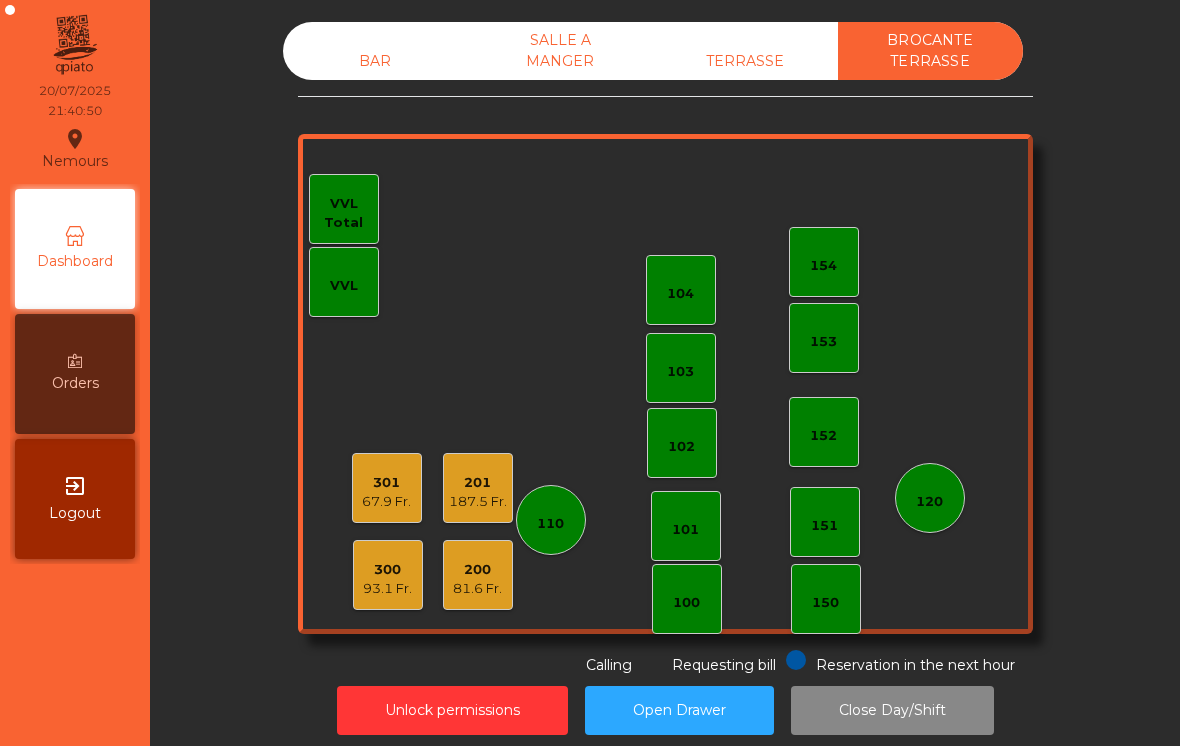 click on "TERRASSE" 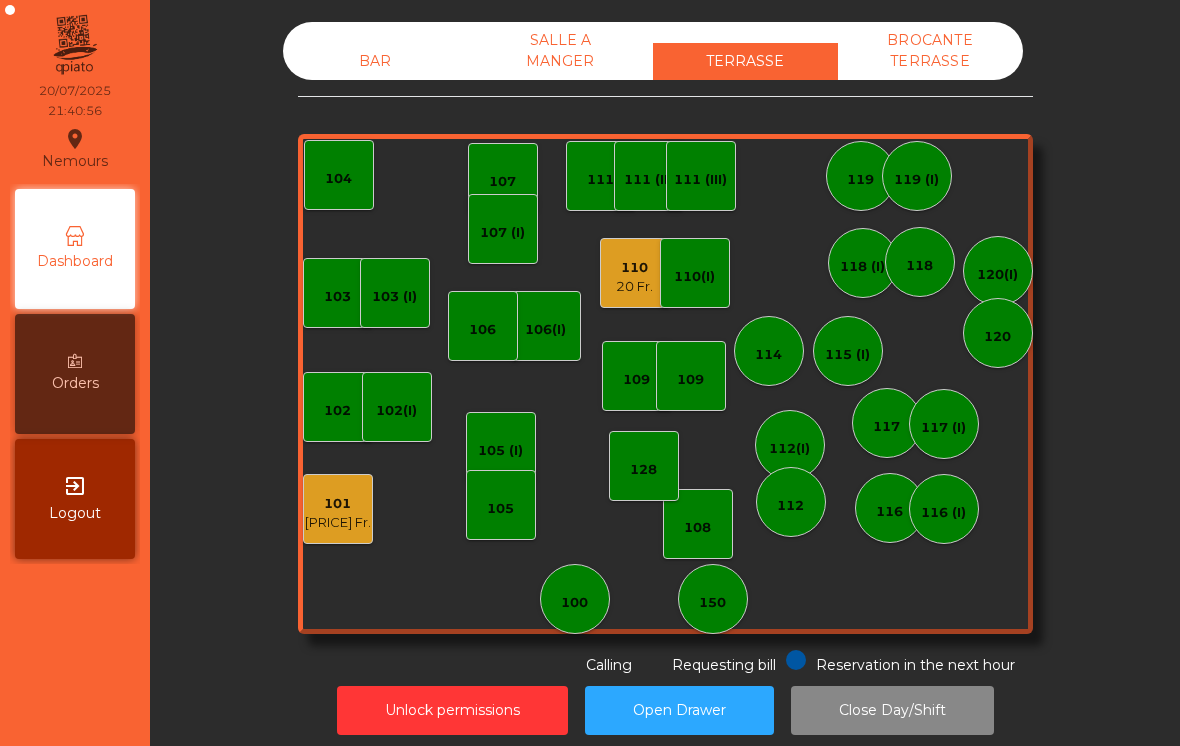 click on "[NUMBER] [PRICE] Fr." 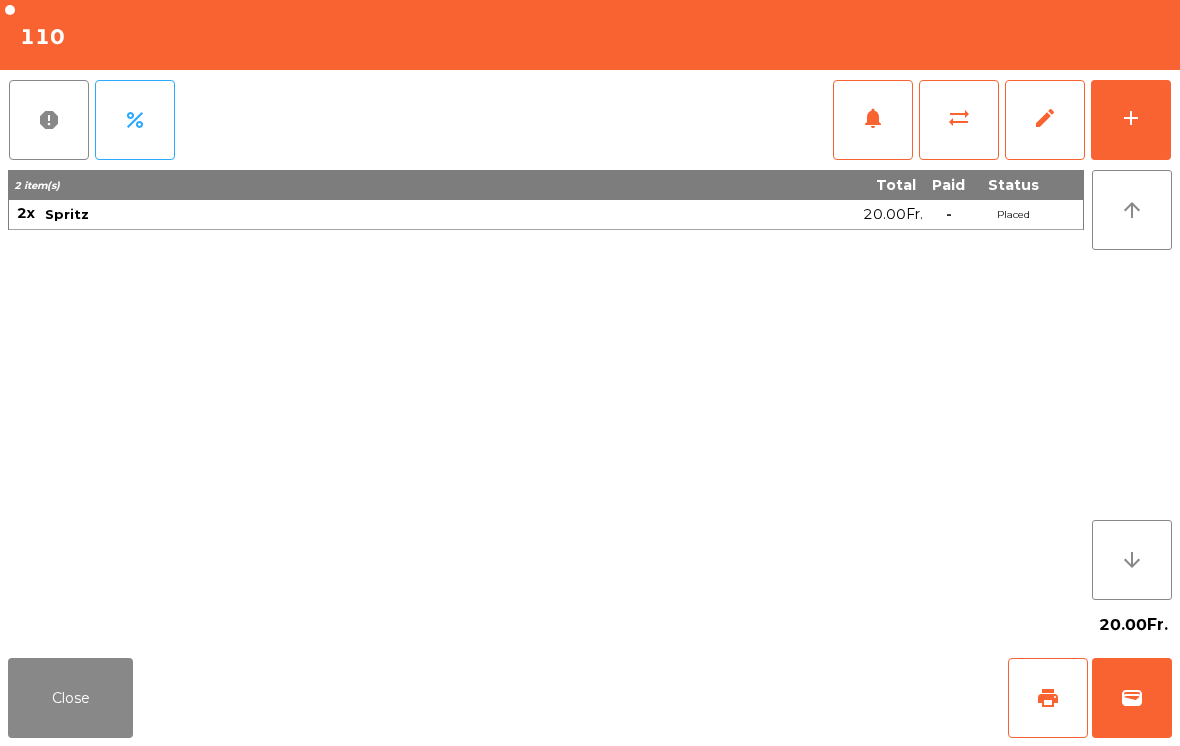 click on "Close" 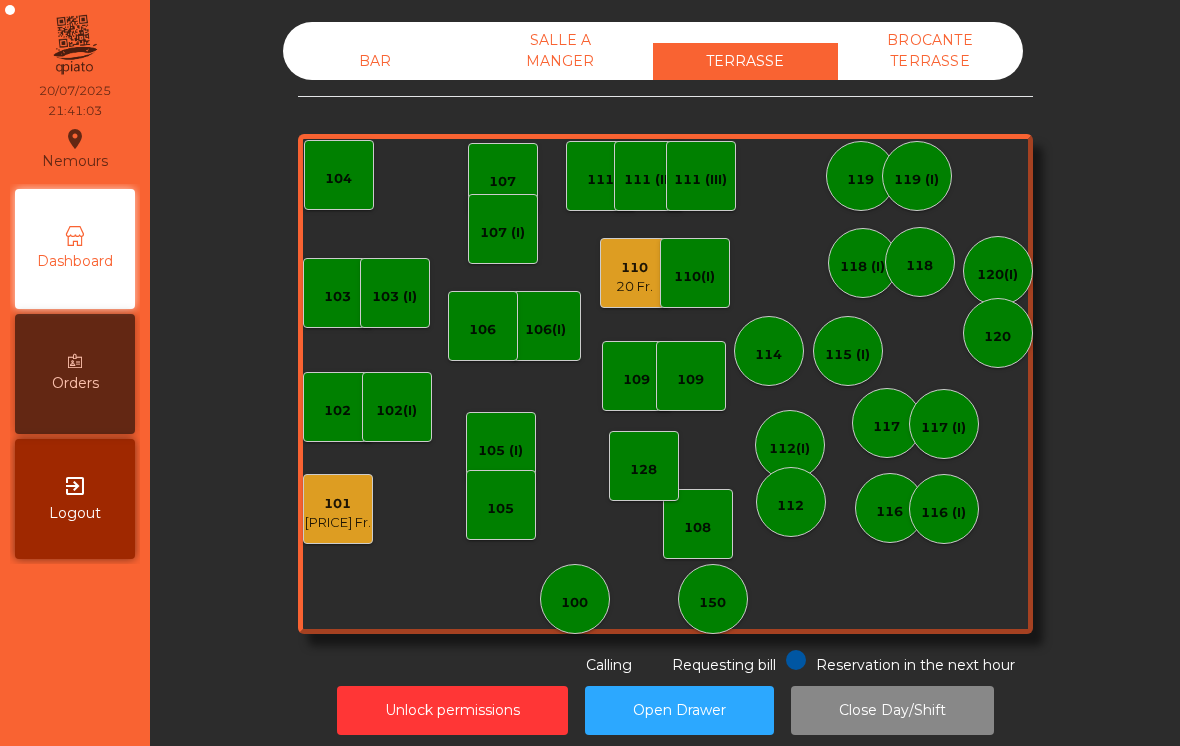 scroll, scrollTop: 2, scrollLeft: 0, axis: vertical 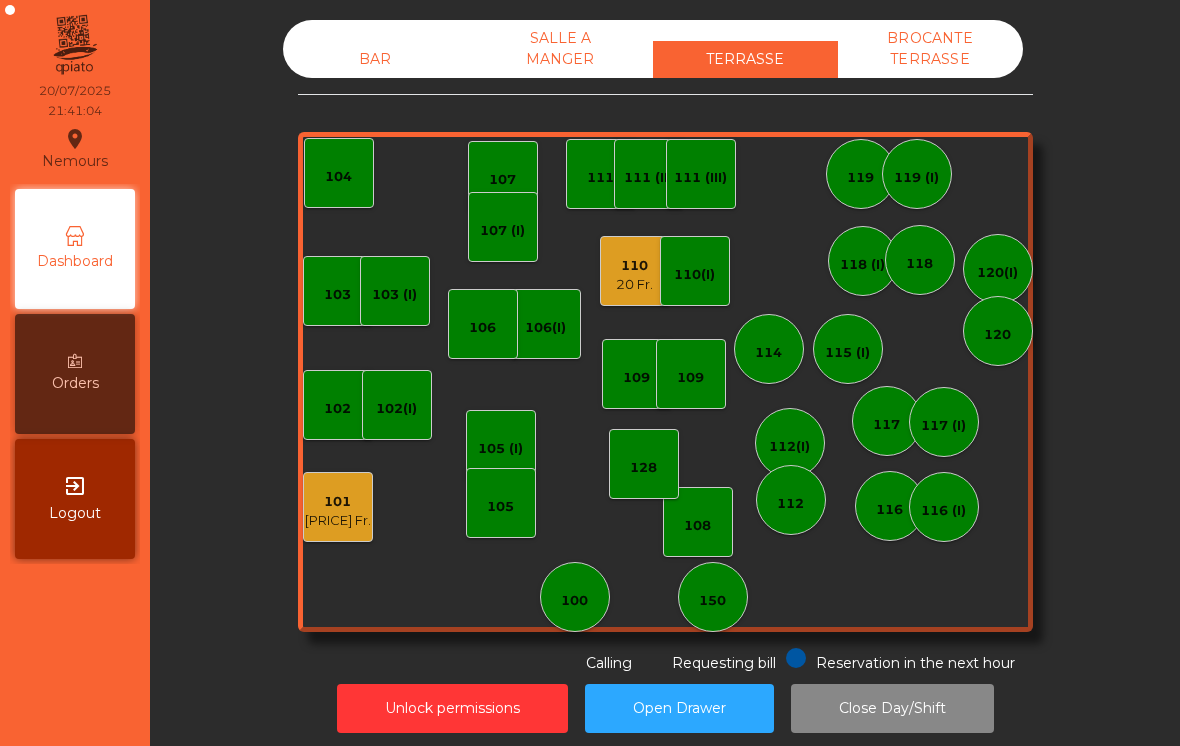 click on "BROCANTE TERRASSE" 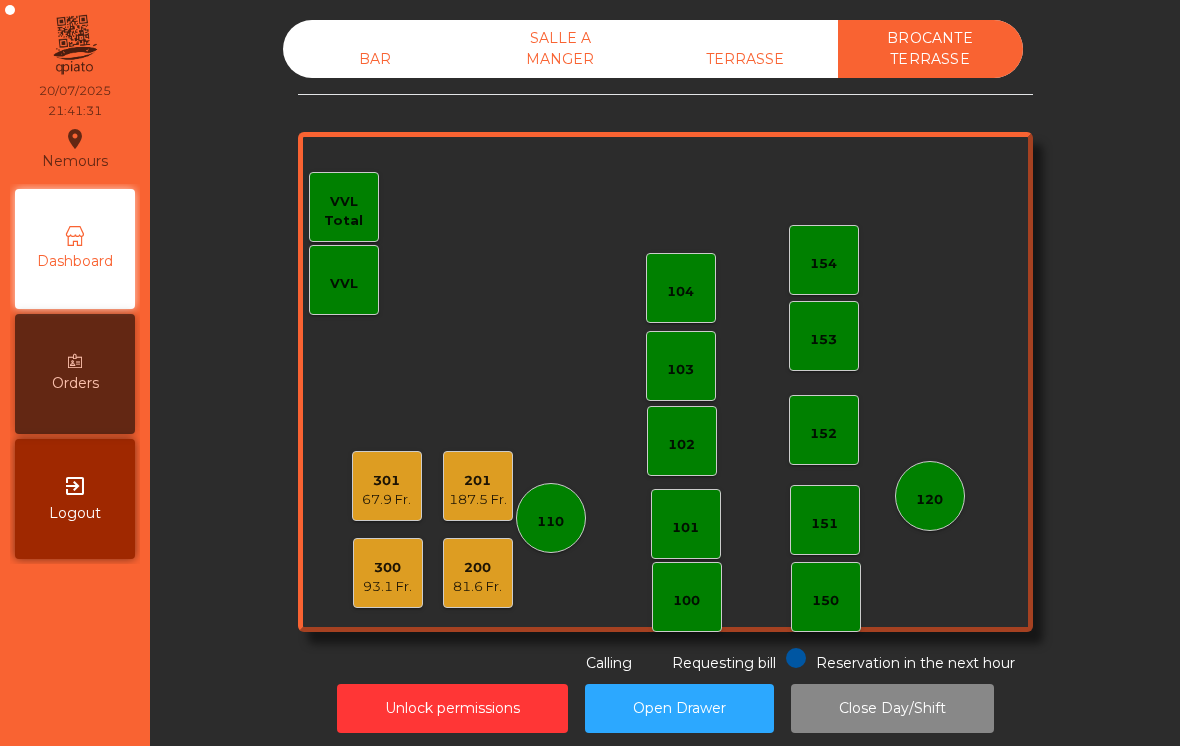 click on "TERRASSE" 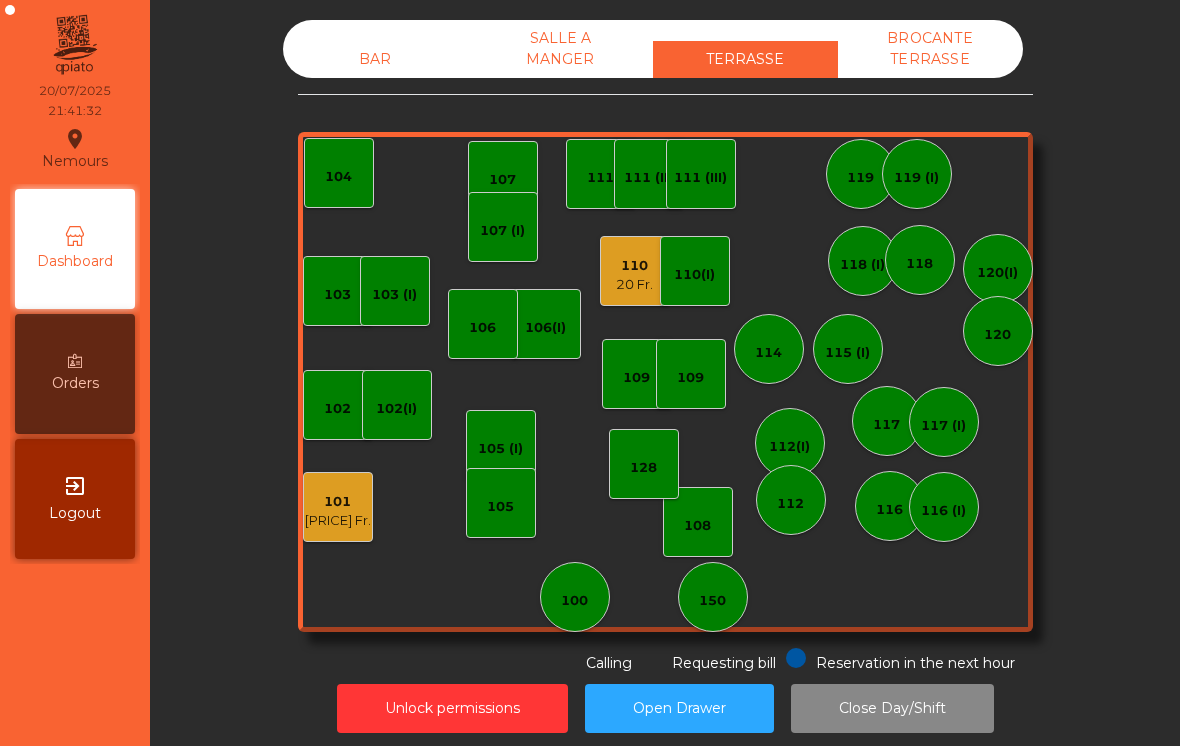 click on "SALLE A MANGER" 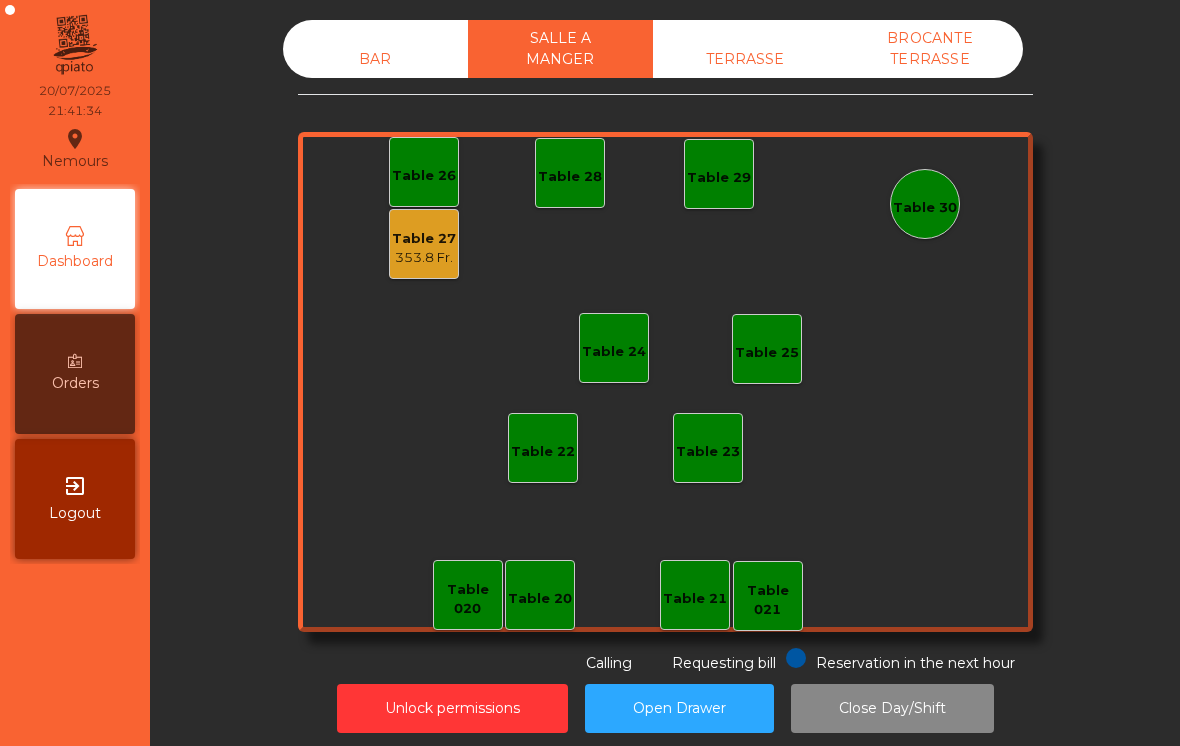 click on "BAR" 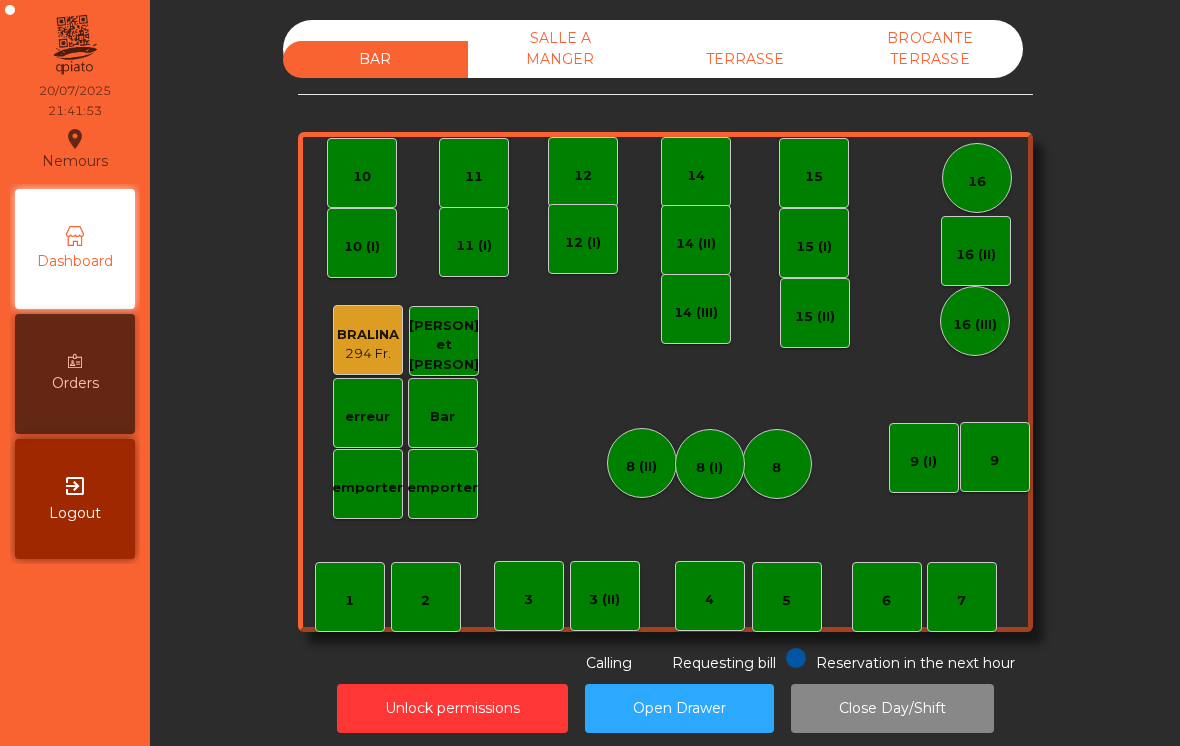 click on "TERRASSE" 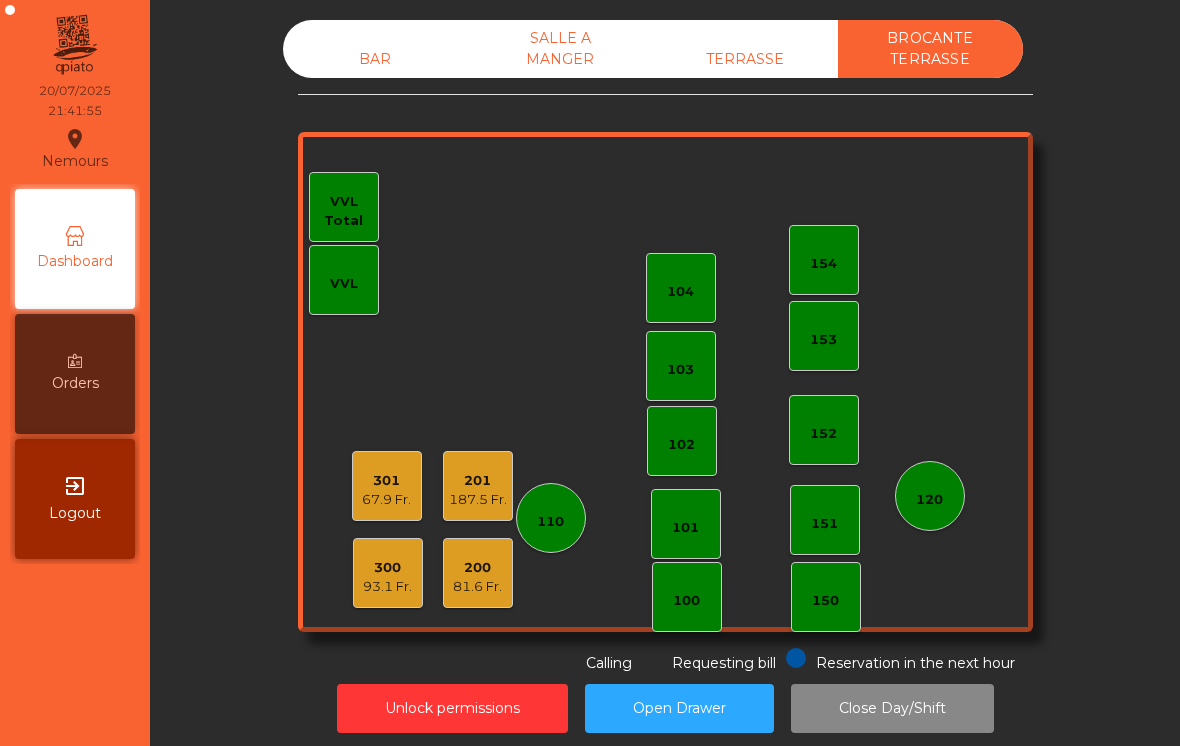 click on "201   187.5 Fr." 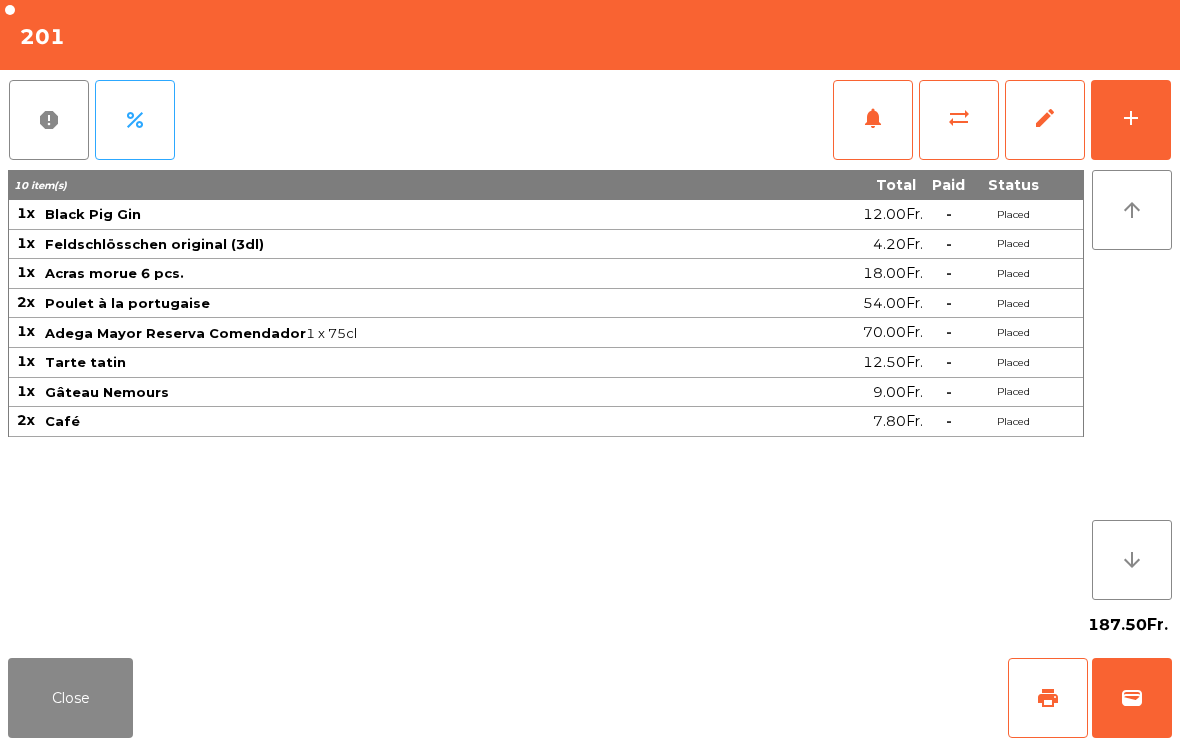 click on "Close" 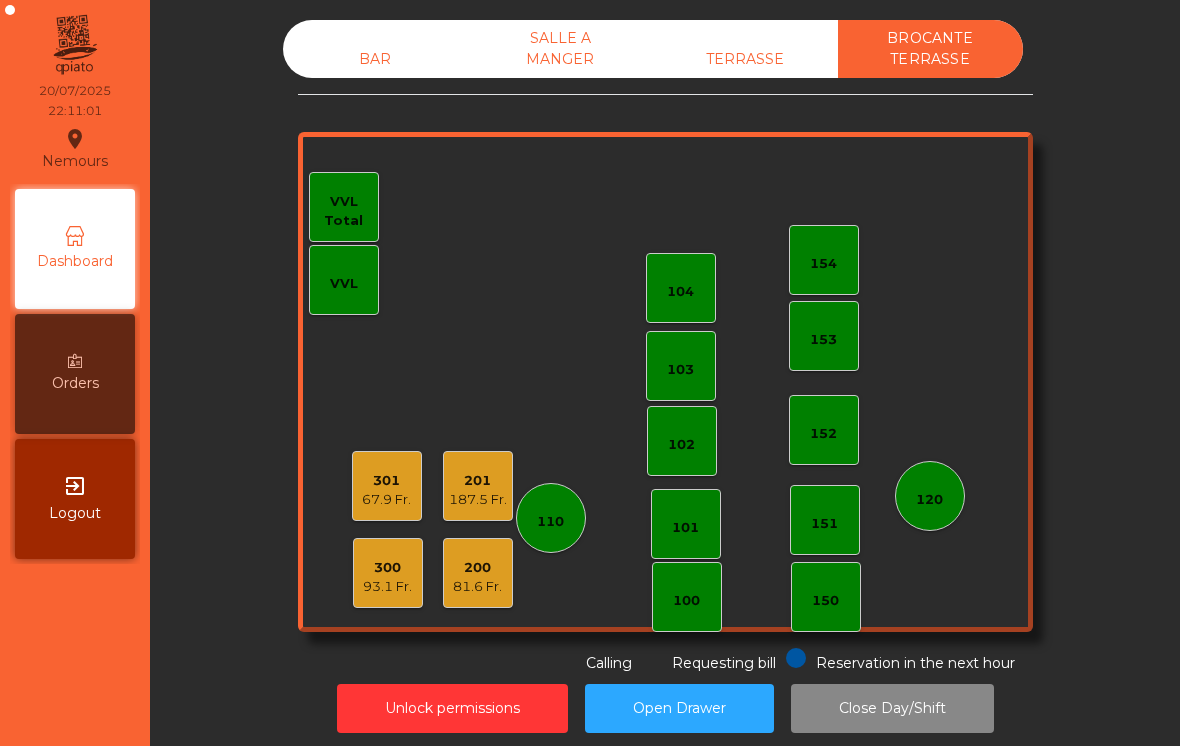 click on "TERRASSE" 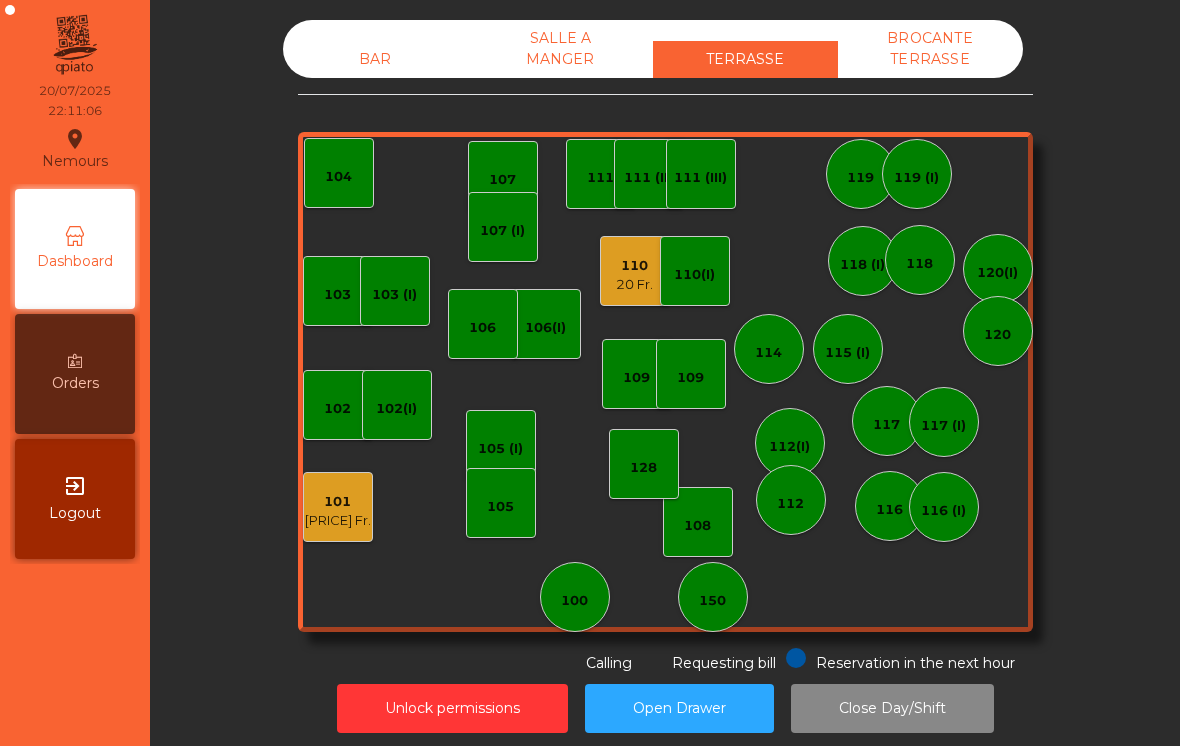 click on "20 Fr." 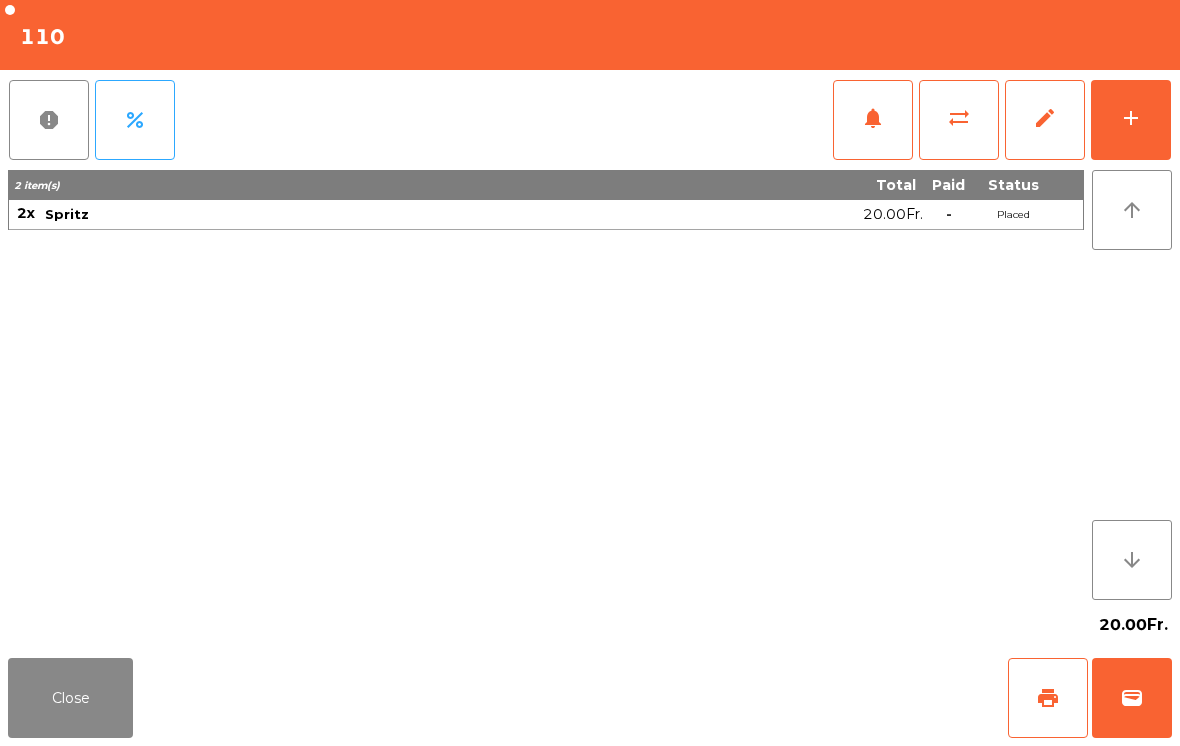 click on "wallet" 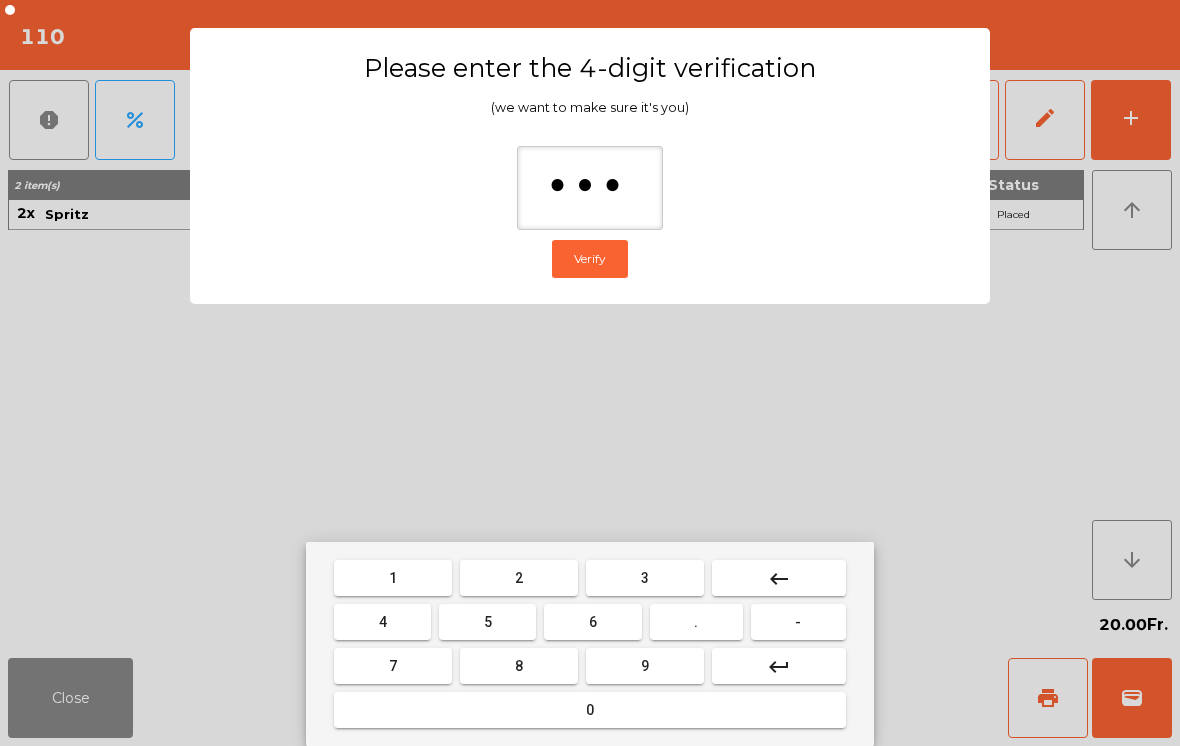 type on "****" 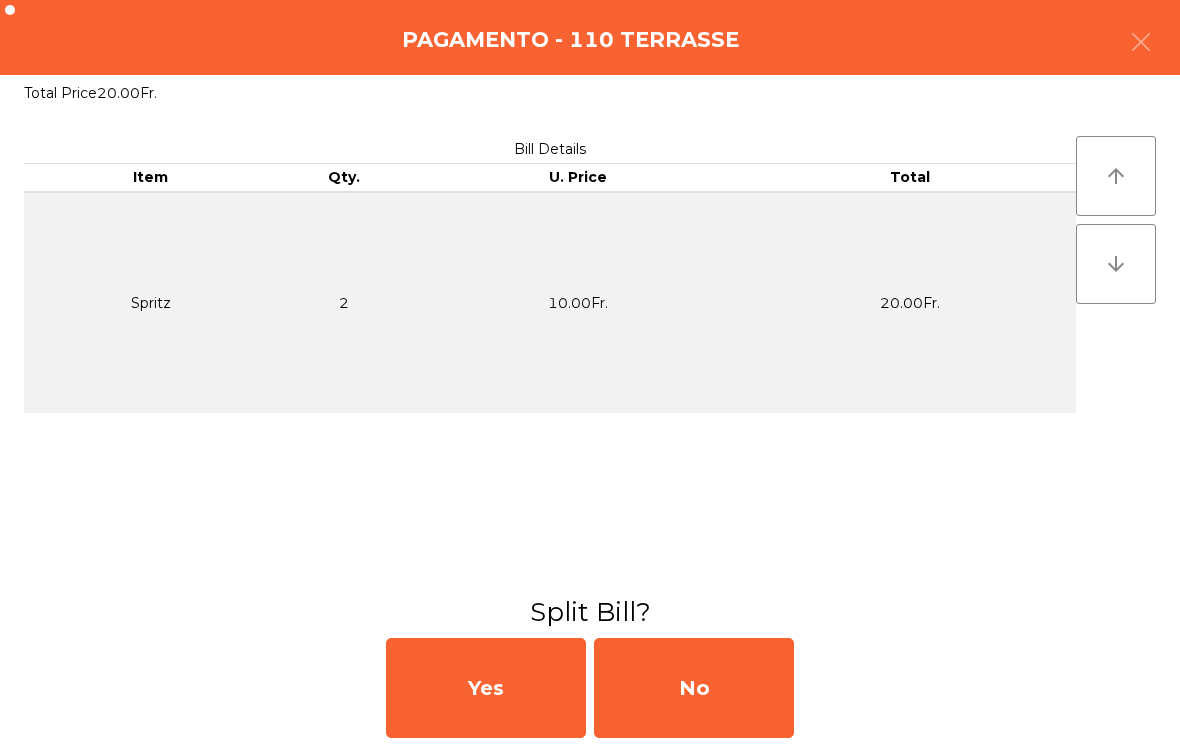 click on "No" 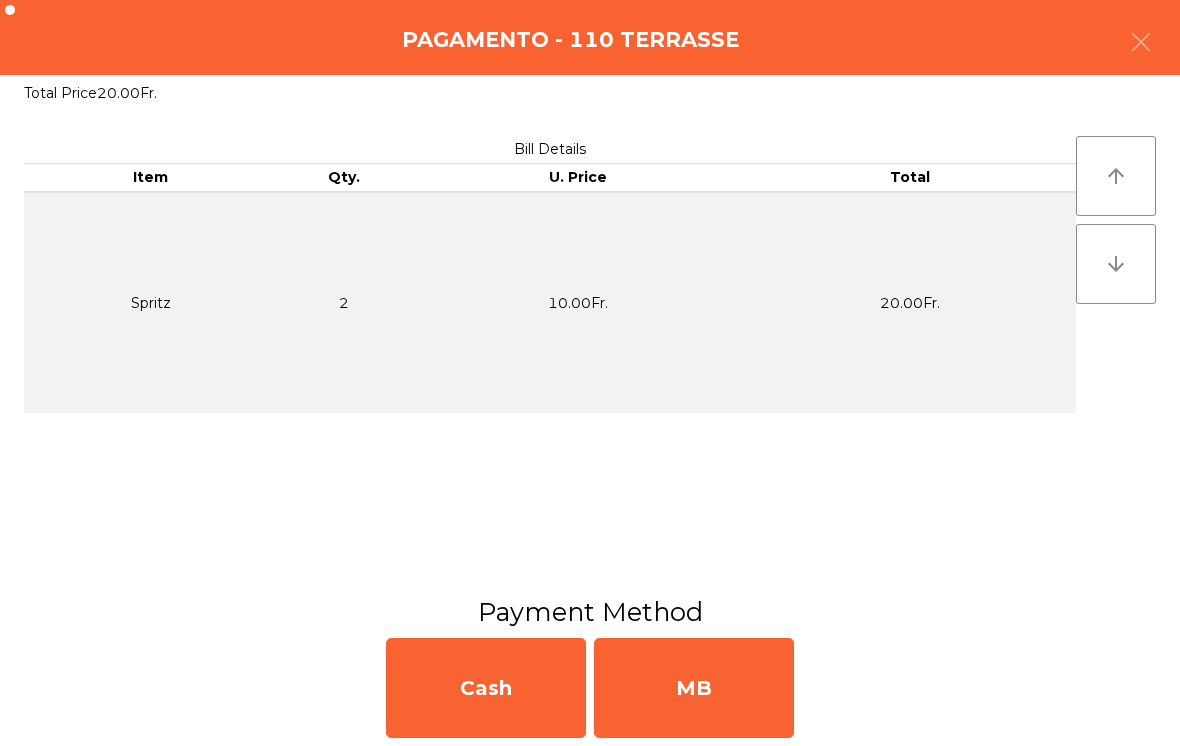 click on "MB" 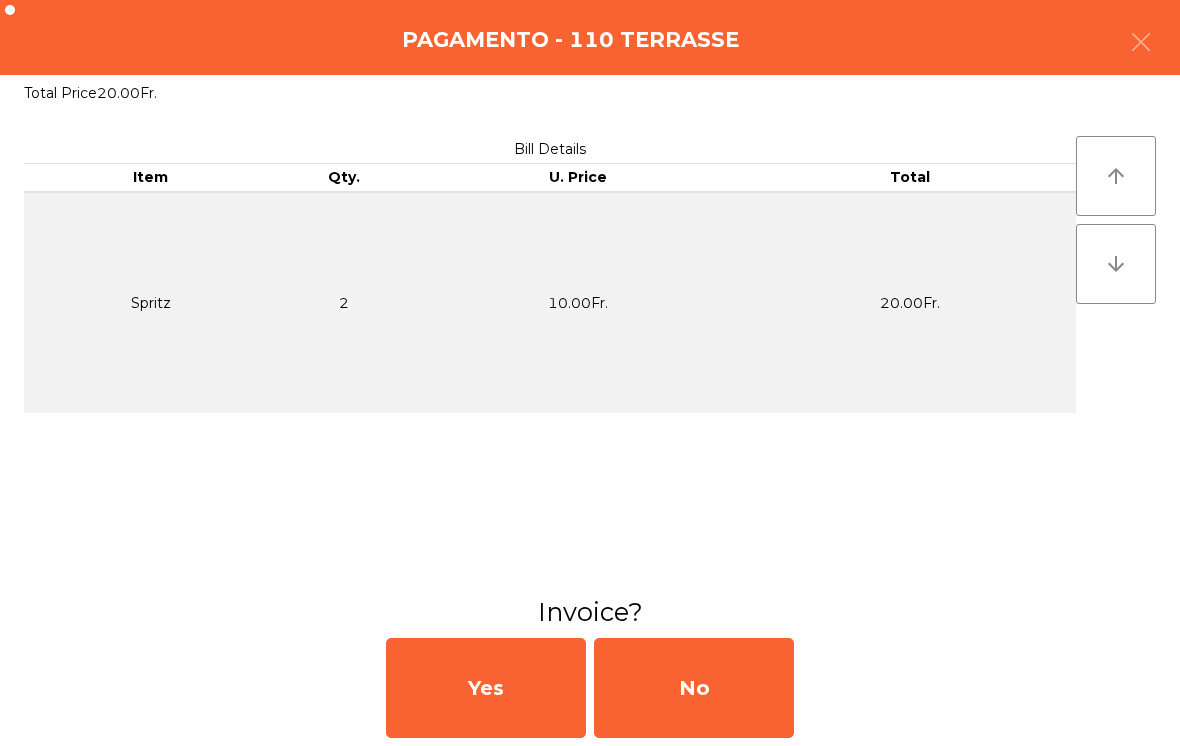 click on "No" 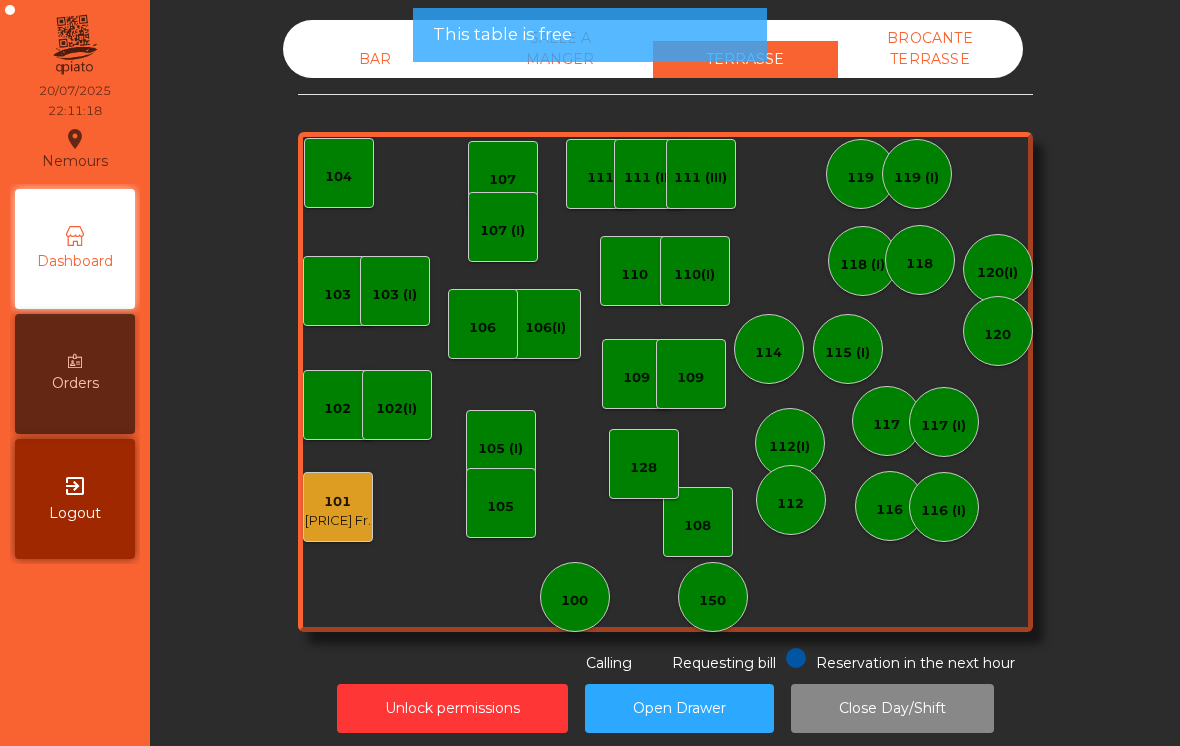 click on "[PRICE] Fr." 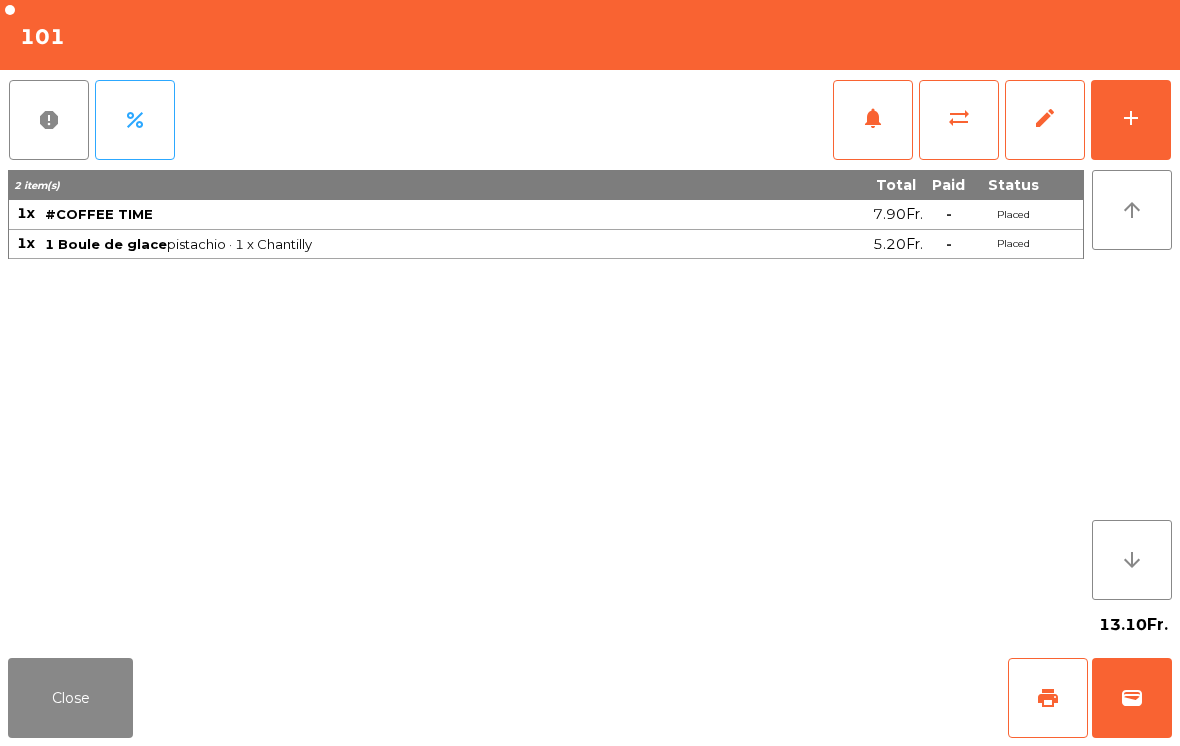 click on "wallet" 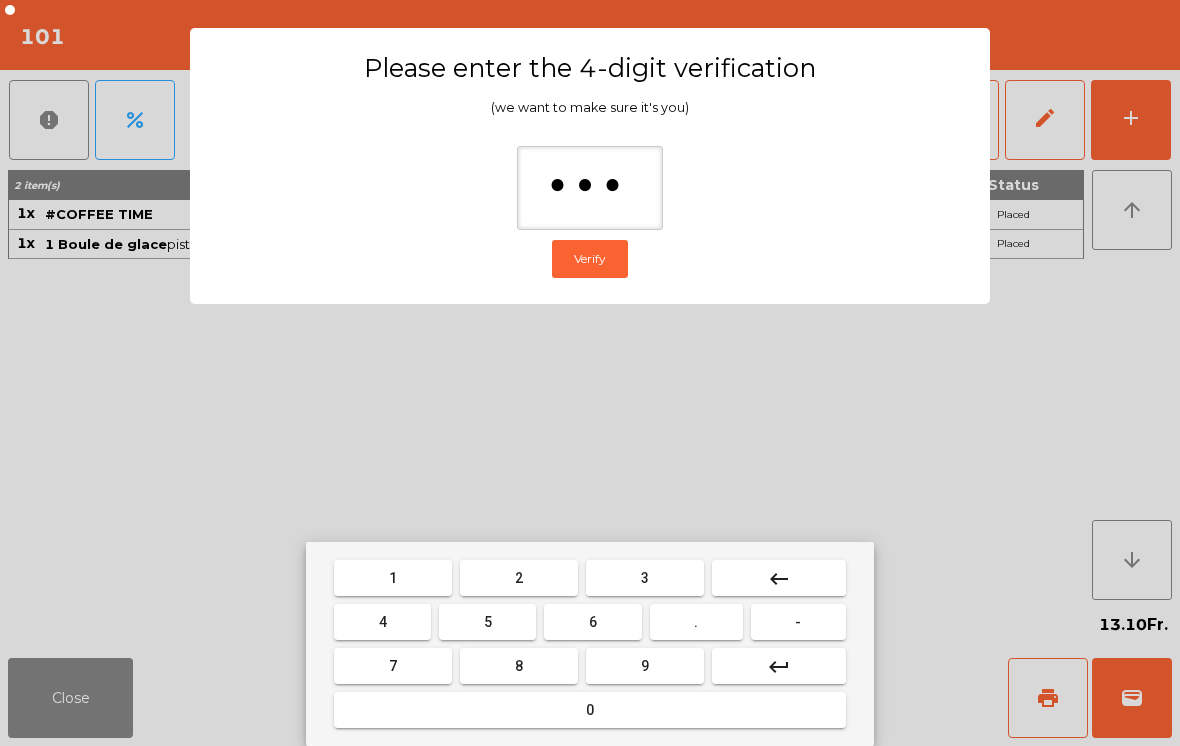type on "****" 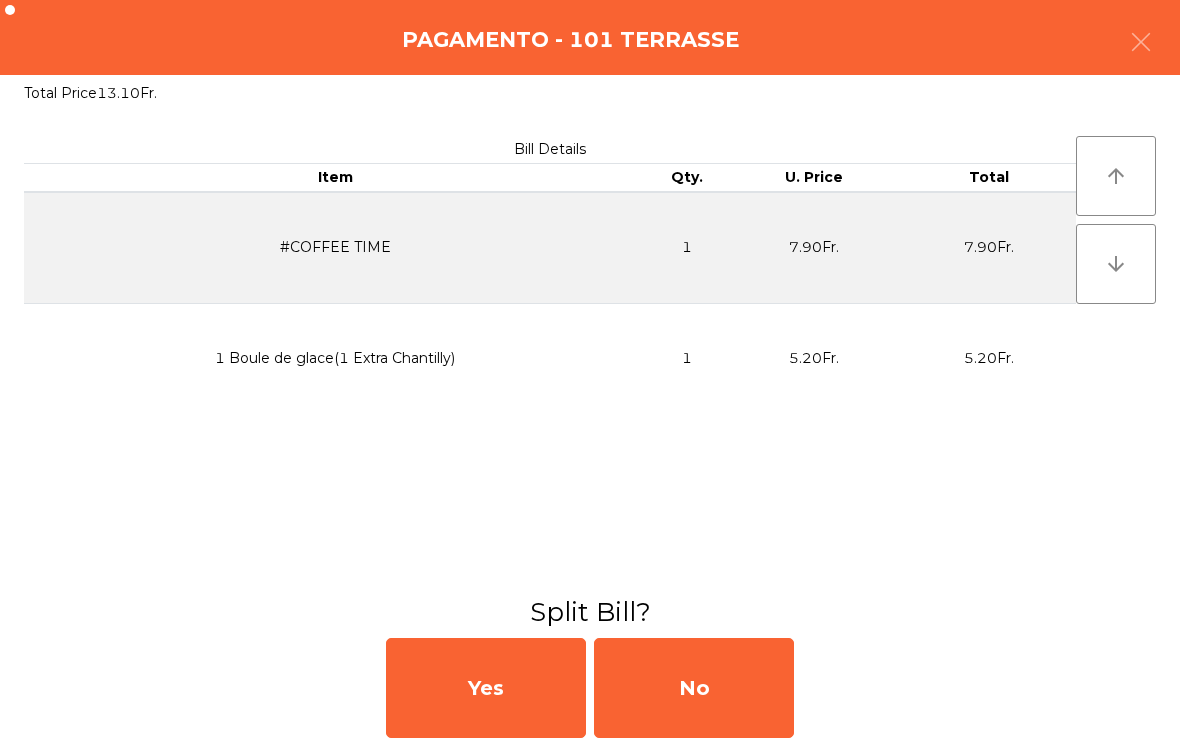 click on "No" 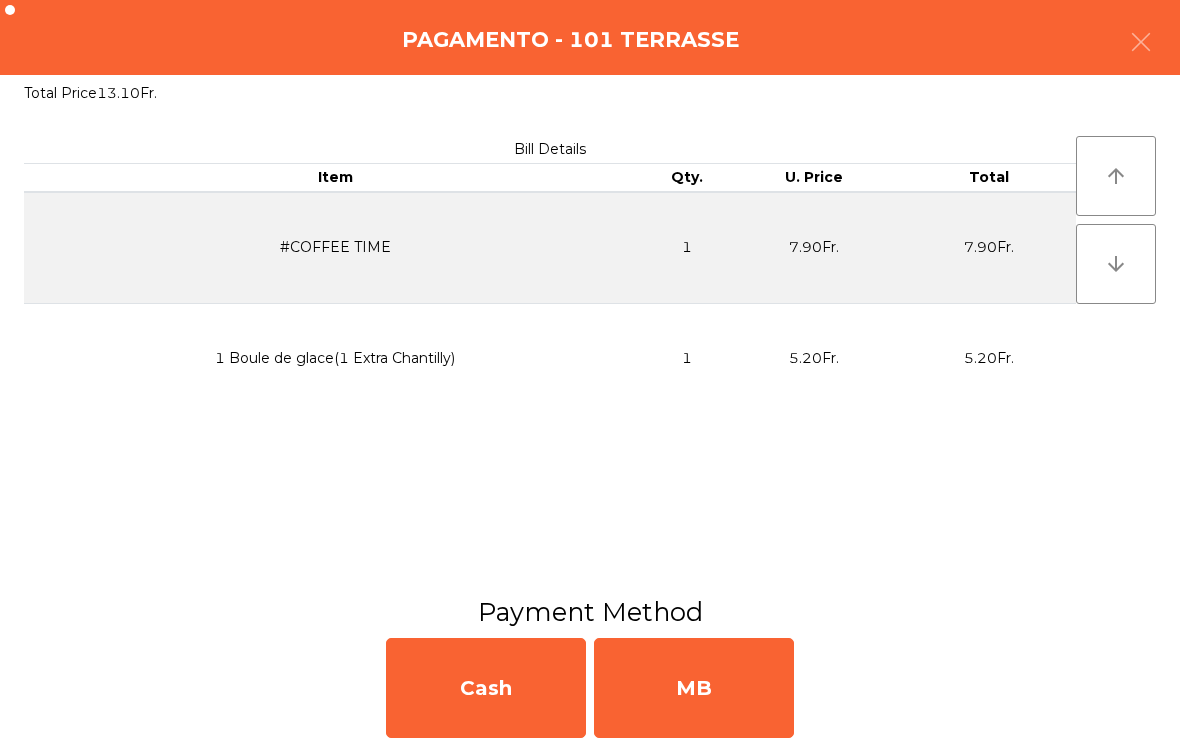 click on "MB" 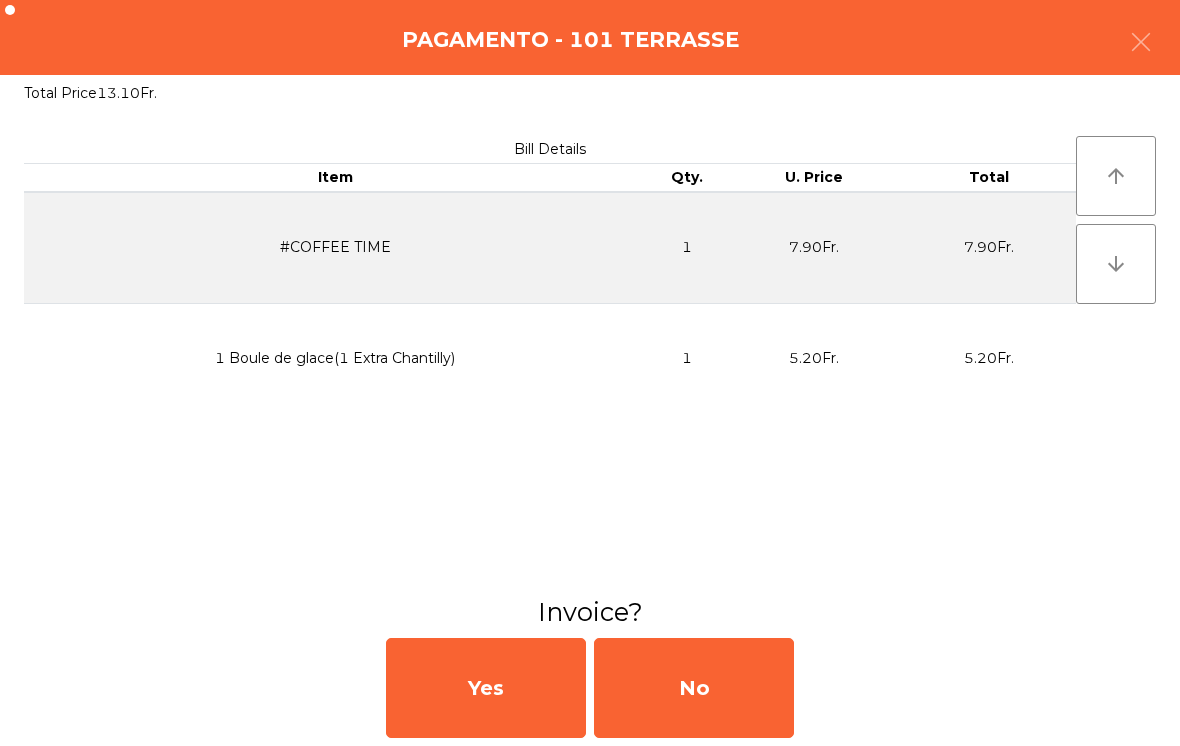 click on "No" 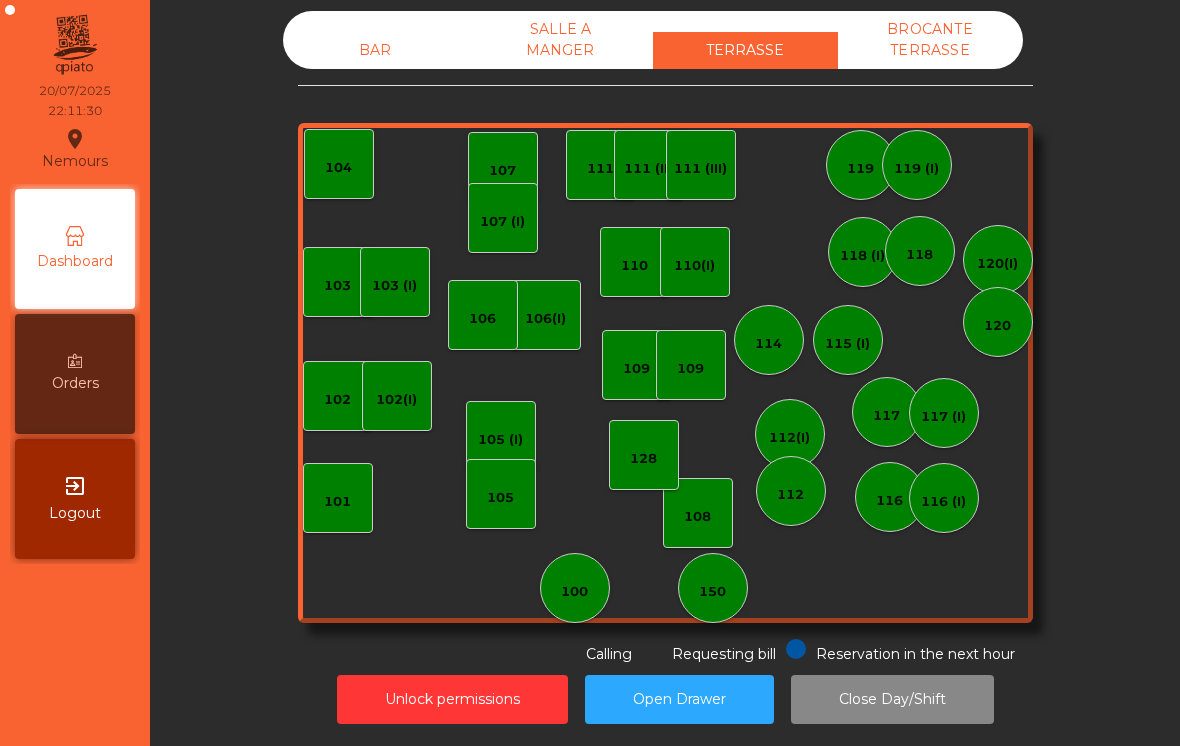 scroll, scrollTop: 10, scrollLeft: 0, axis: vertical 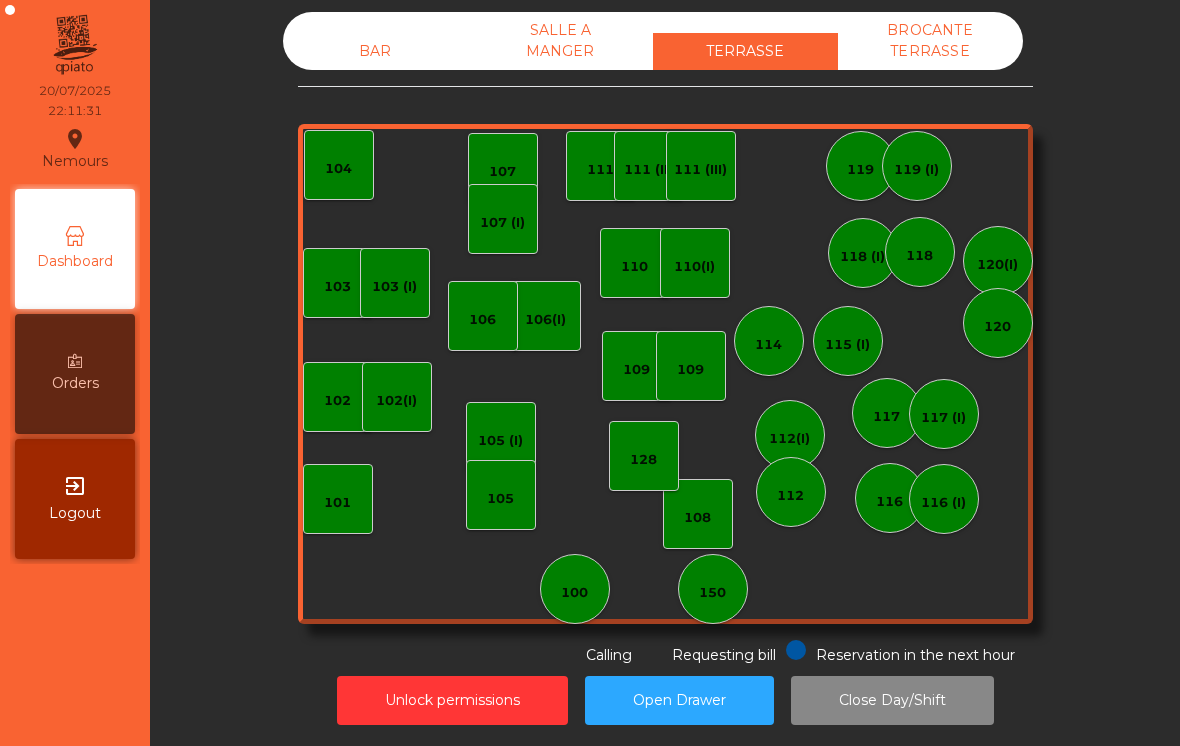 click on "BROCANTE TERRASSE" 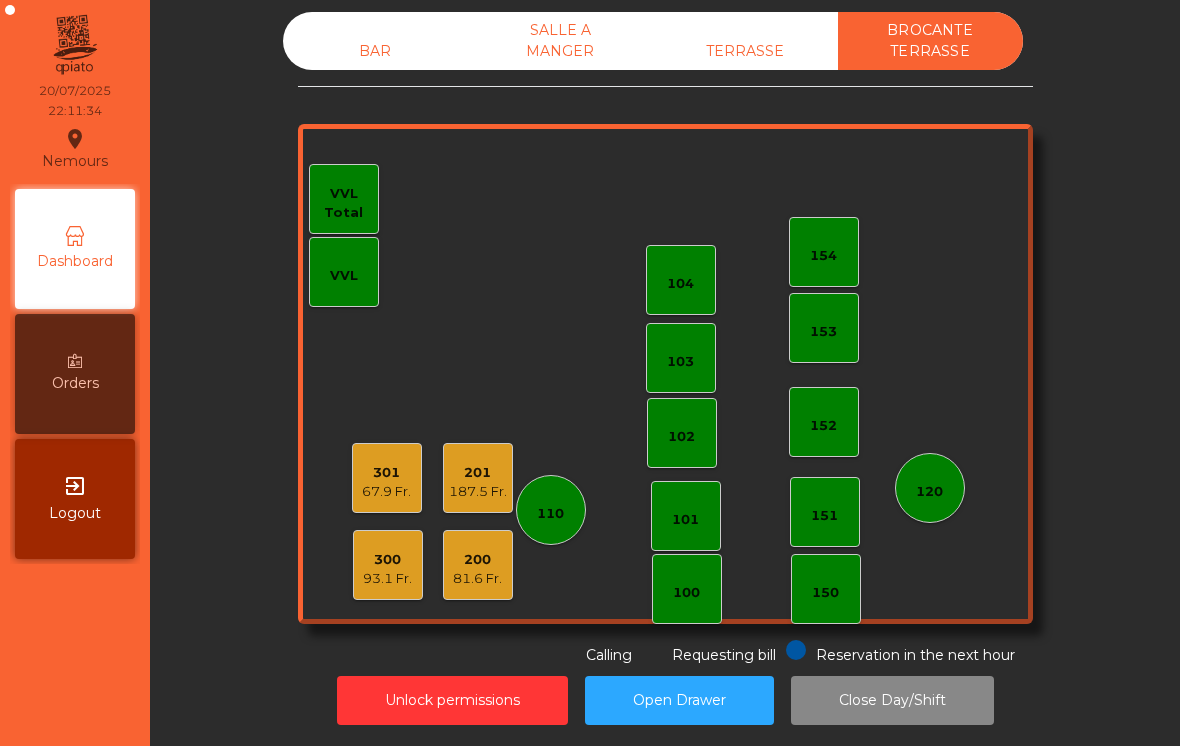 click on "201" 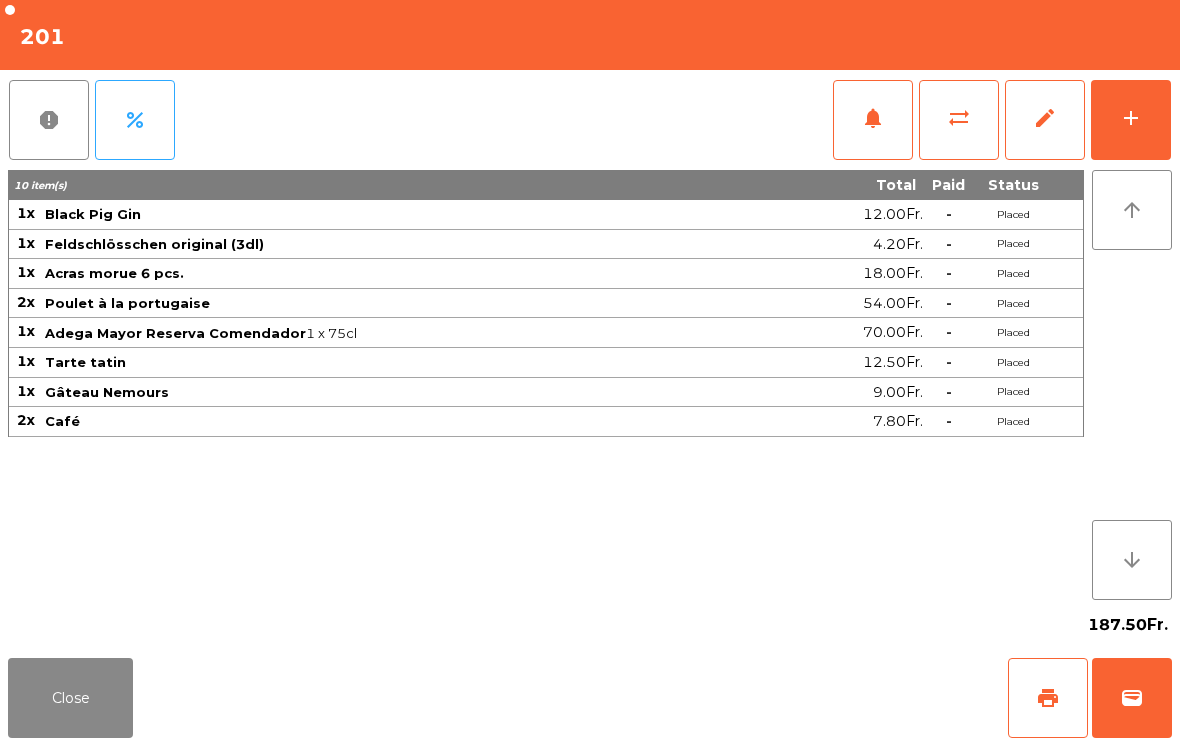 click on "Close" 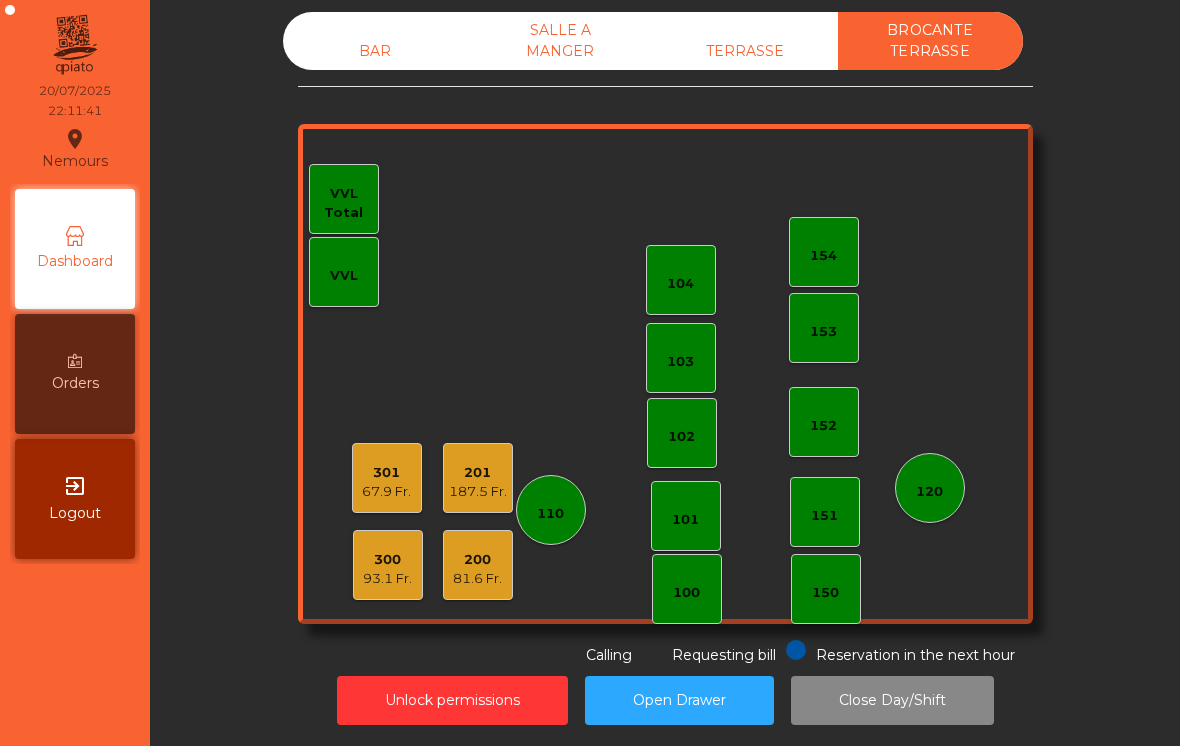 click on "Unlock permissions" 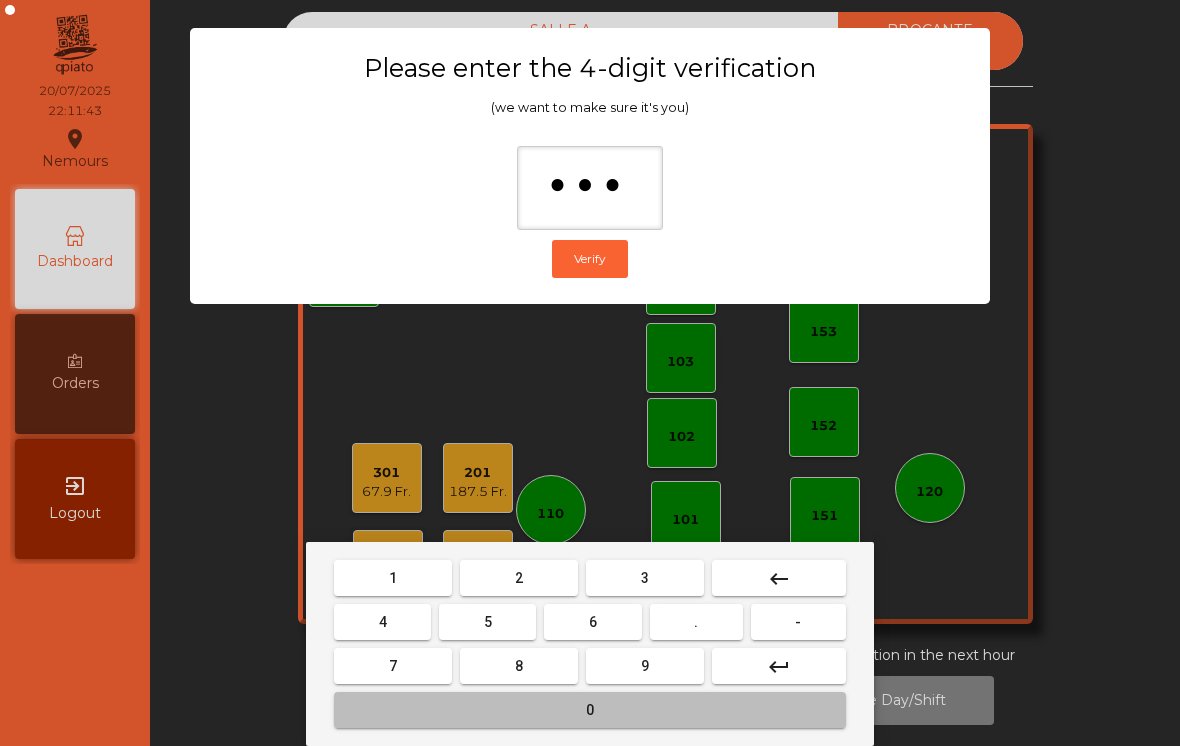type on "****" 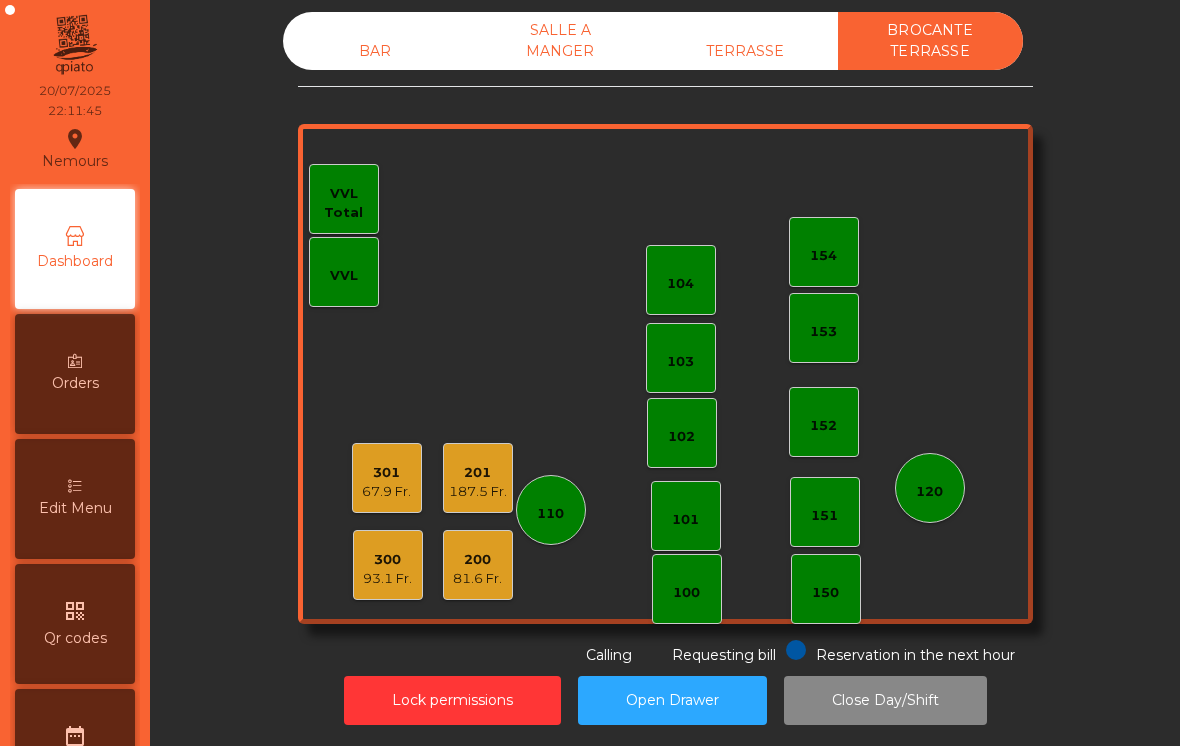 click on "201" 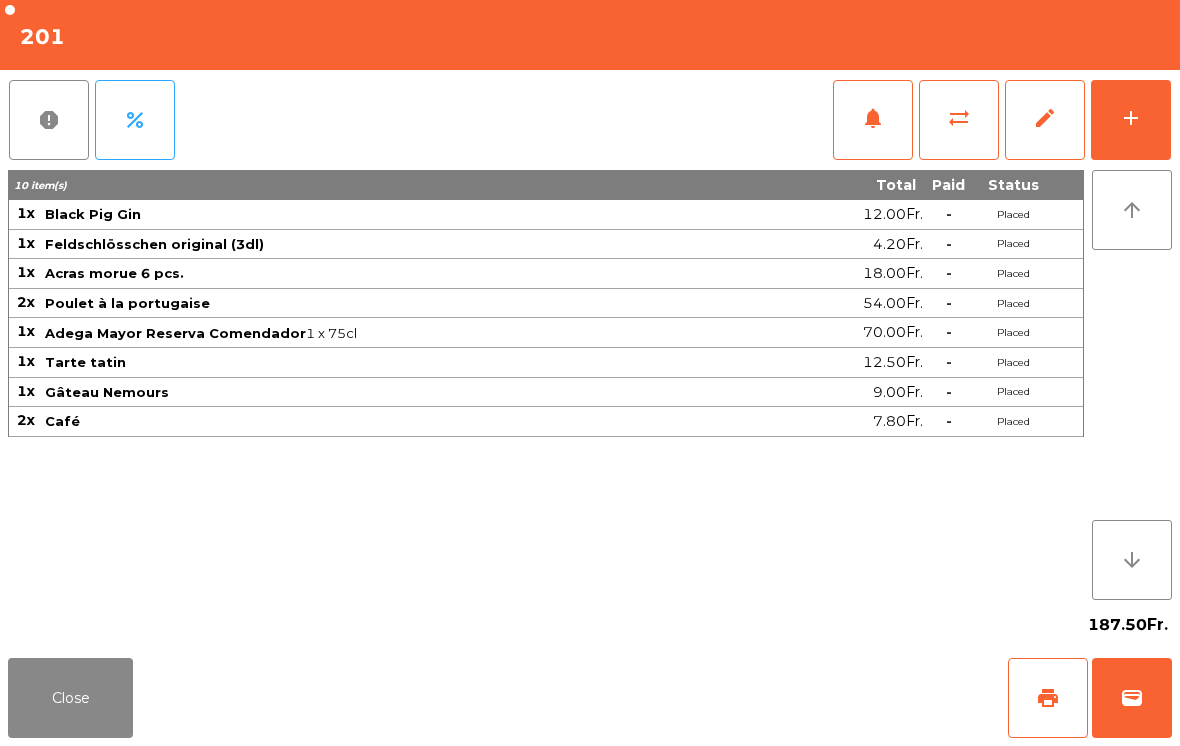 click on "edit" 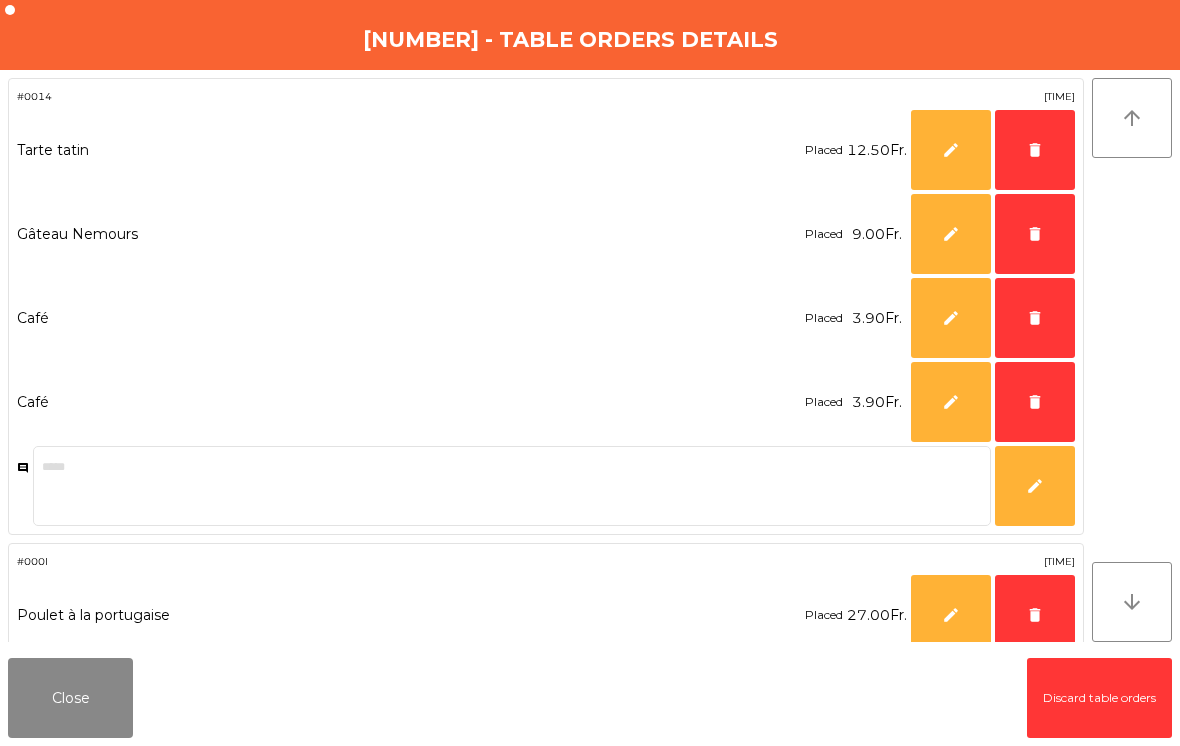 click on "delete" 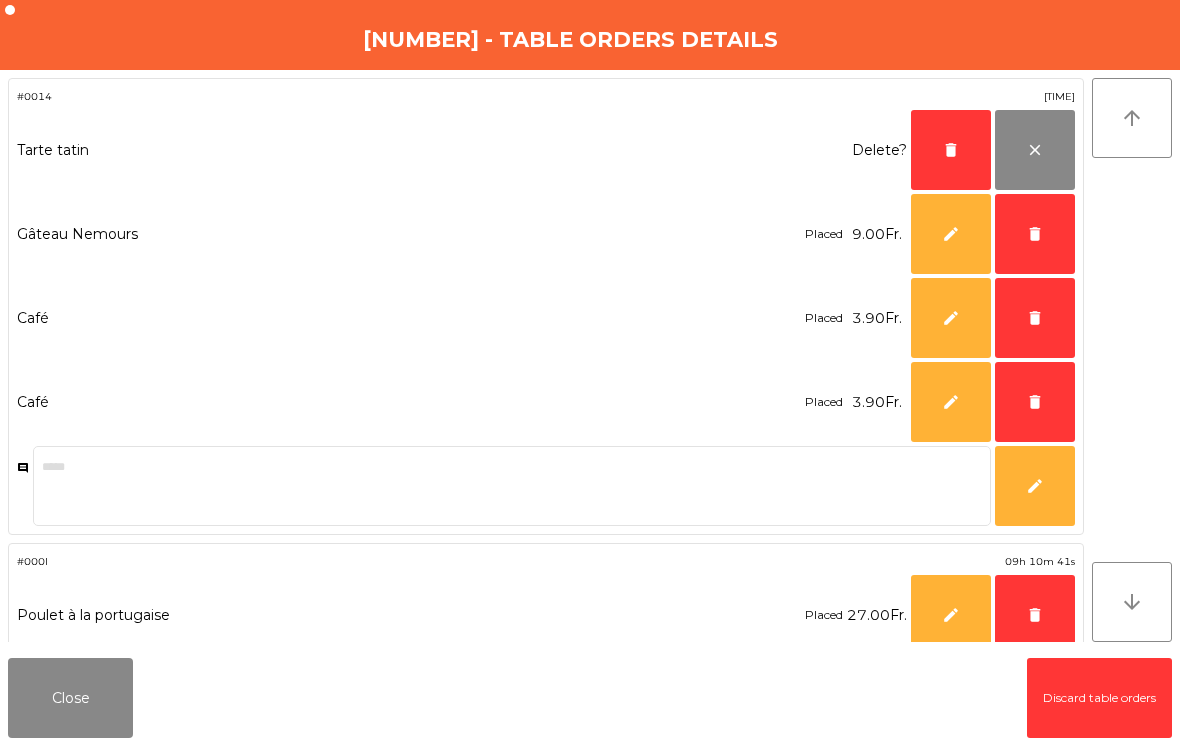 click on "delete" 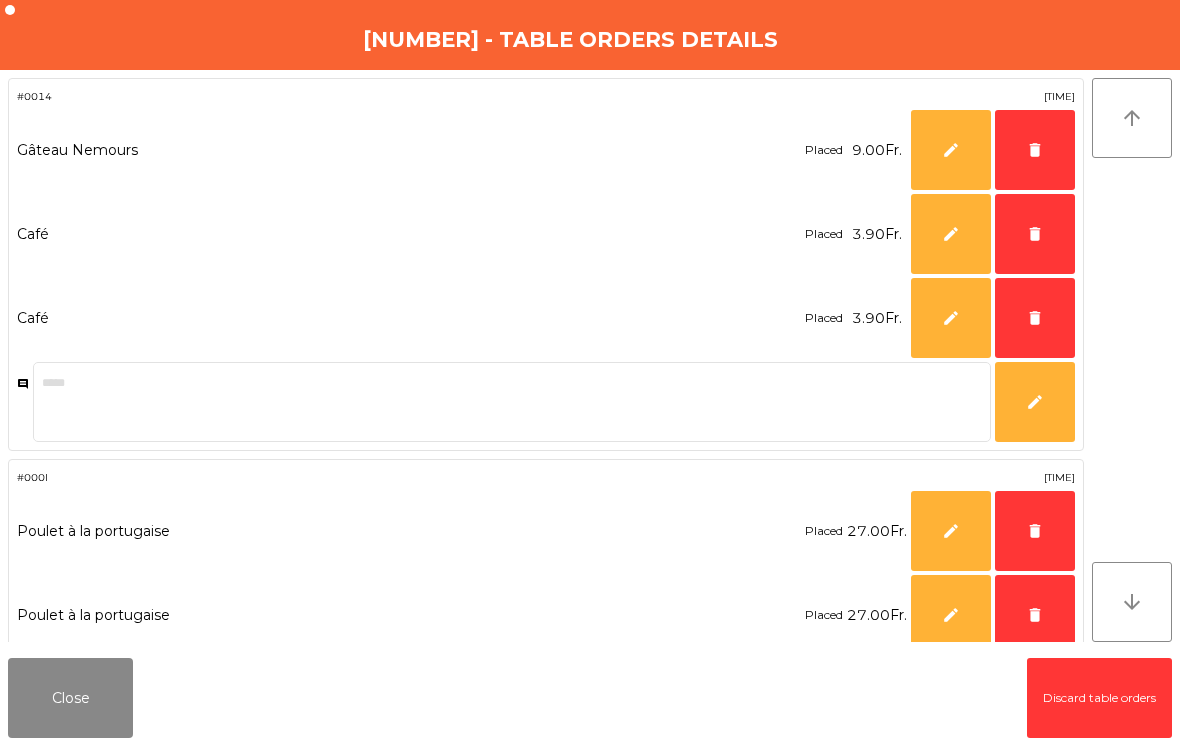 click on "delete" 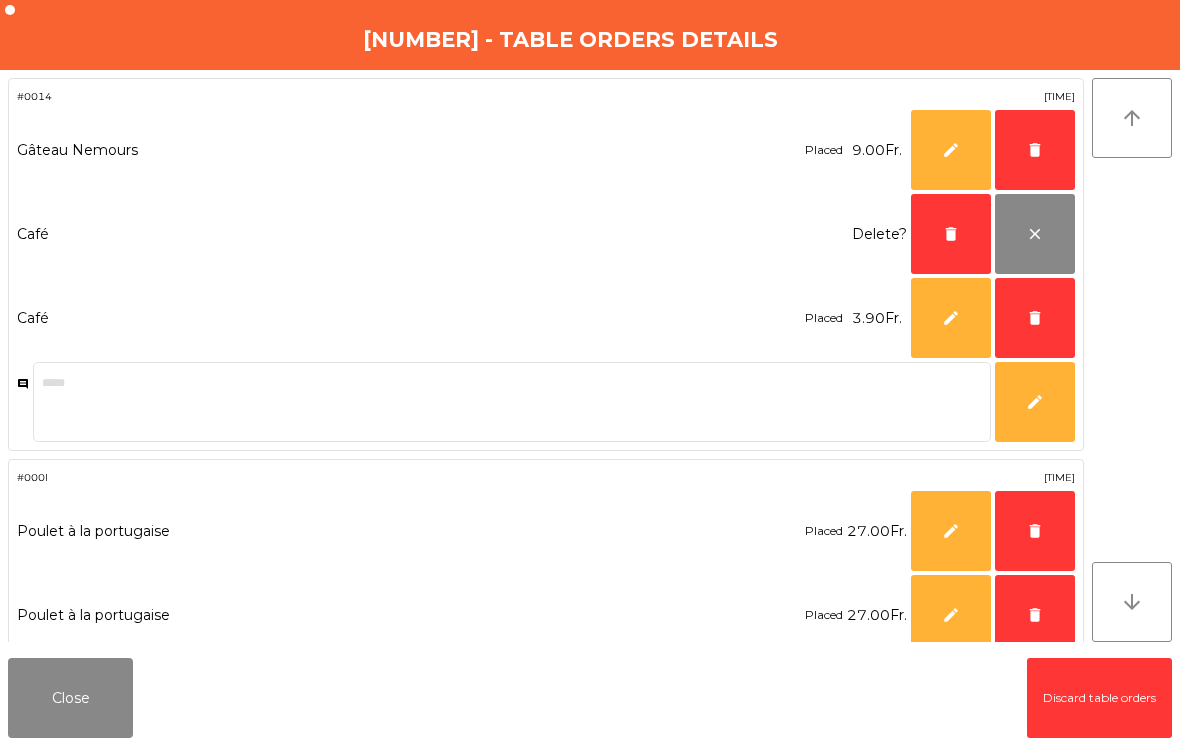 click on "delete" 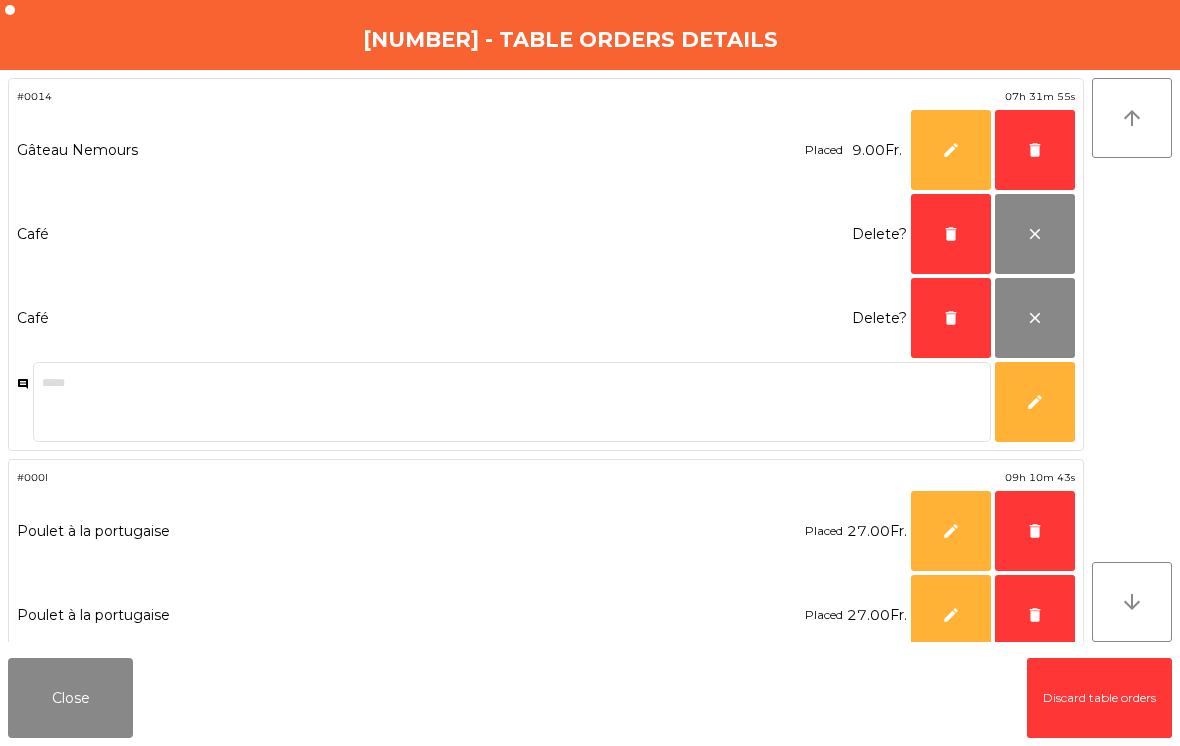 click on "delete" 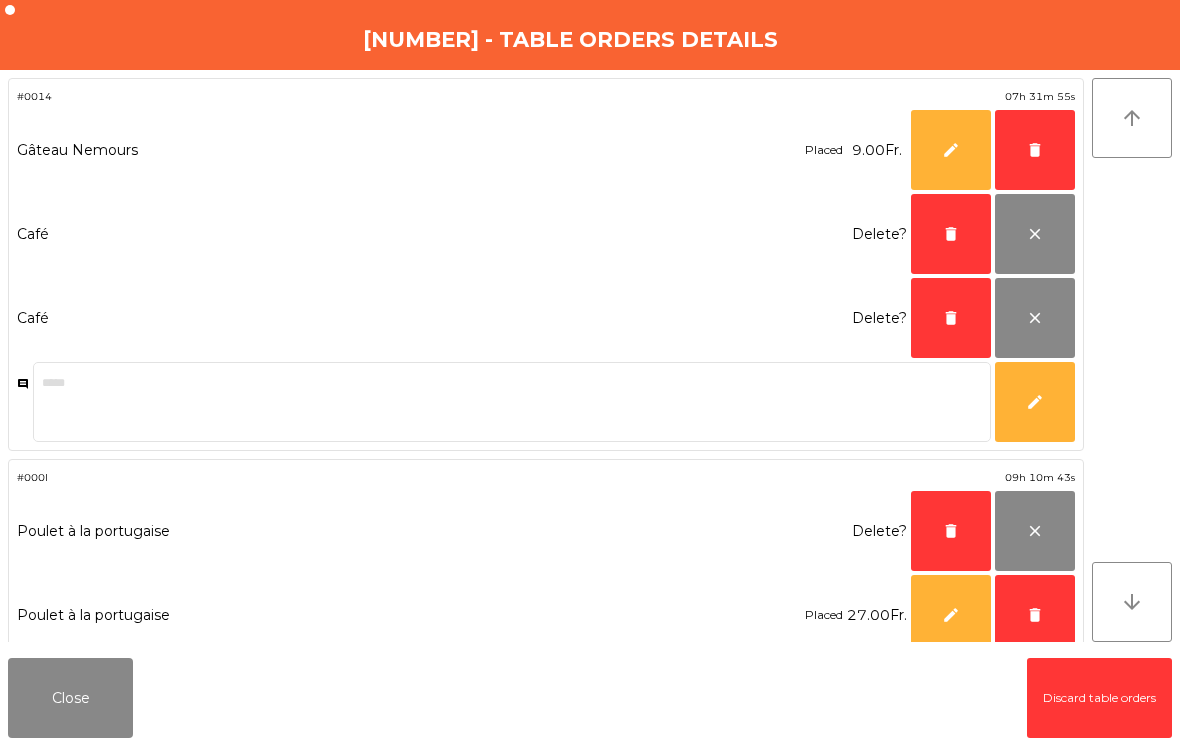 click on "delete" 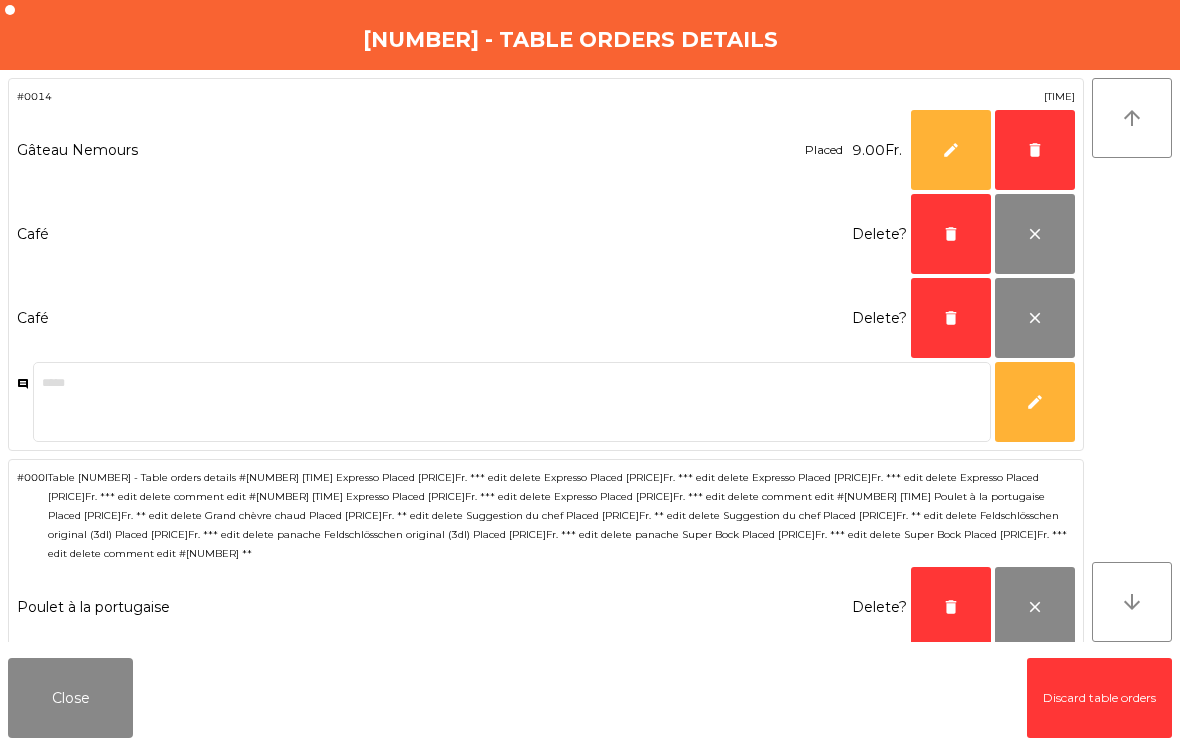 click on "delete" 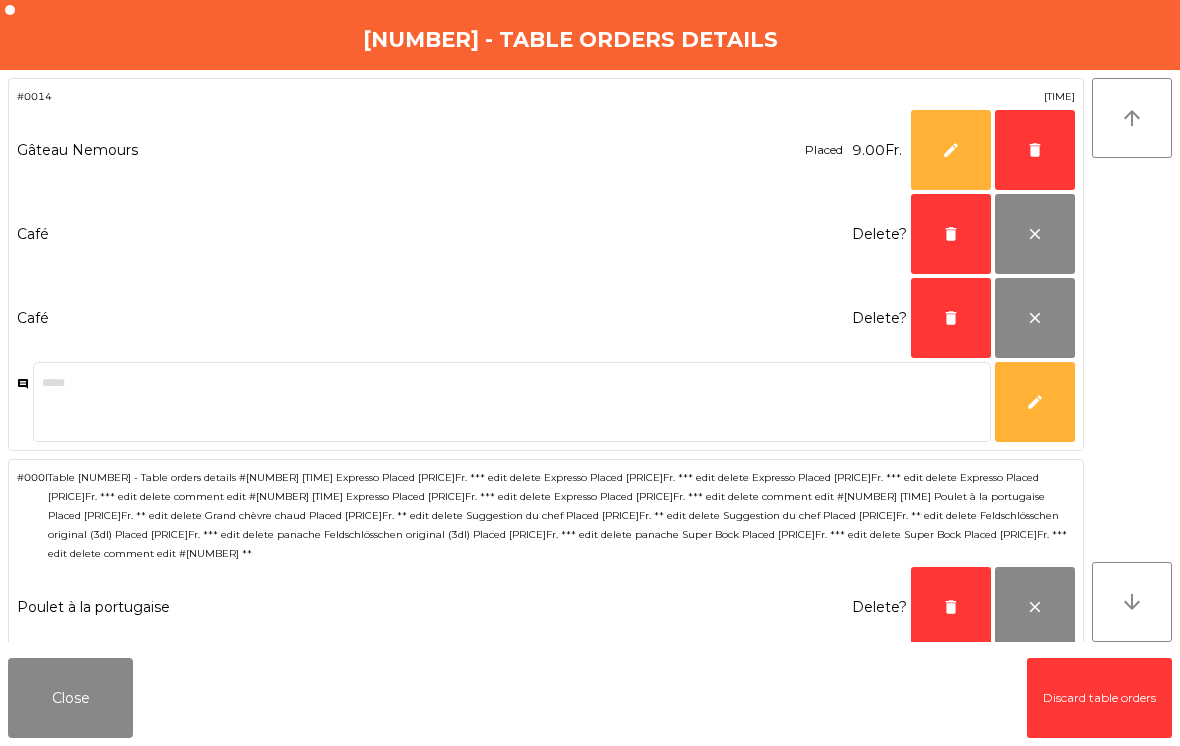 click on "delete" 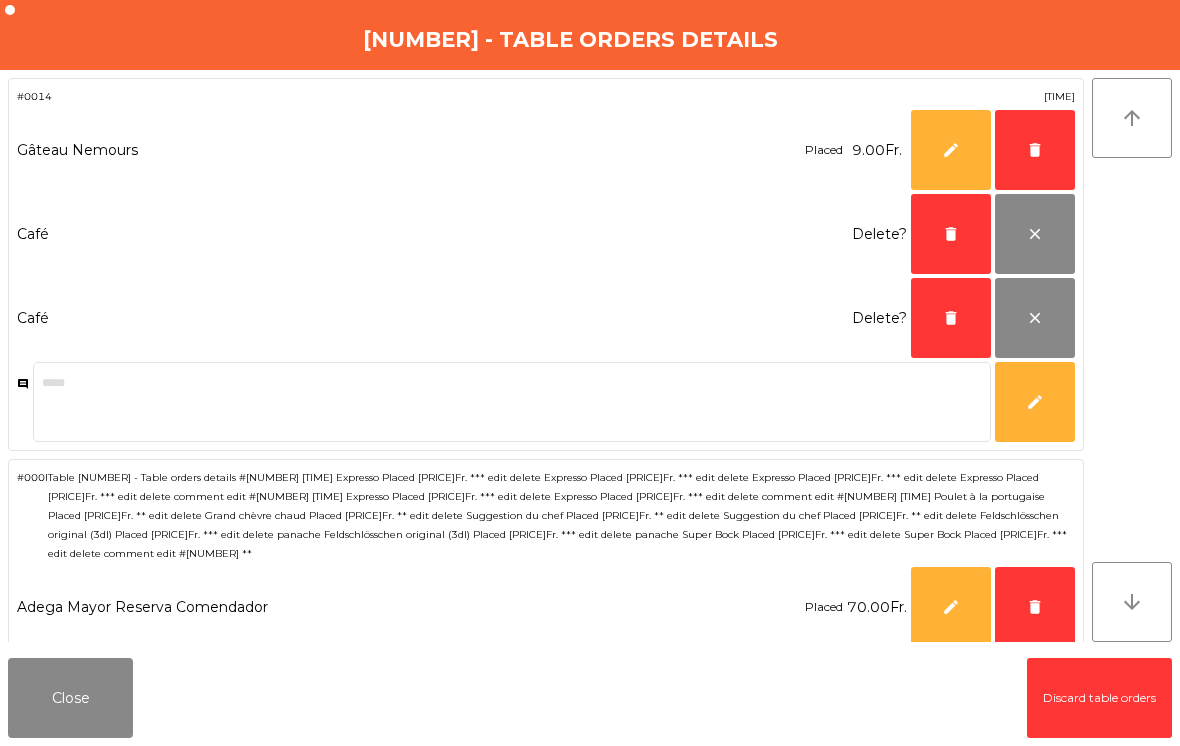click on "delete" 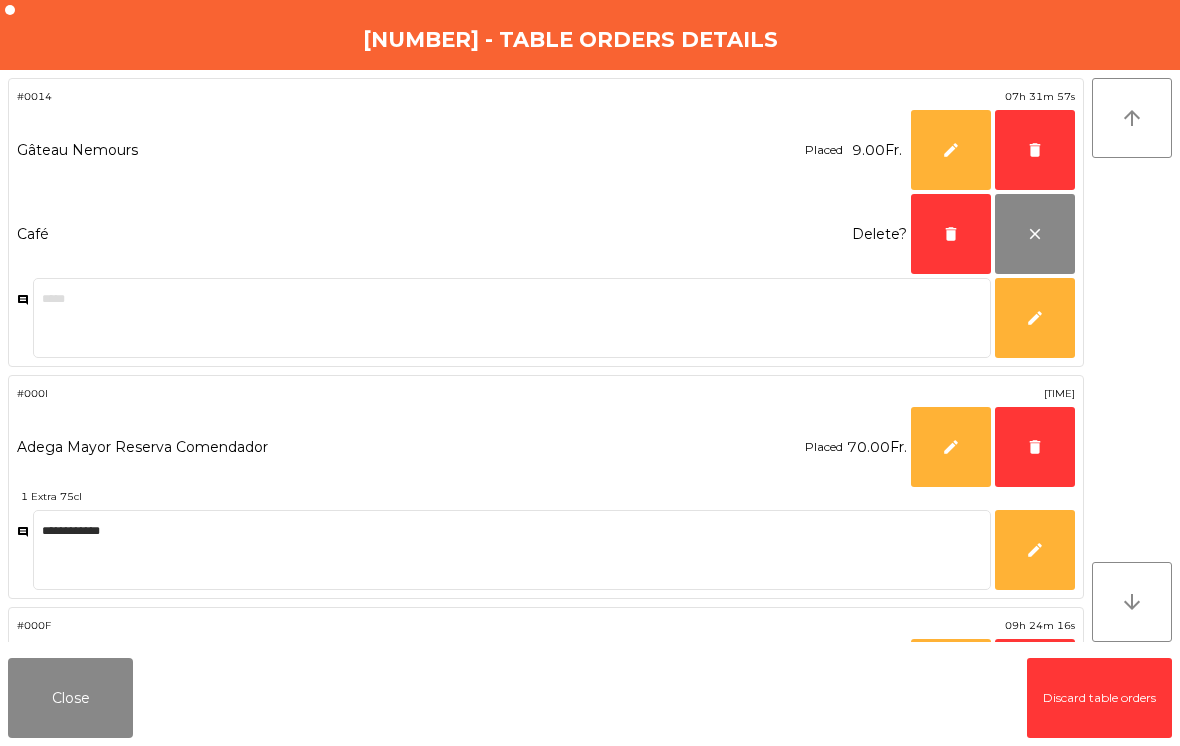 click on "delete" 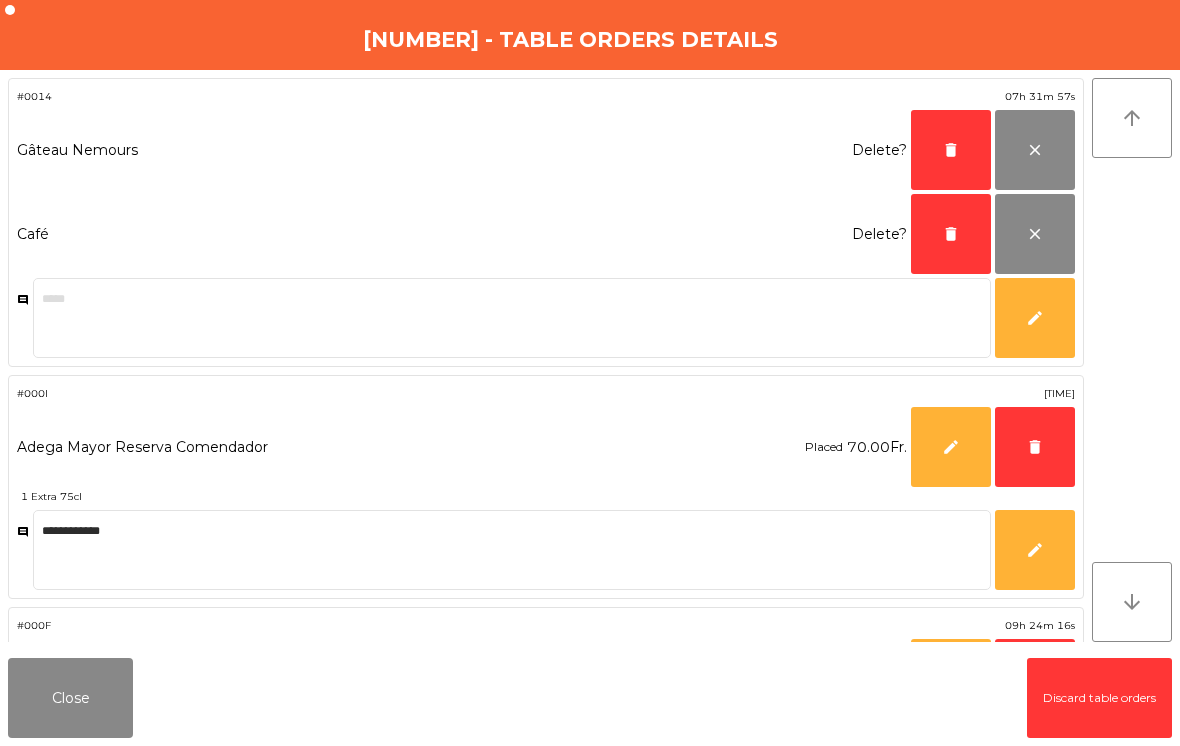 click on "delete" 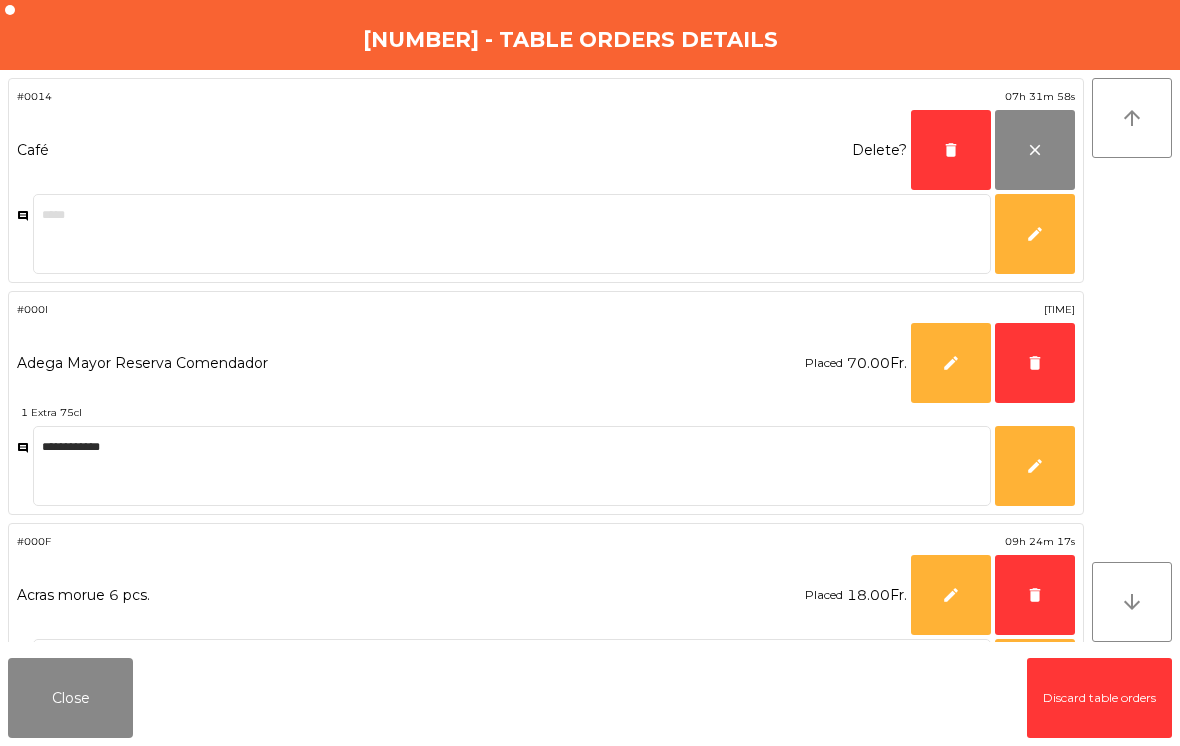click on "delete" 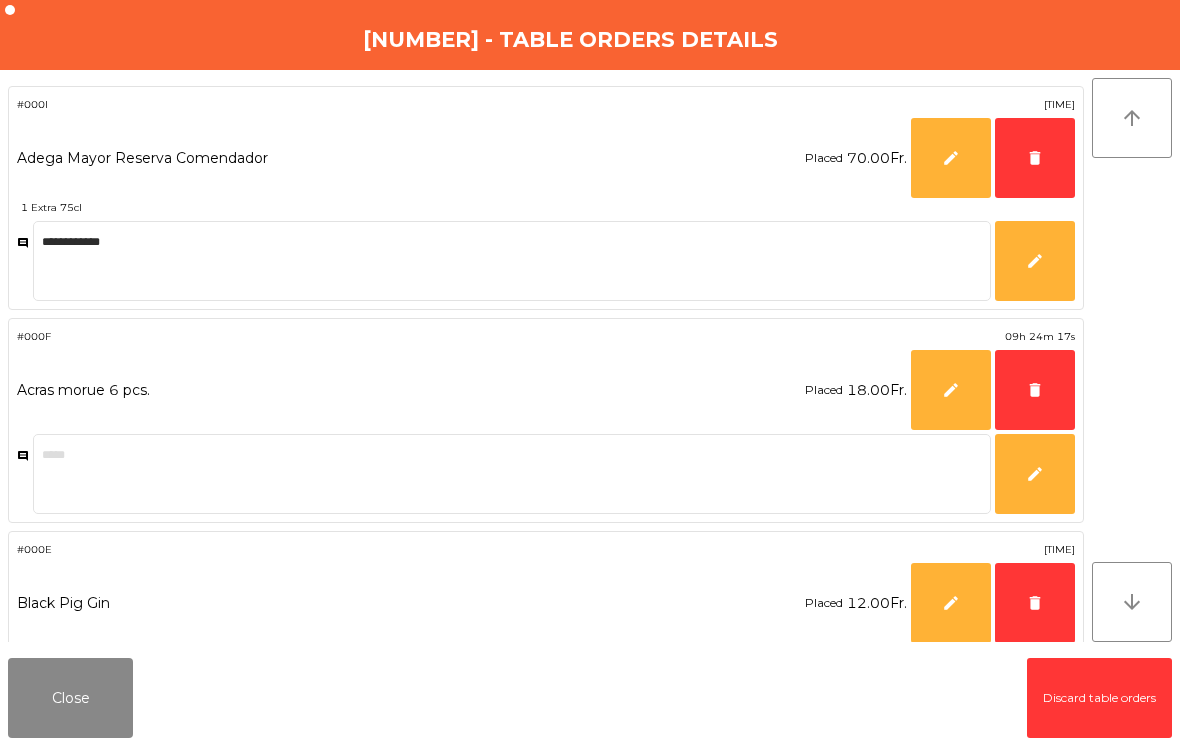 click on "delete" 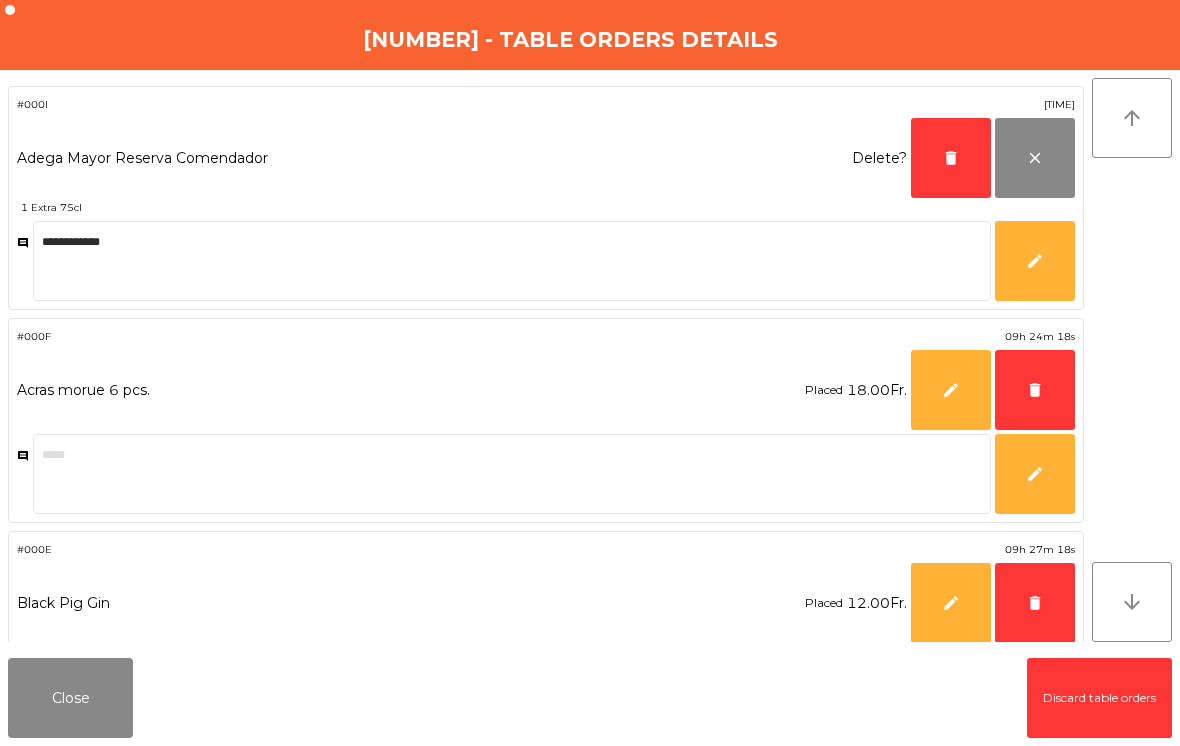 click on "delete" 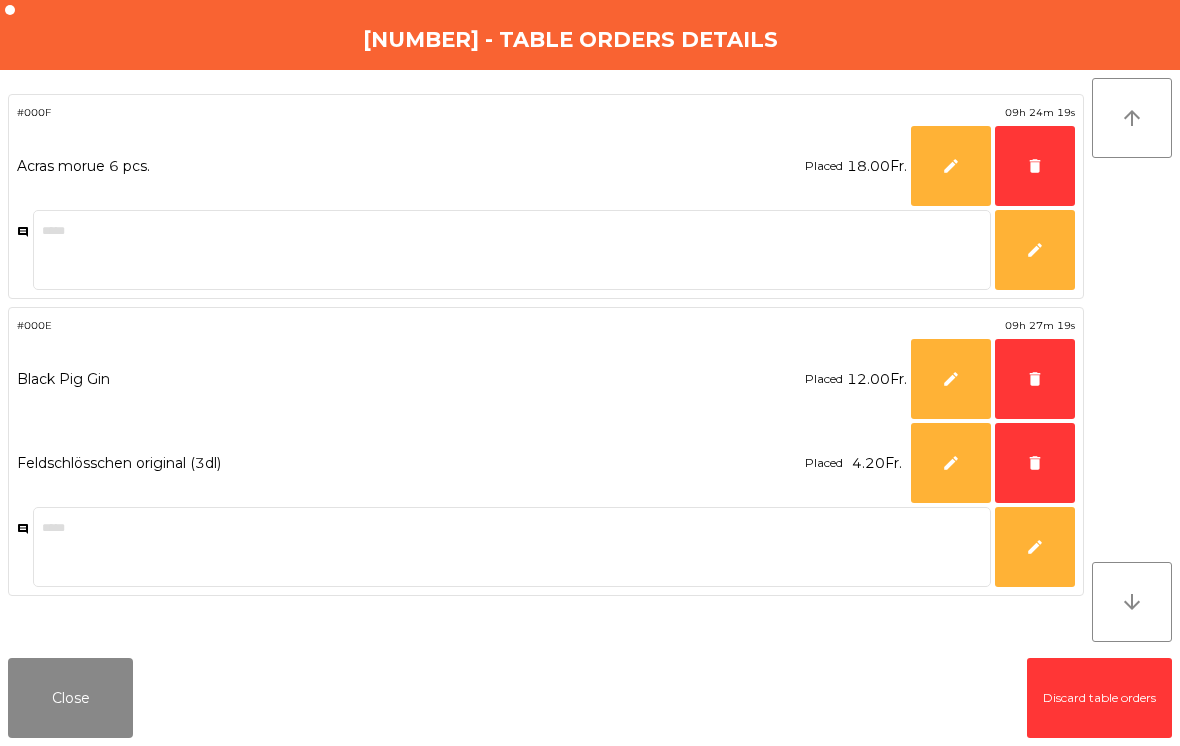click on "delete" 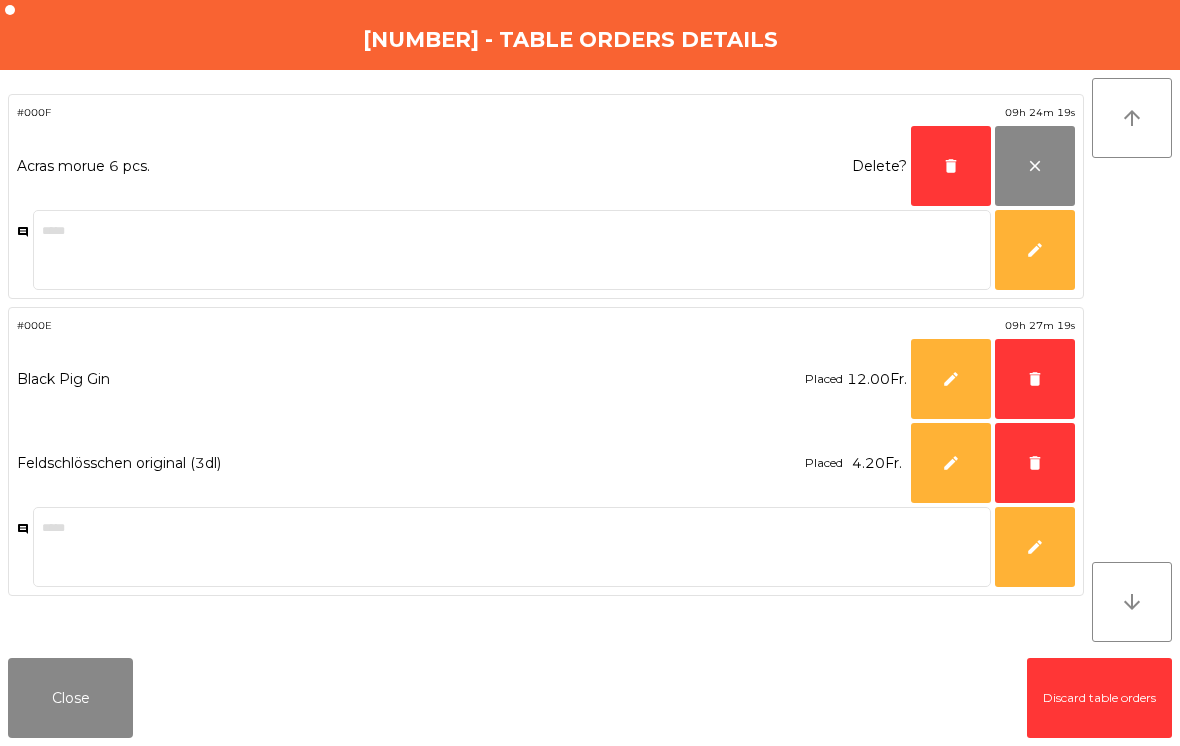 click on "delete" 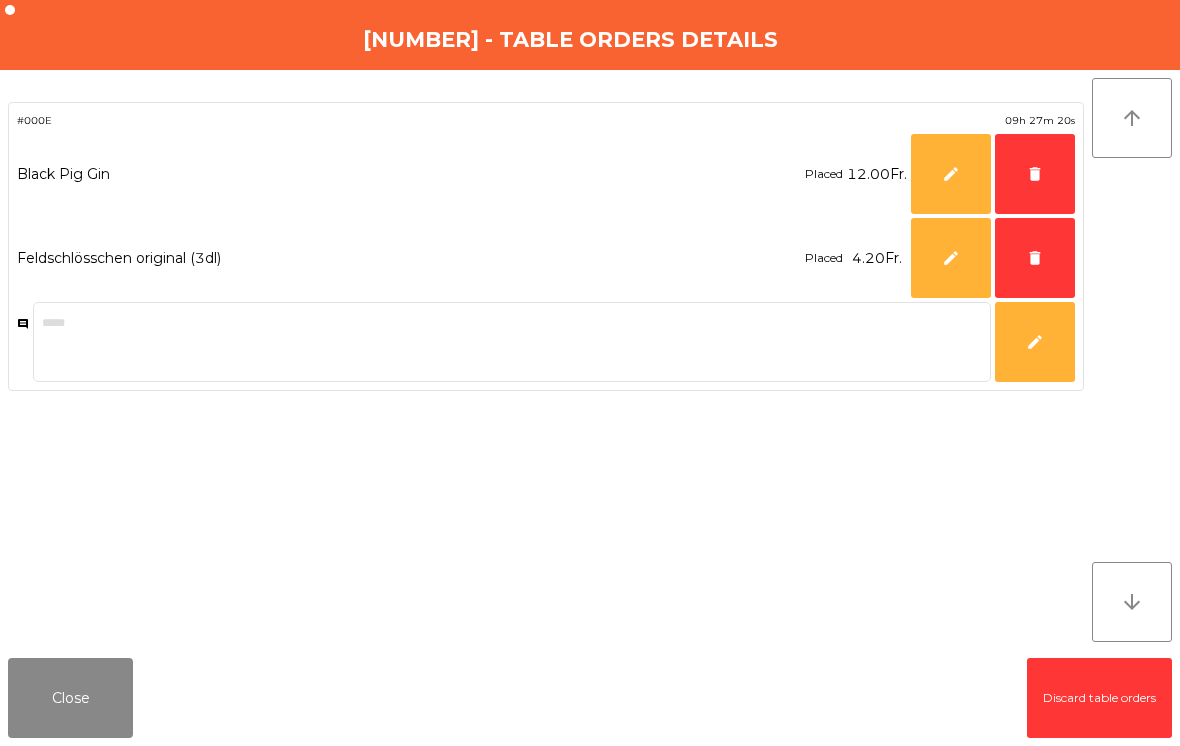 click on "delete" 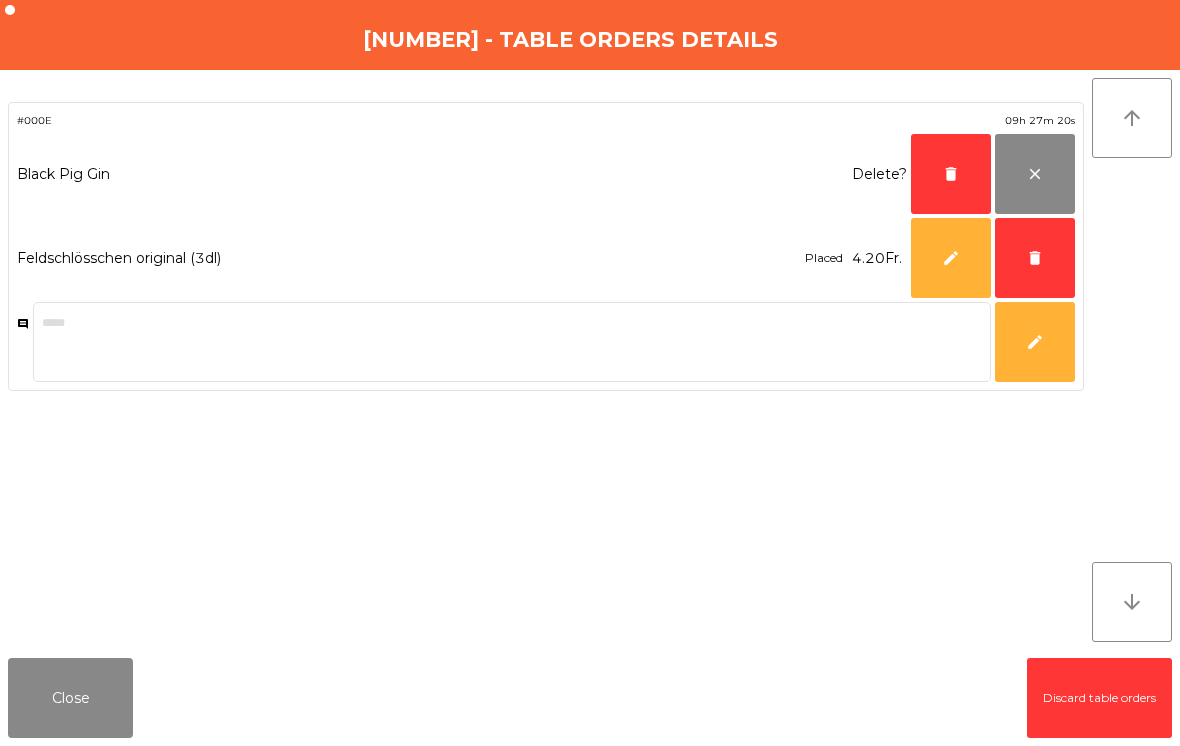 click on "delete" 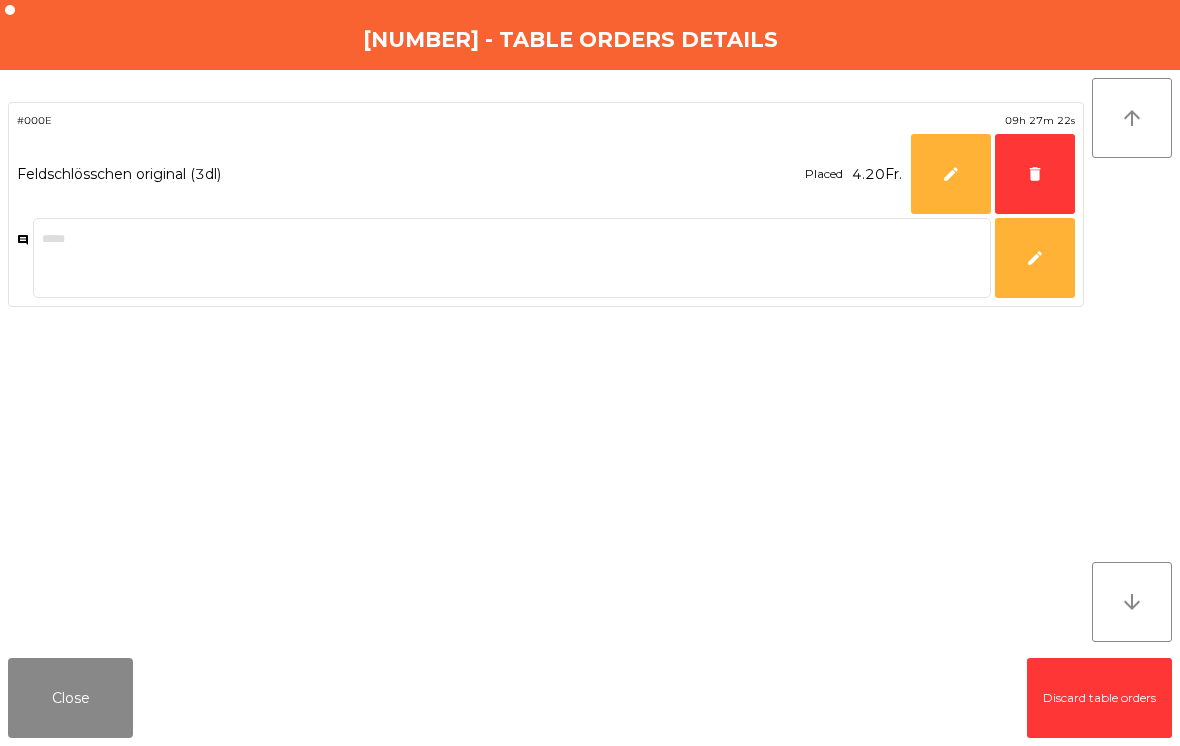 click on "delete" 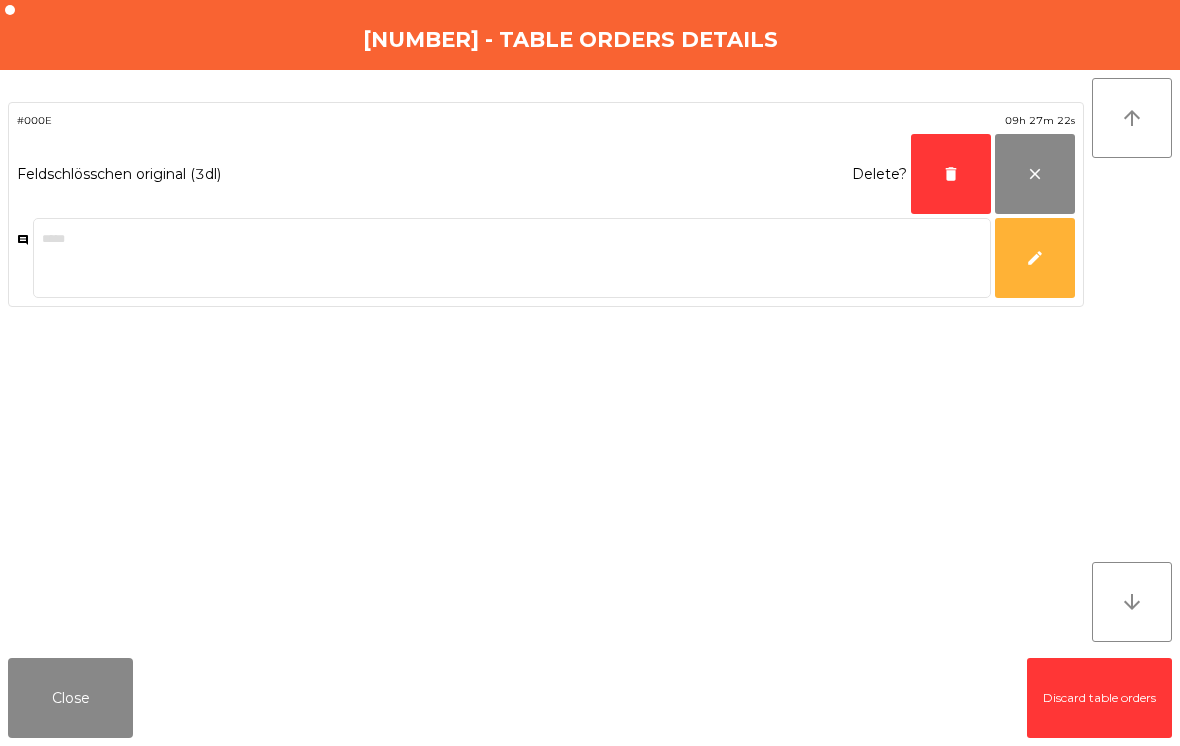click on "delete" 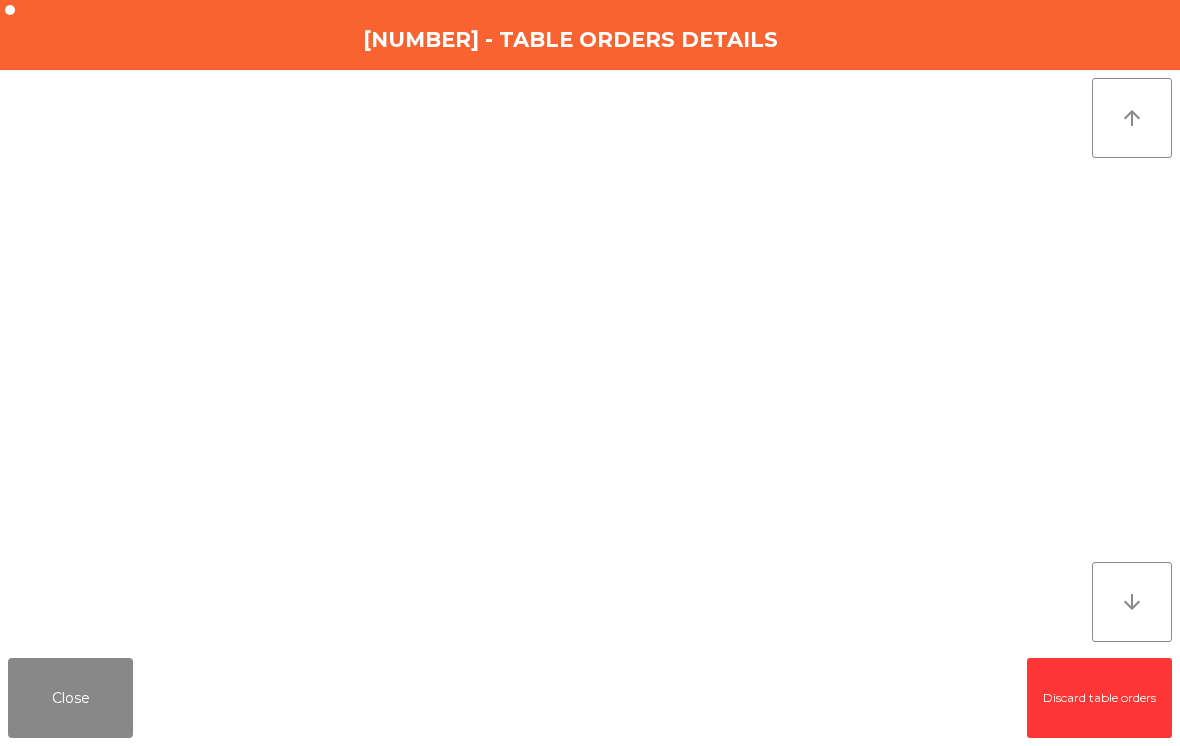 click on "Close" 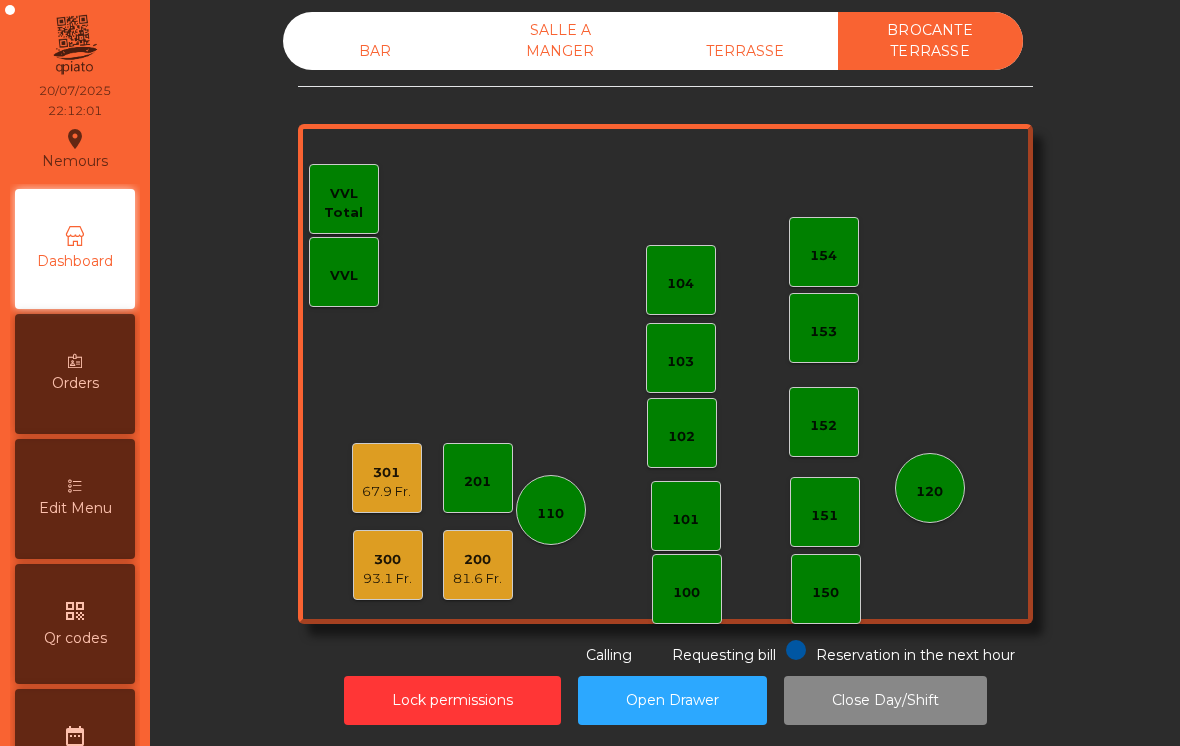 click on "81.6 Fr." 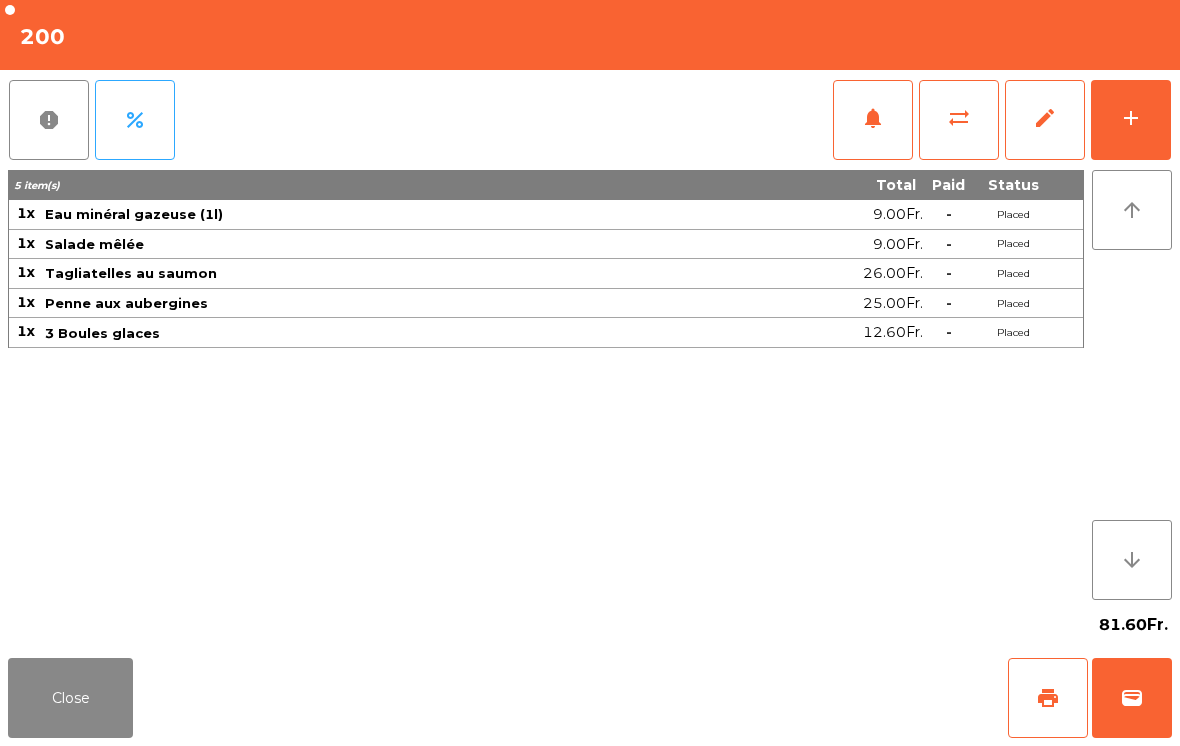 click on "wallet" 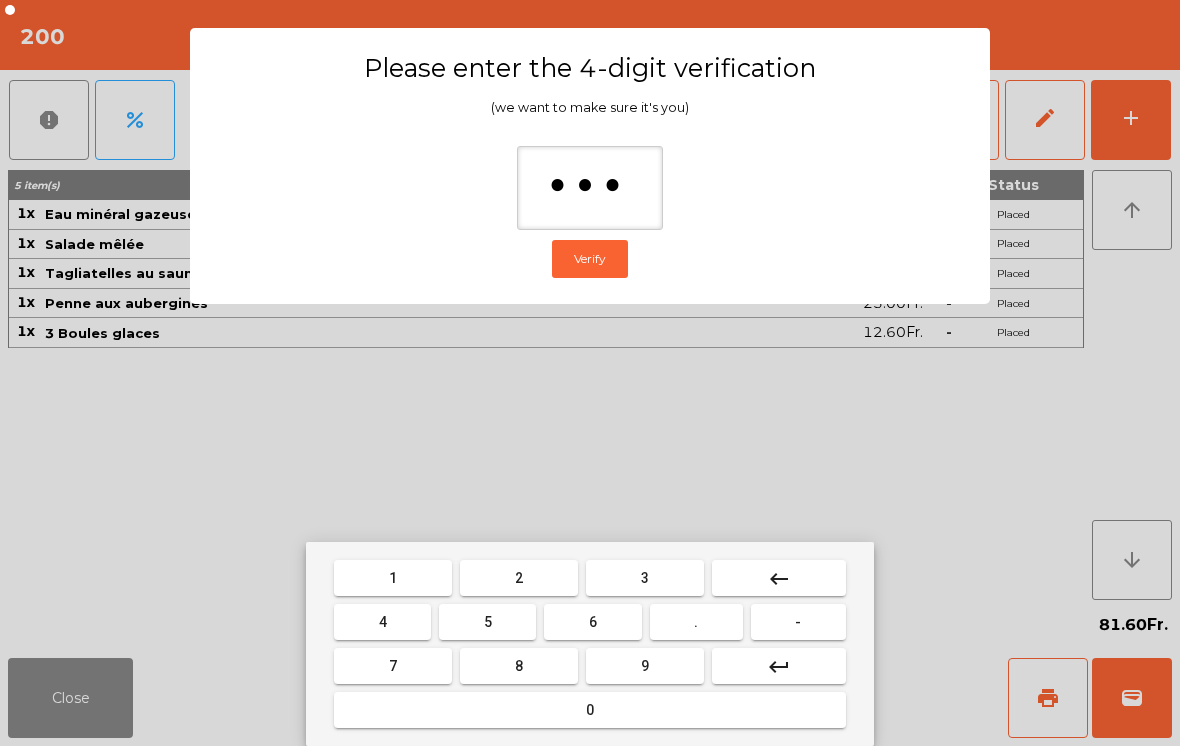 type on "****" 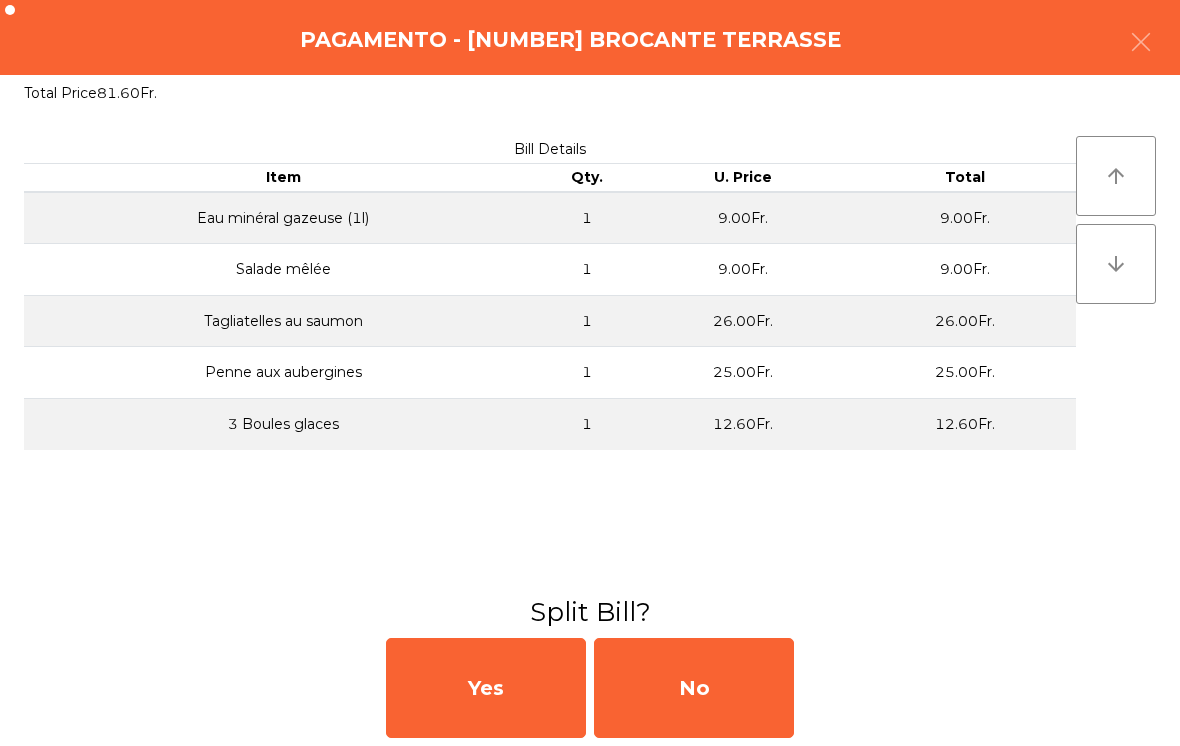 click on "No" 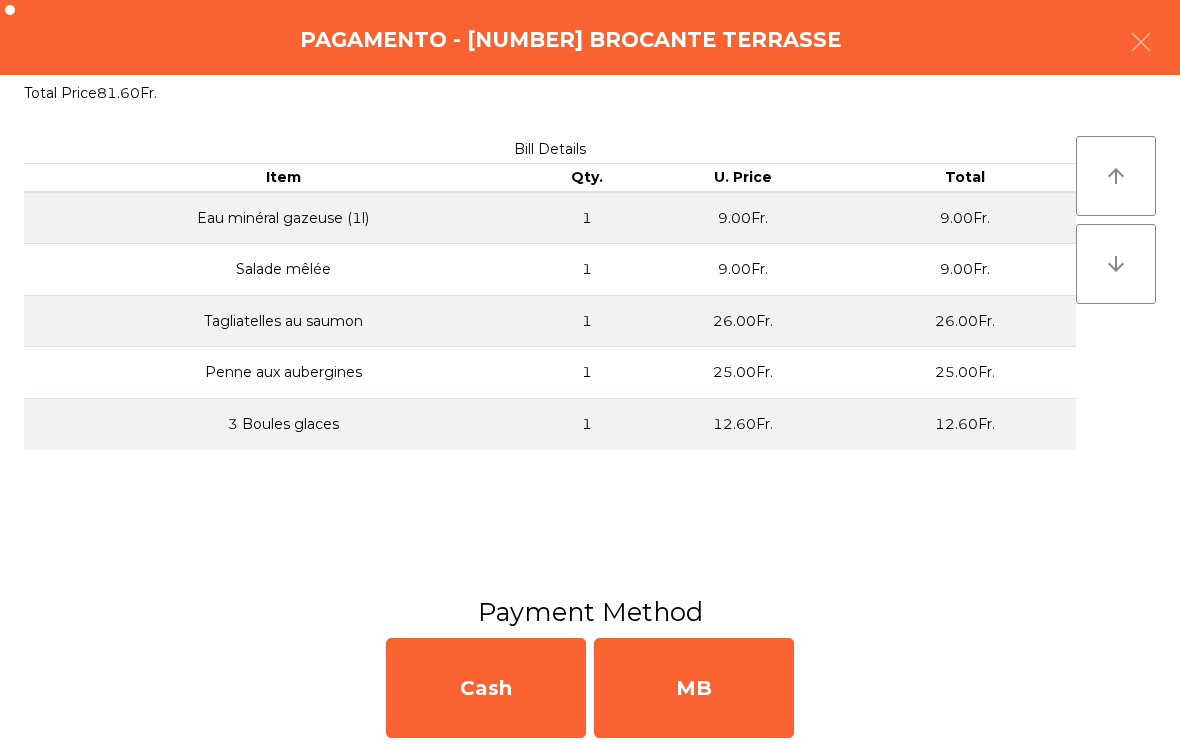 click on "MB" 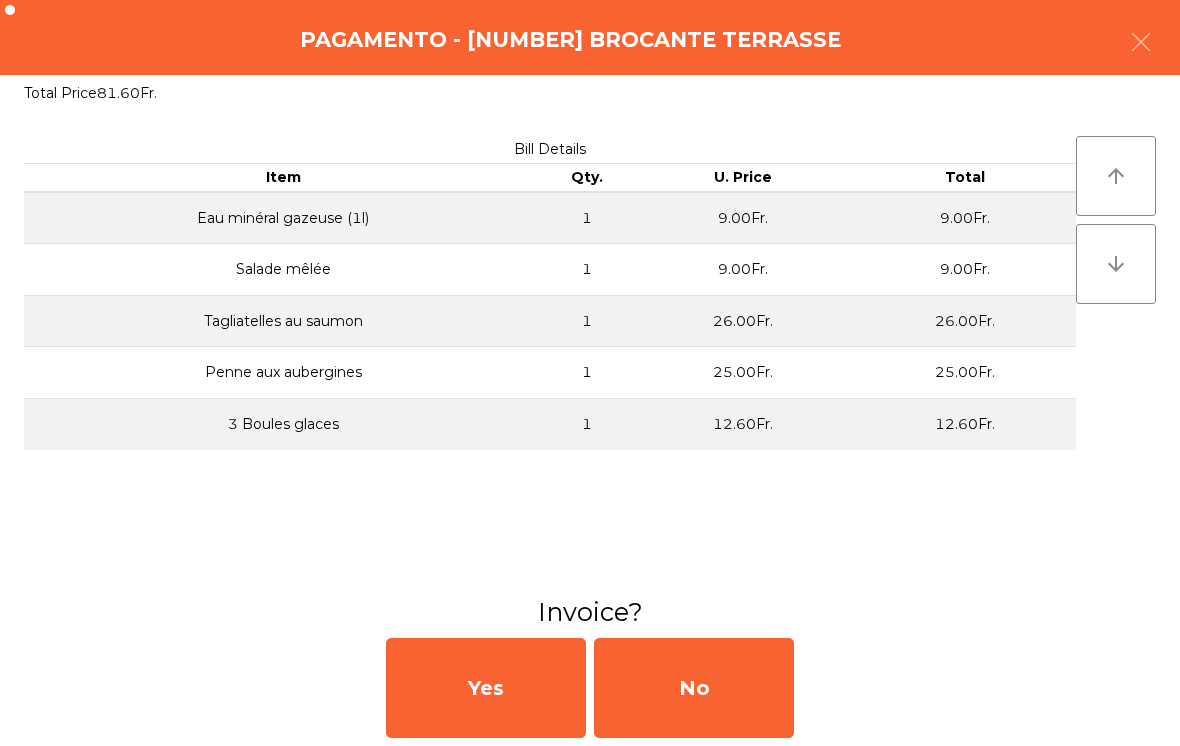 click on "No" 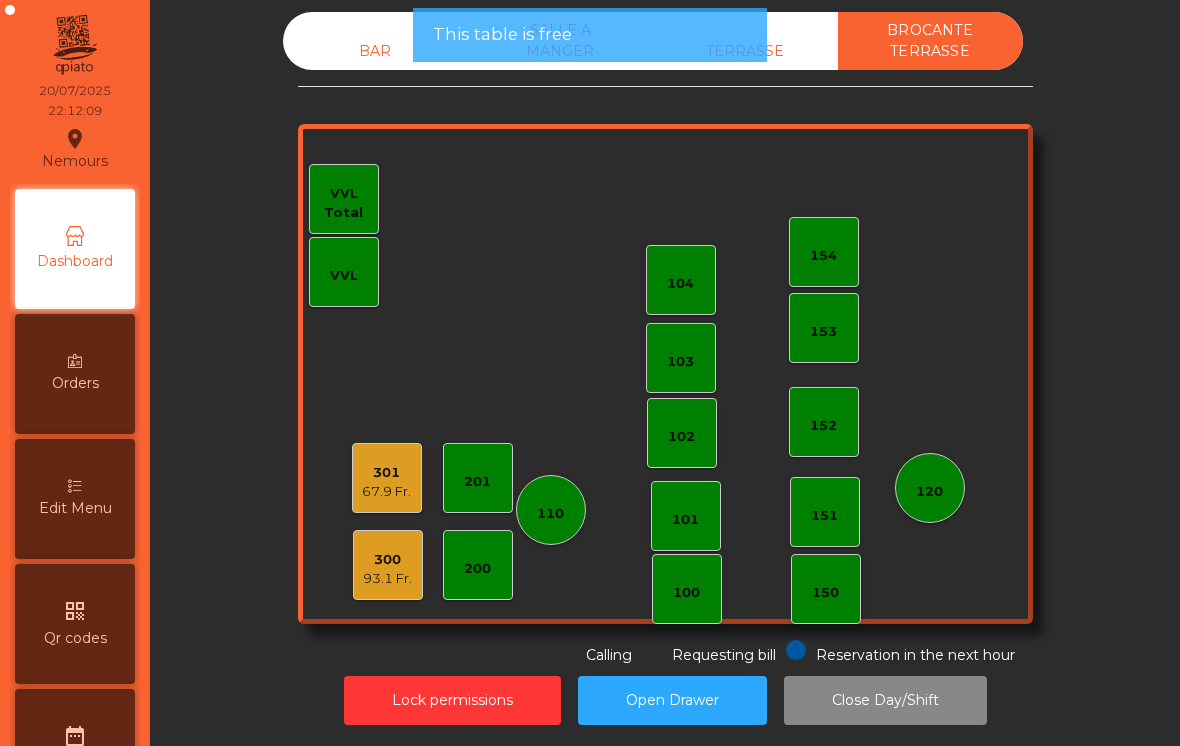 click on "67.9 Fr." 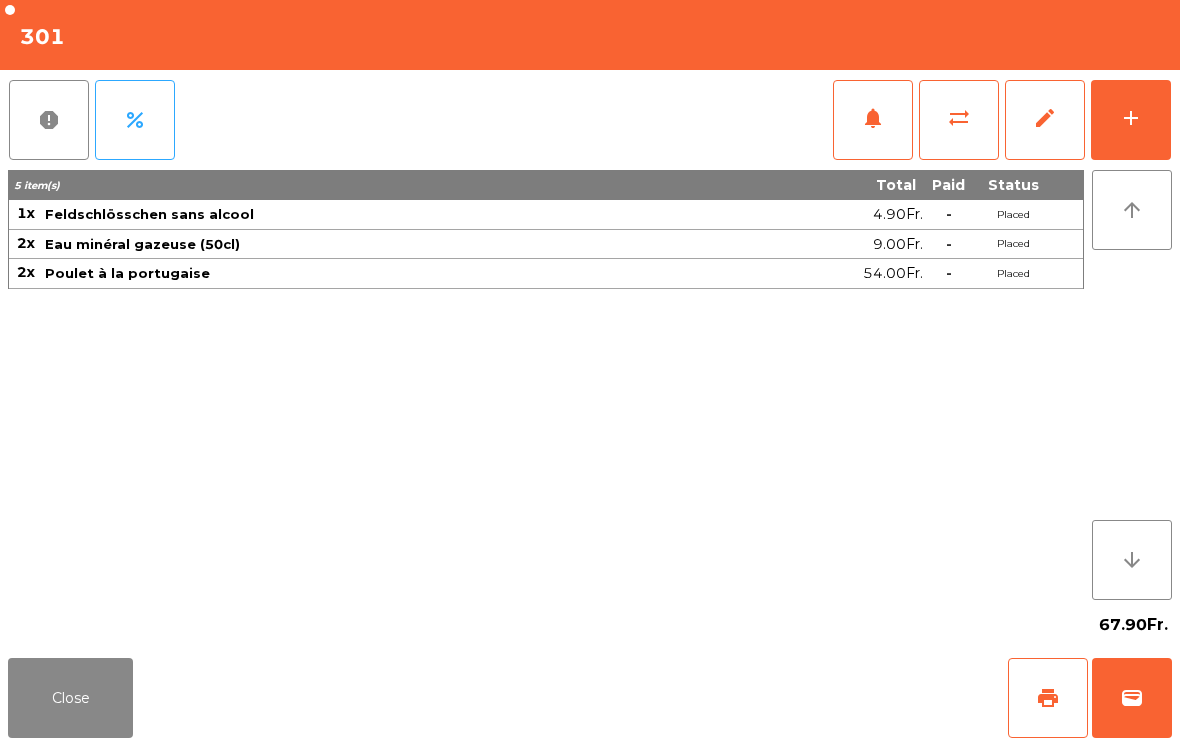 click on "wallet" 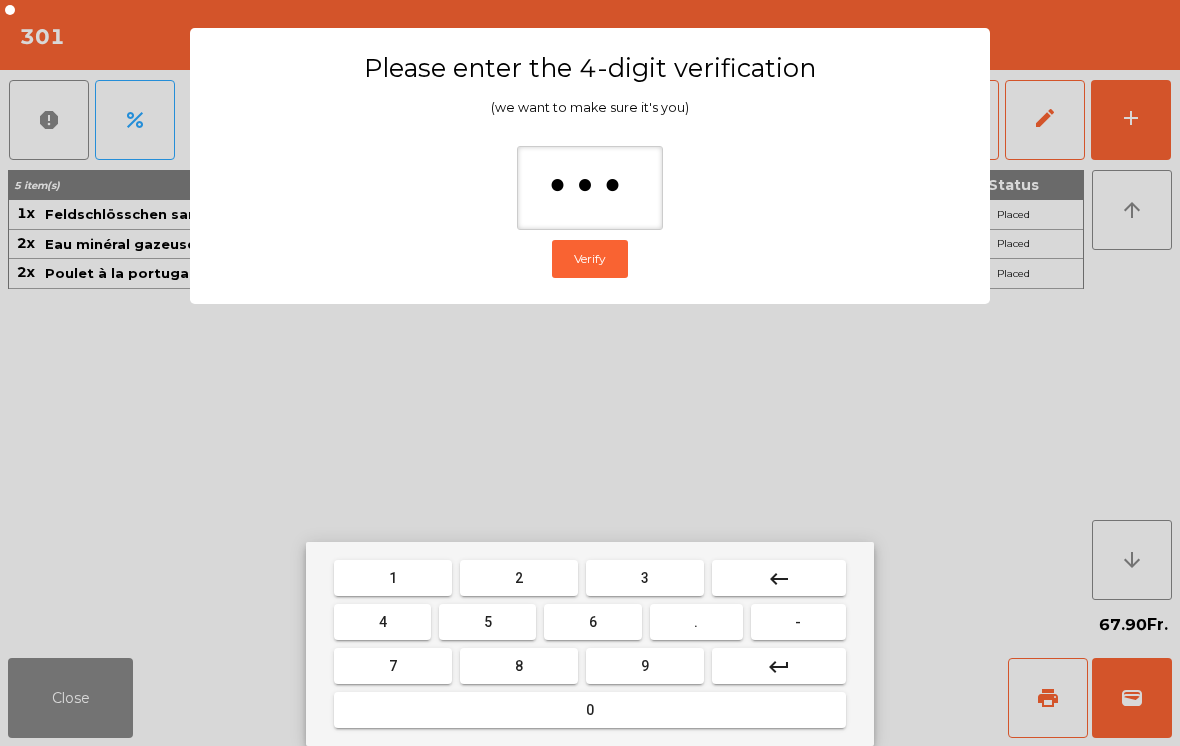 type on "****" 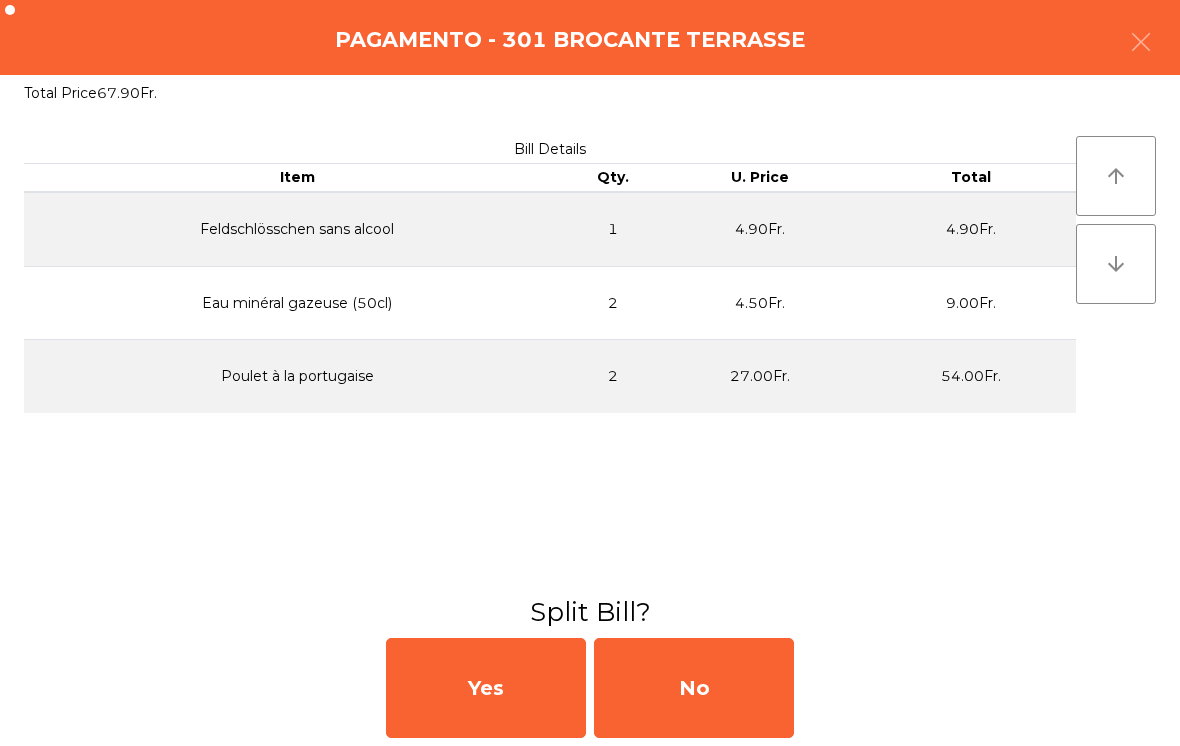 click on "No" 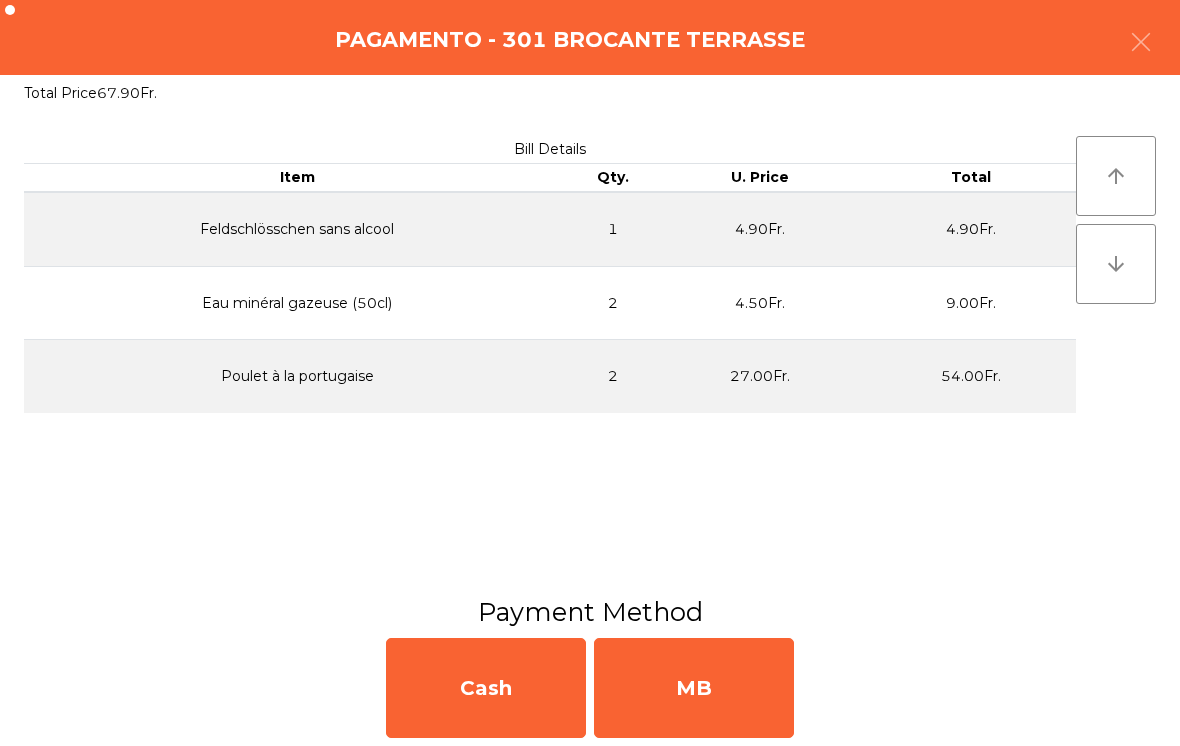 click on "MB" 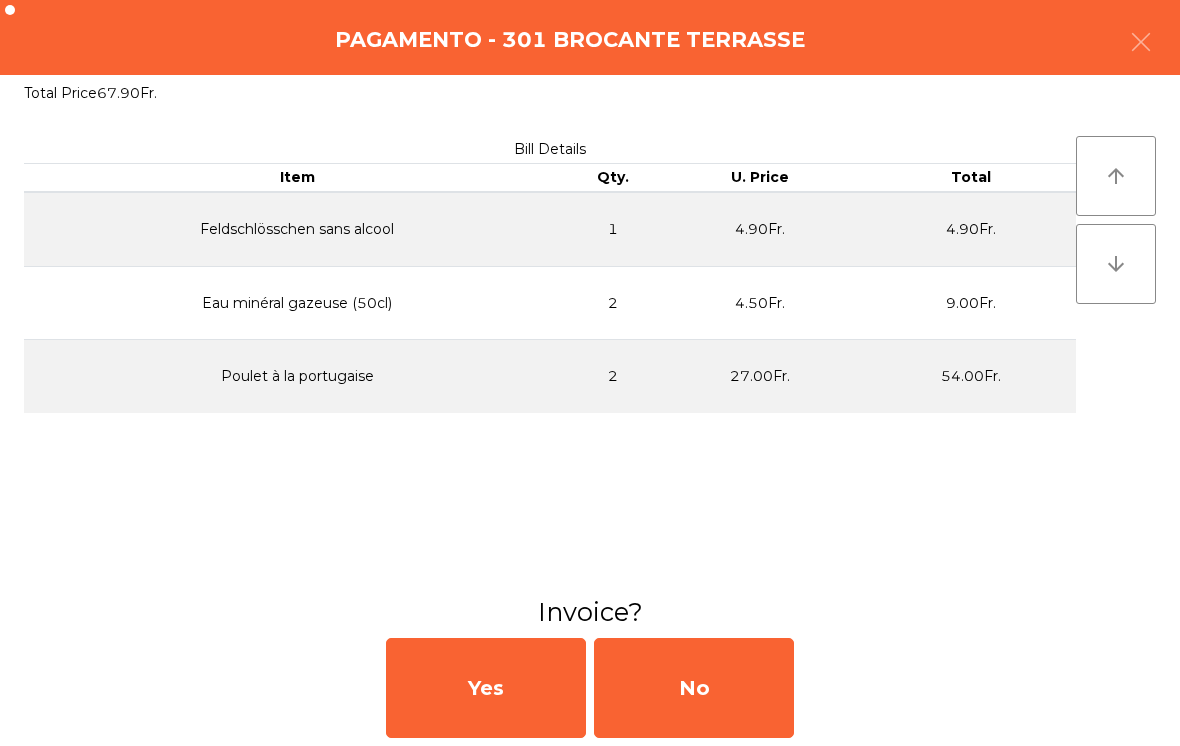click on "No" 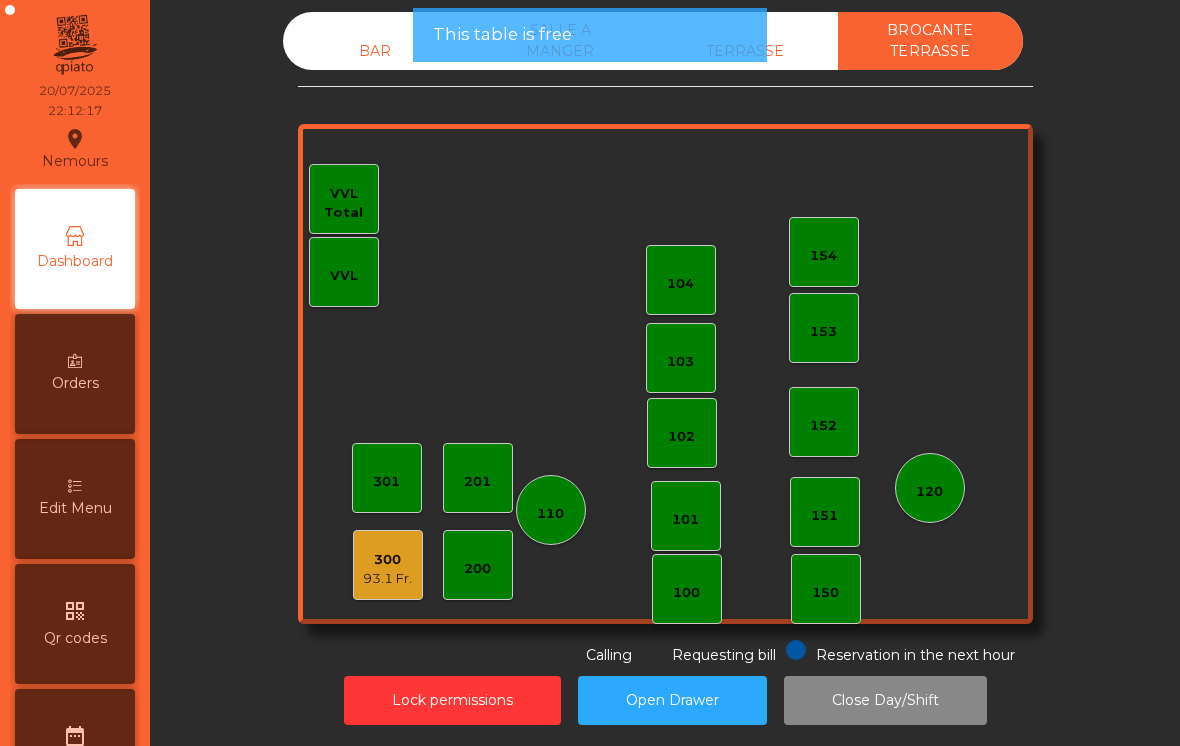 click on "93.1 Fr." 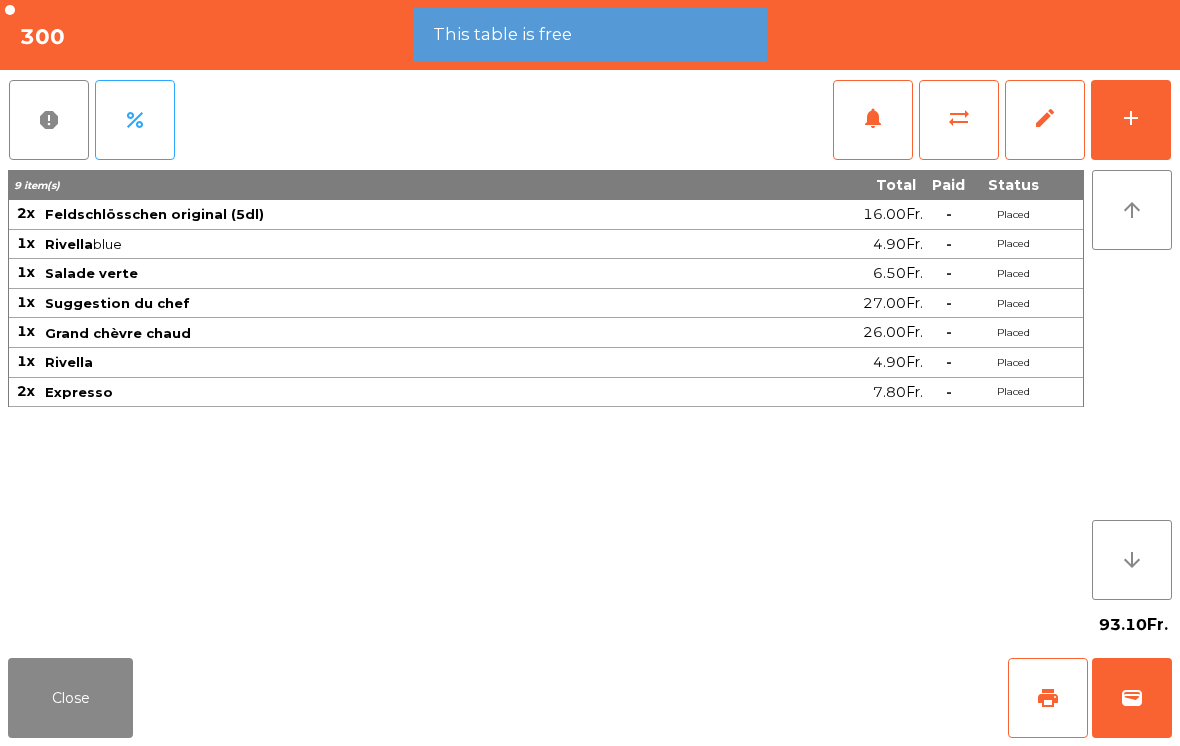 click on "wallet" 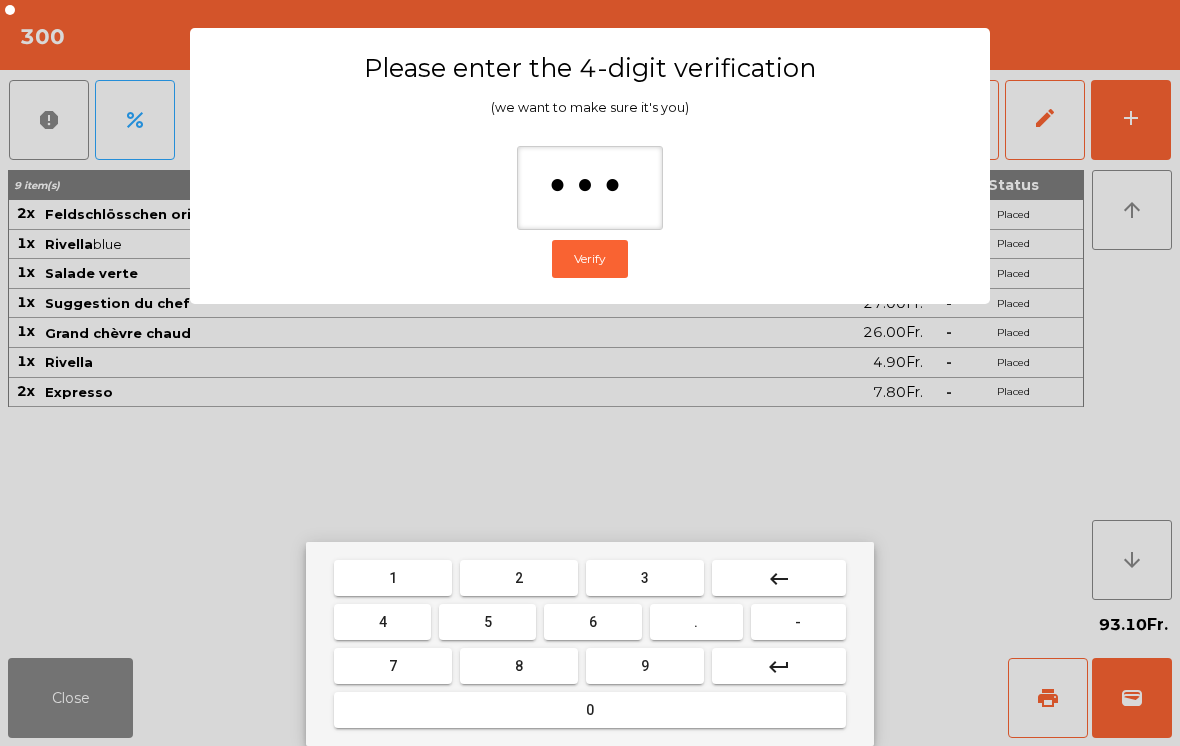 type on "****" 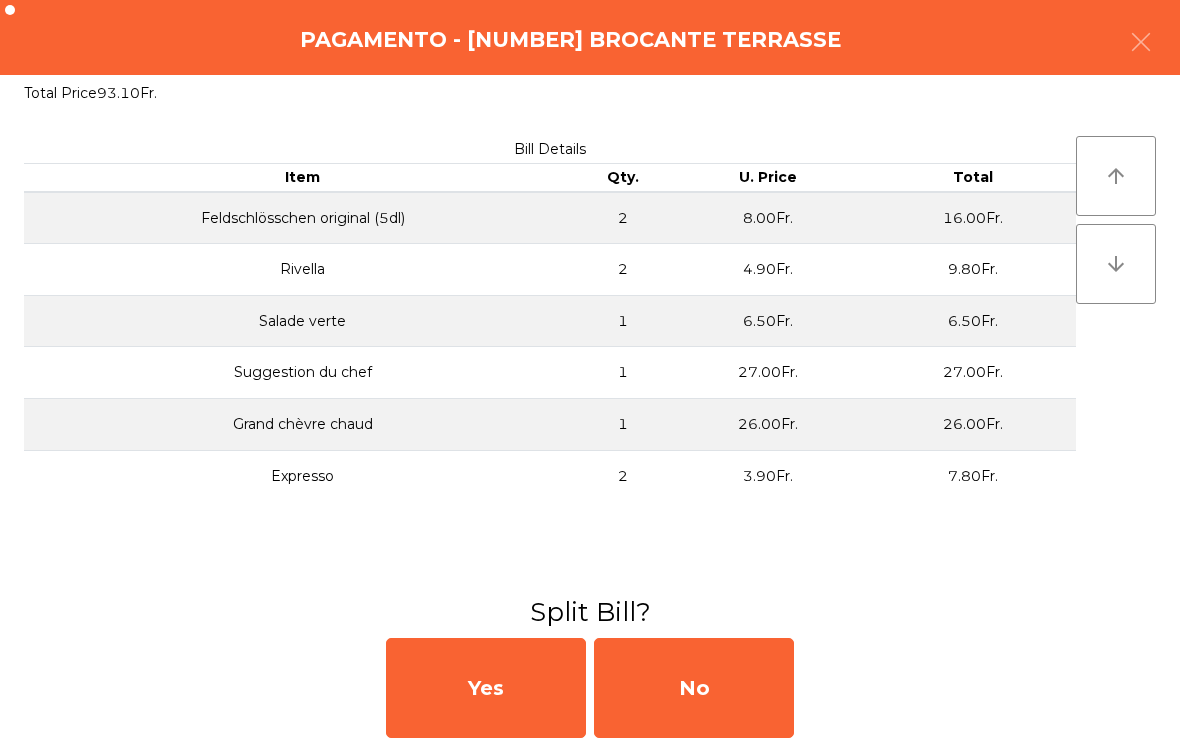 click on "No" 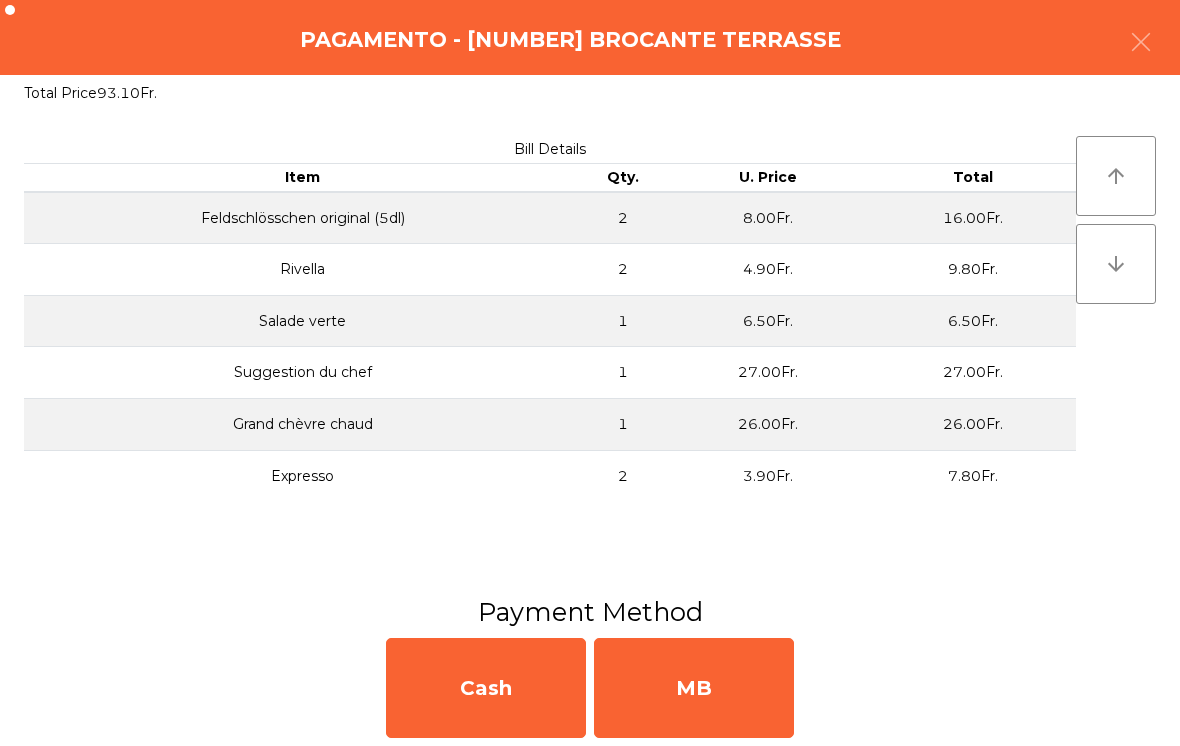 click on "MB" 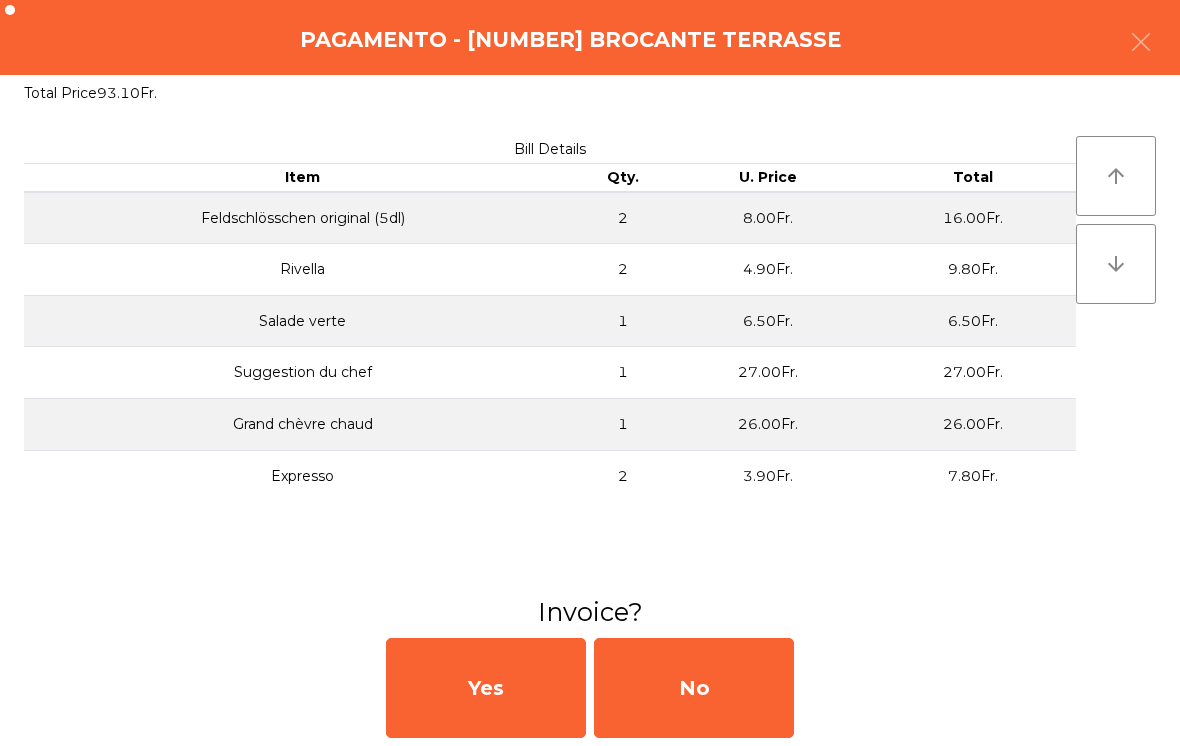 click on "No" 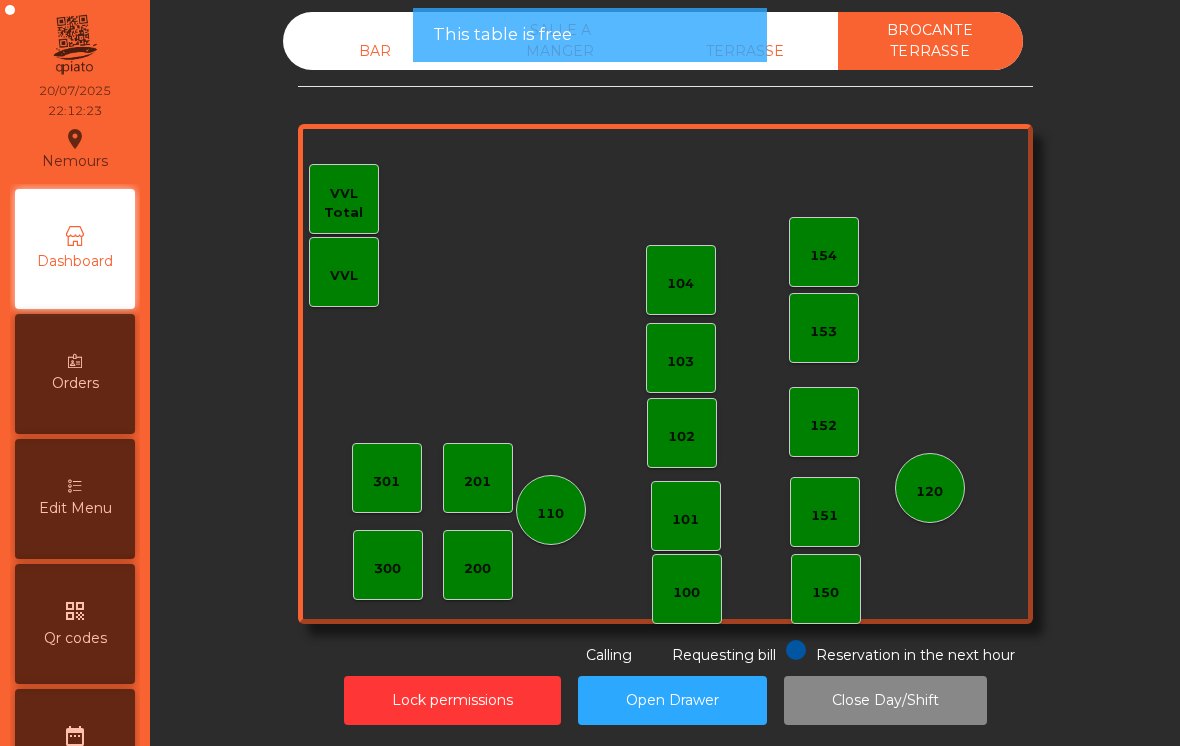 click on "Open Drawer" 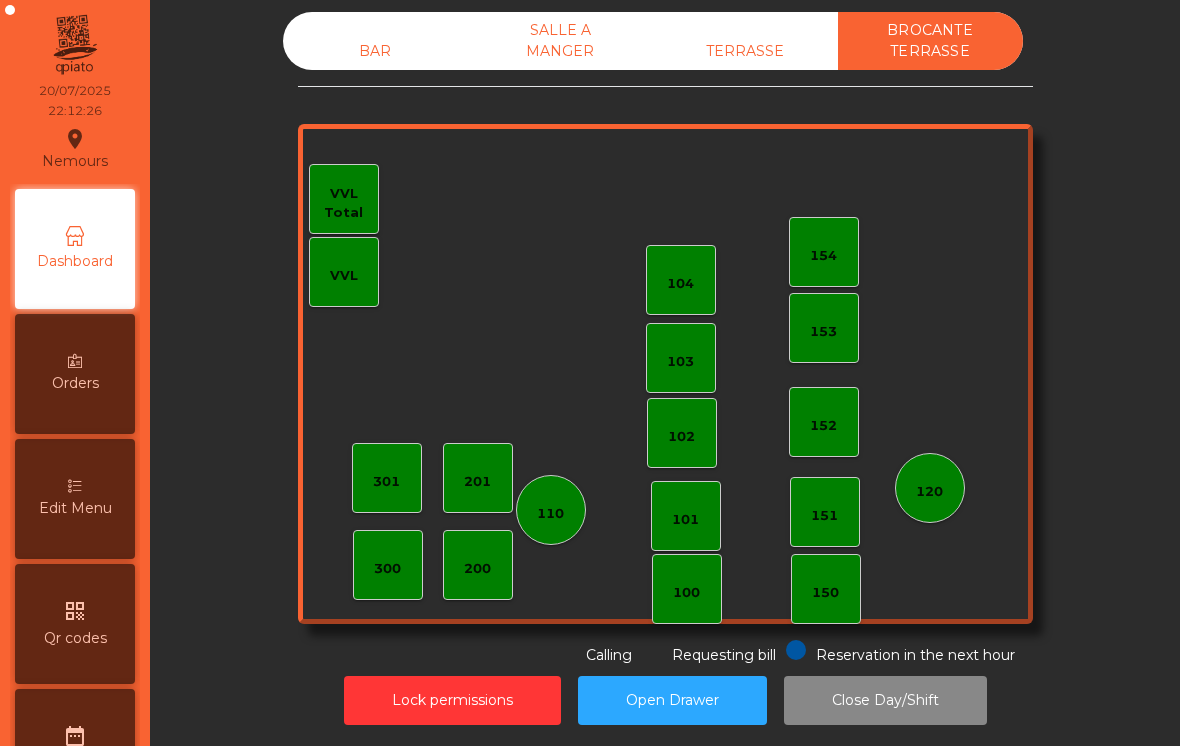click on "Lock permissions" 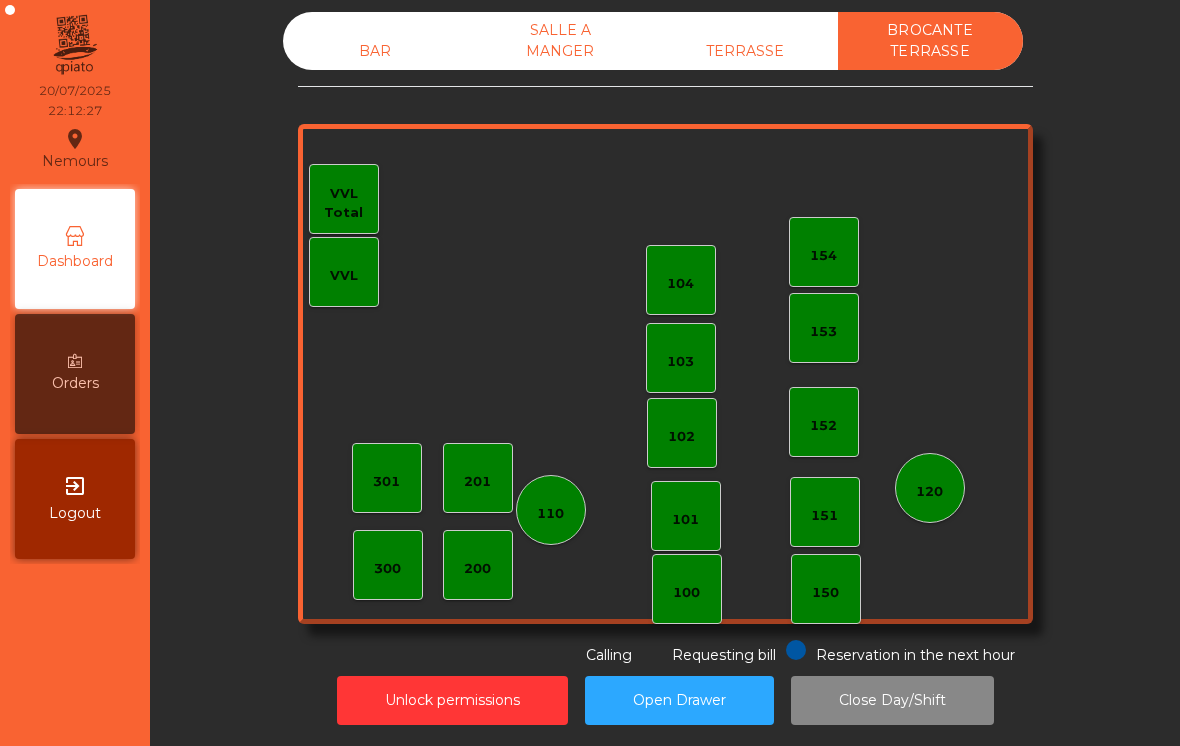 click on "TERRASSE" 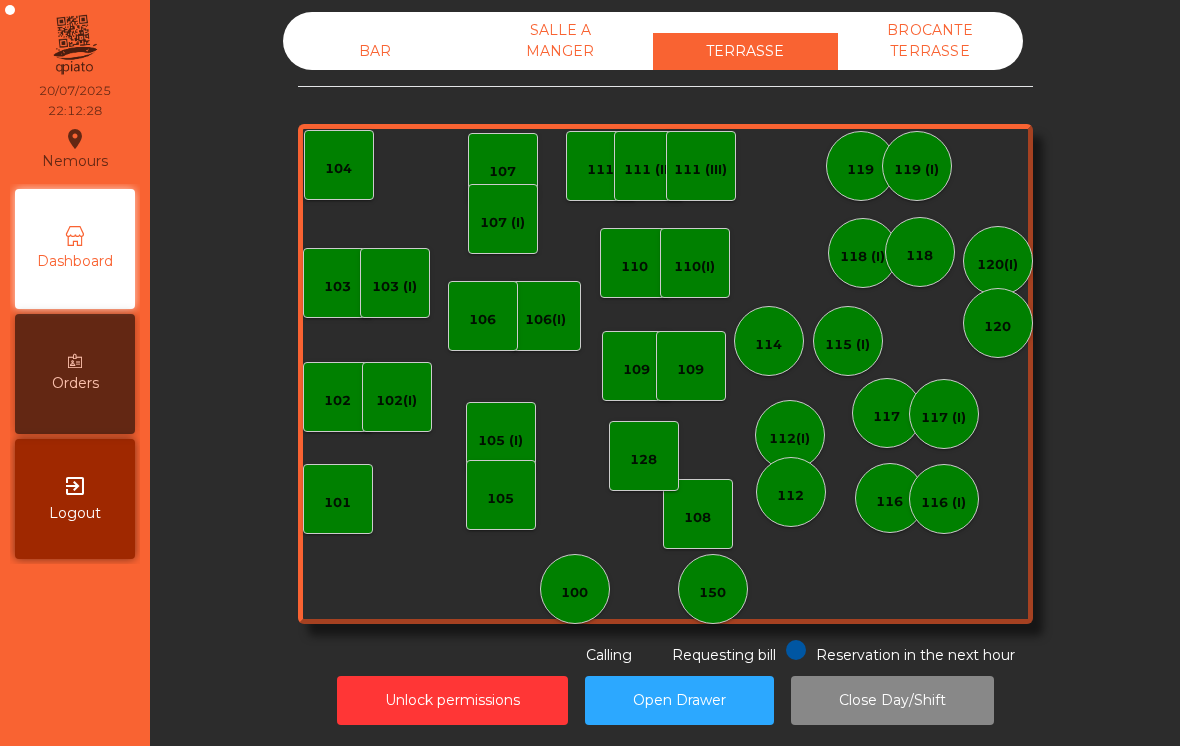 click on "SALLE A MANGER" 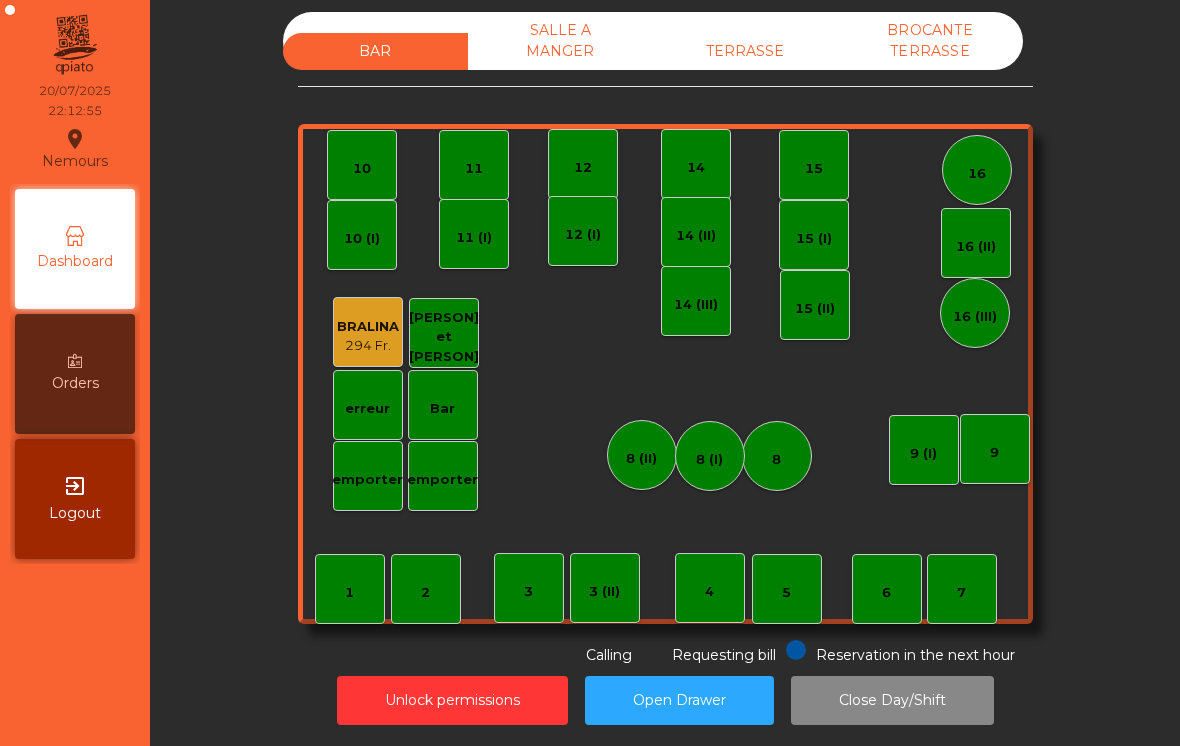 click on "TERRASSE" 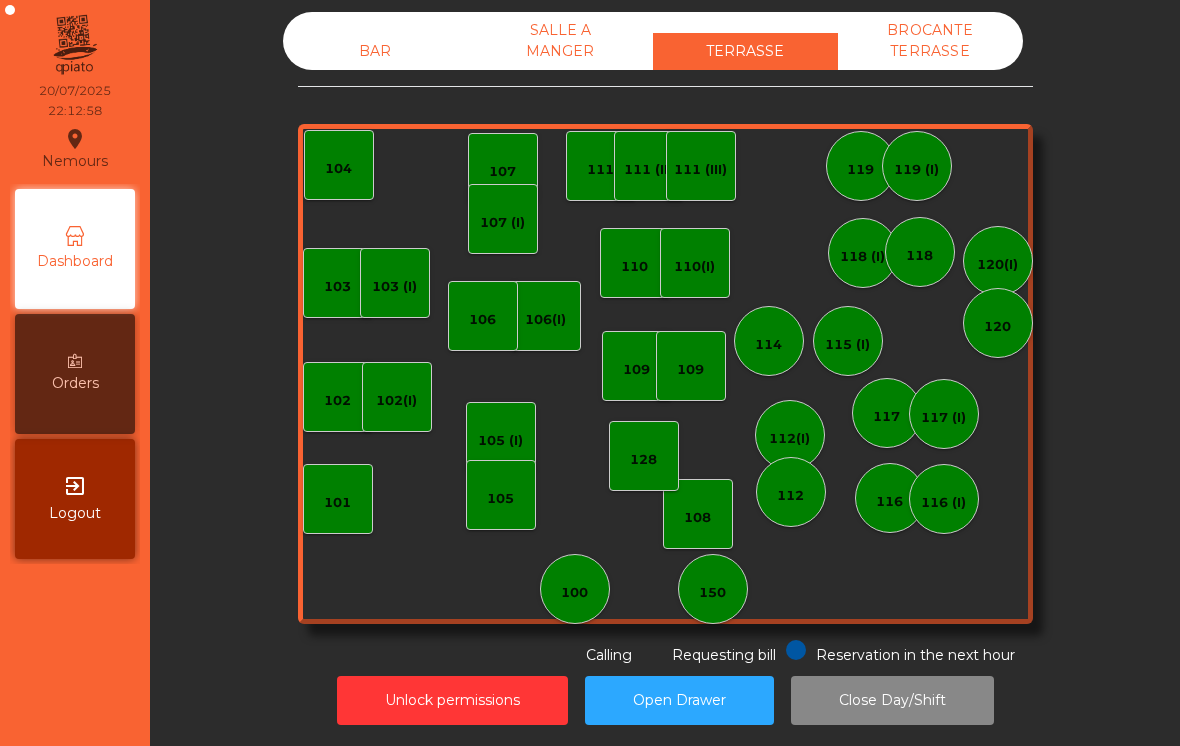 click on "BROCANTE TERRASSE" 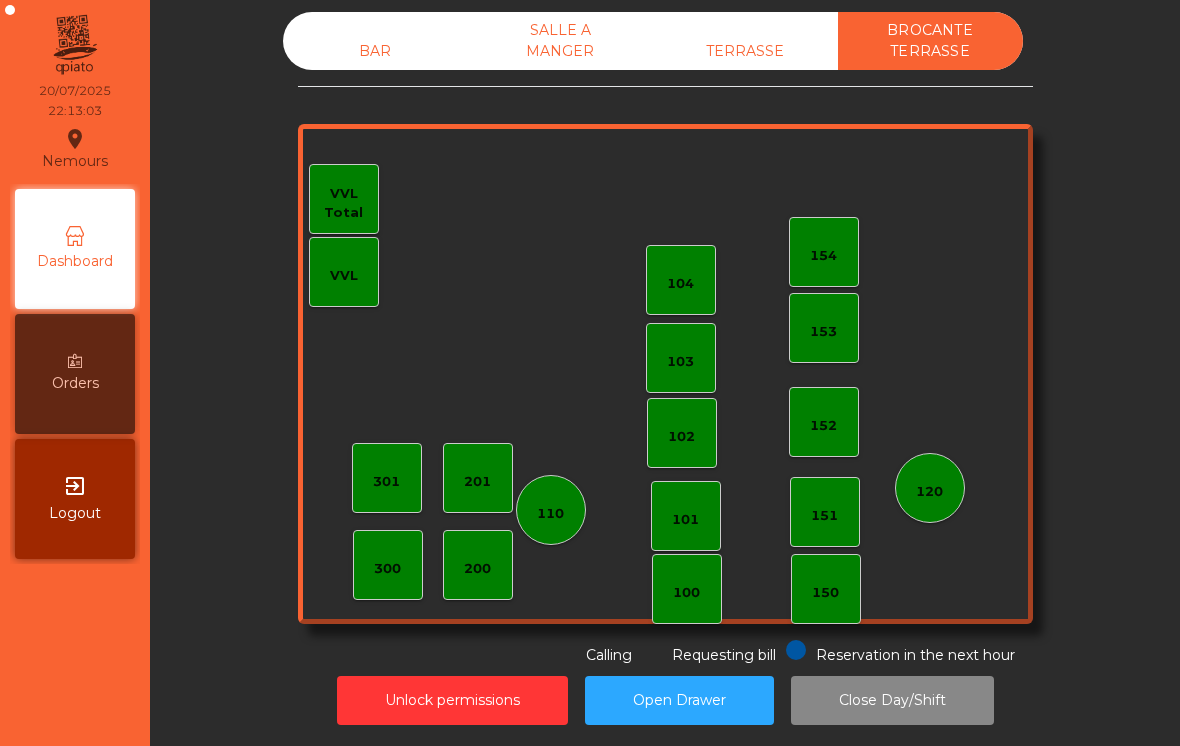 click on "BAR" 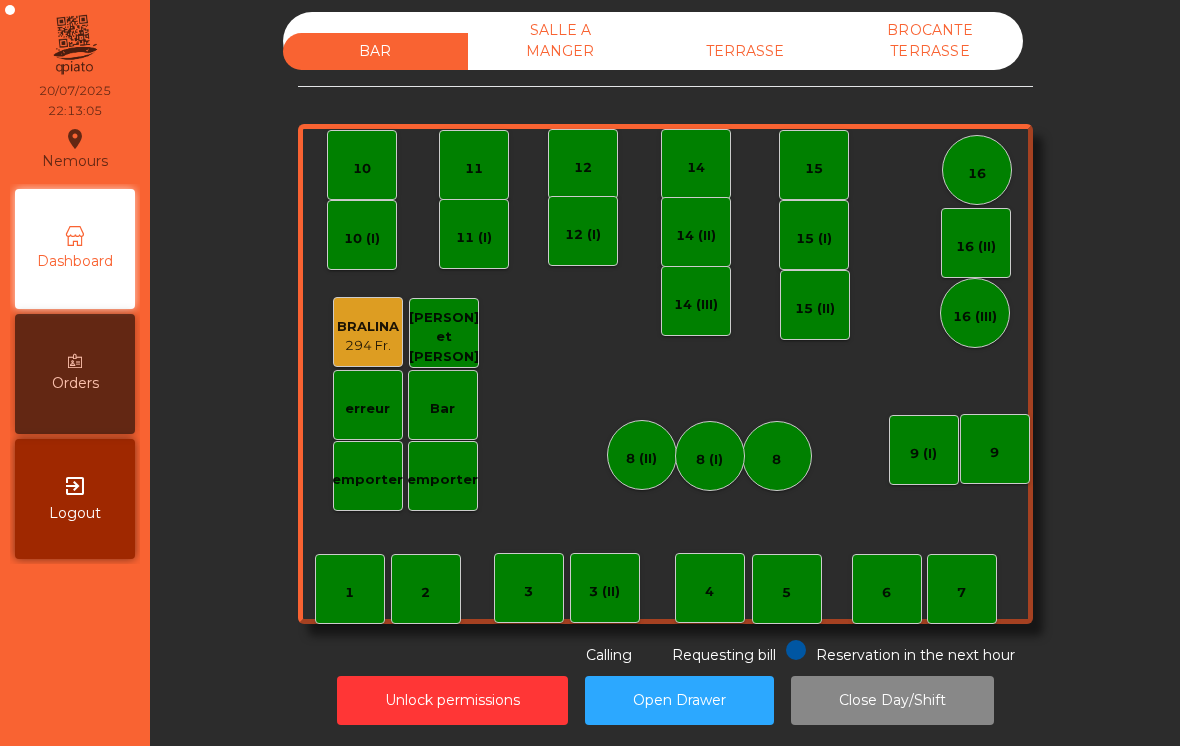 click on "SALLE A MANGER" 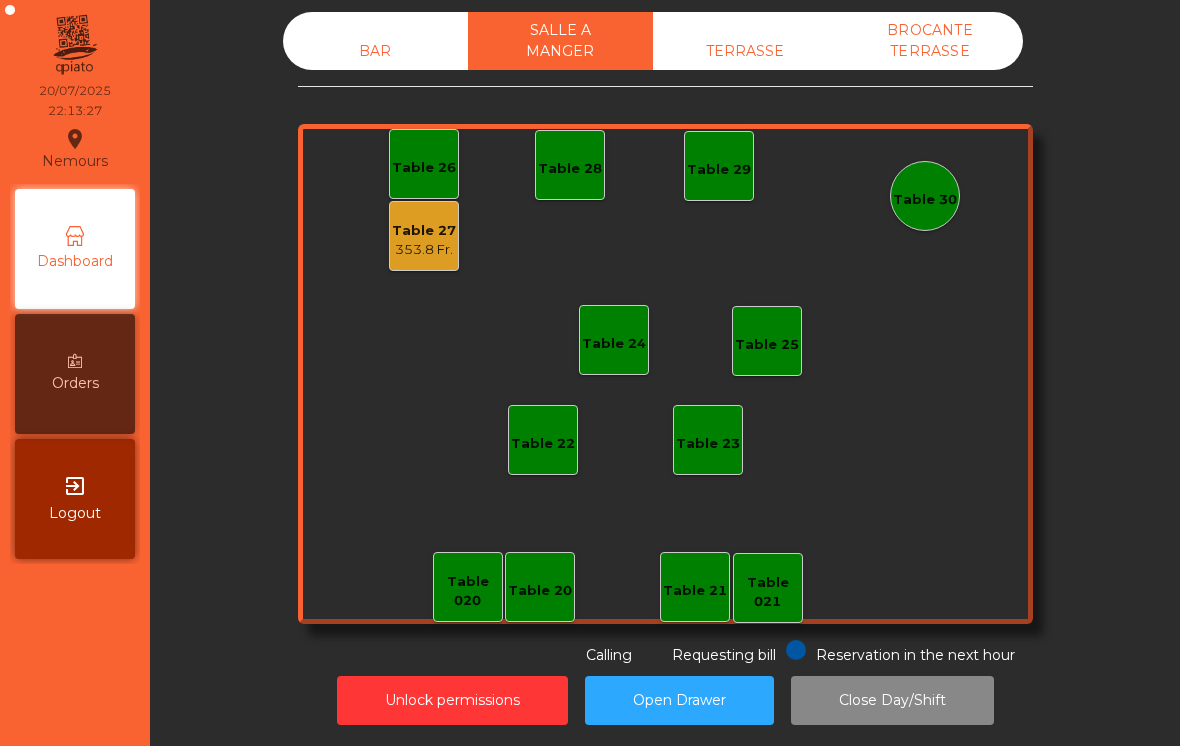 click on "Table 27" 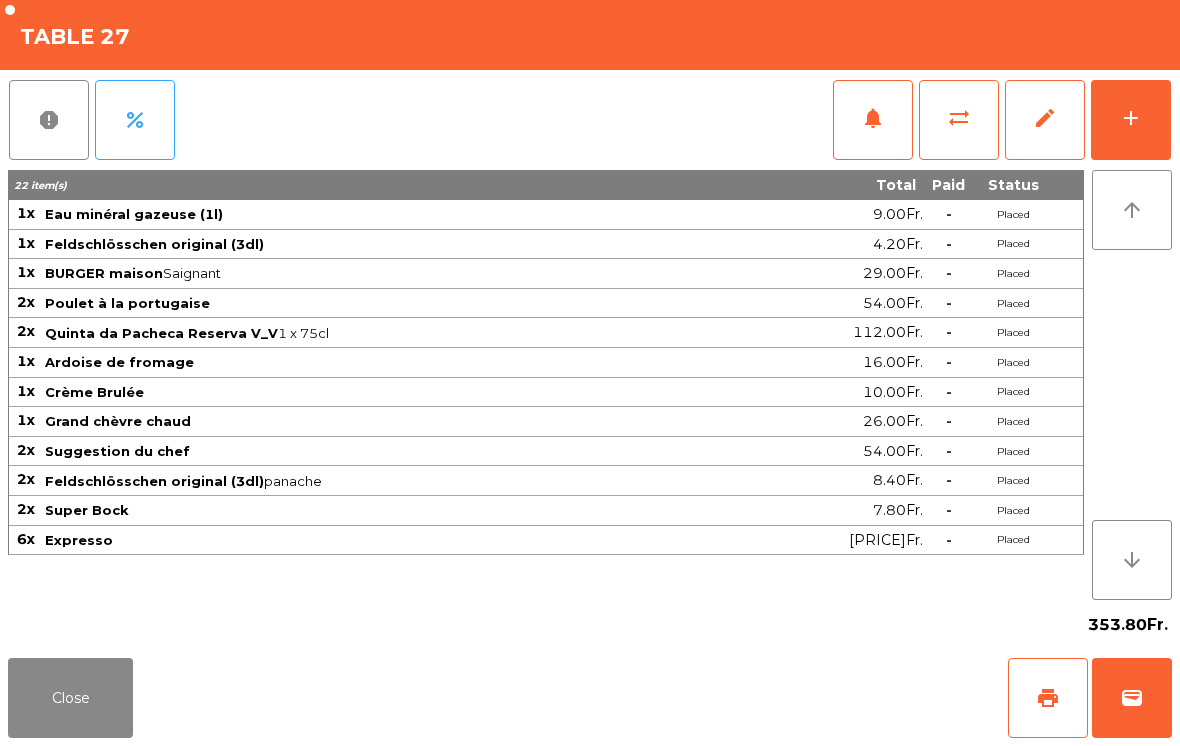 click on "Close" 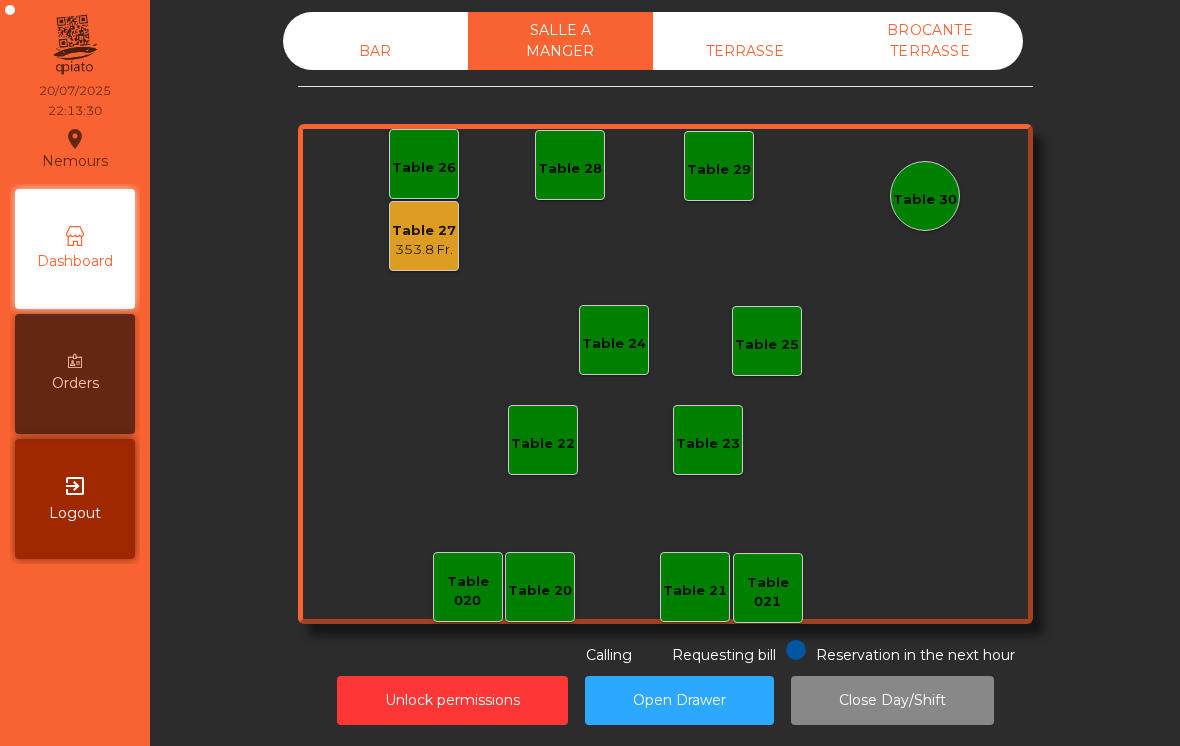 click on "Unlock permissions" 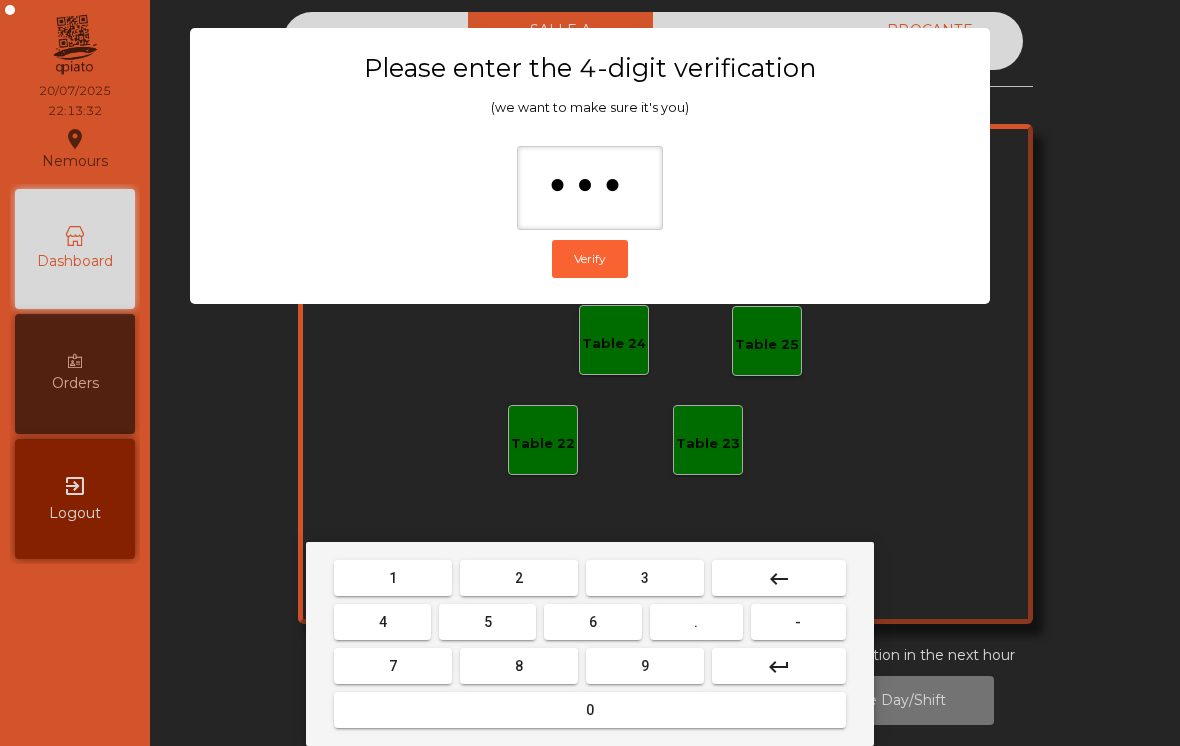 type on "****" 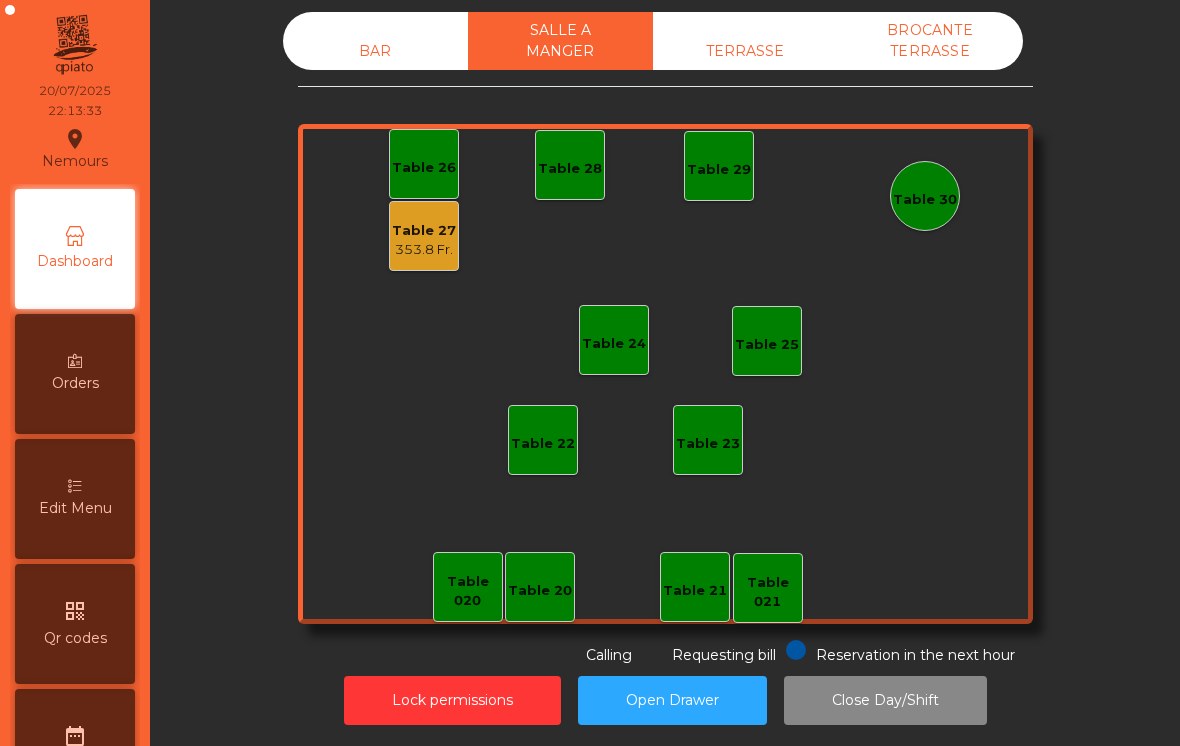 click on "353.8 Fr." 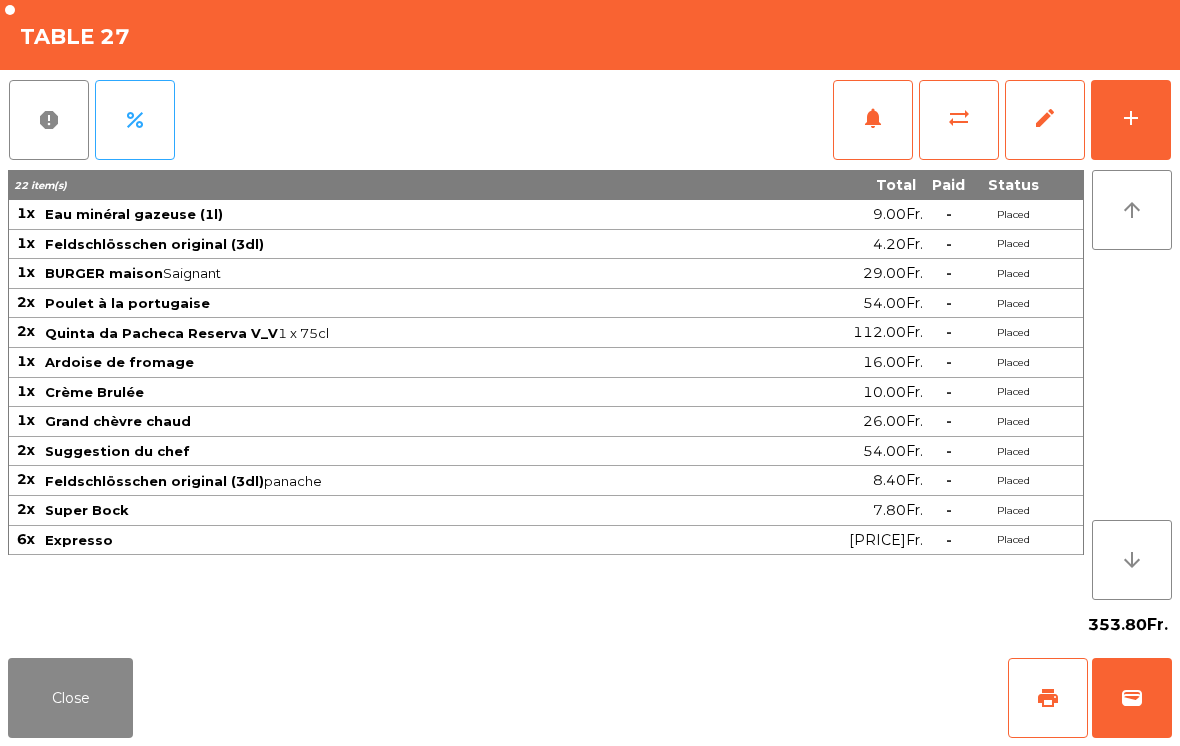 click on "edit" 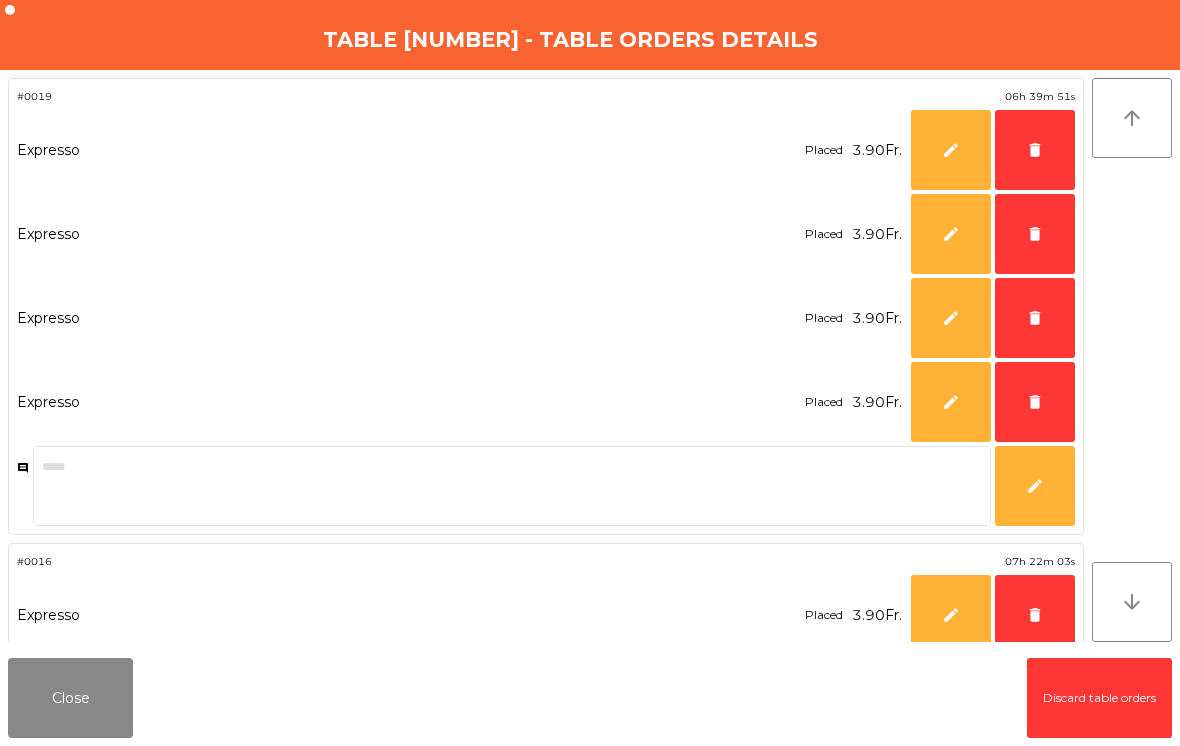 click on "arrow_downward" 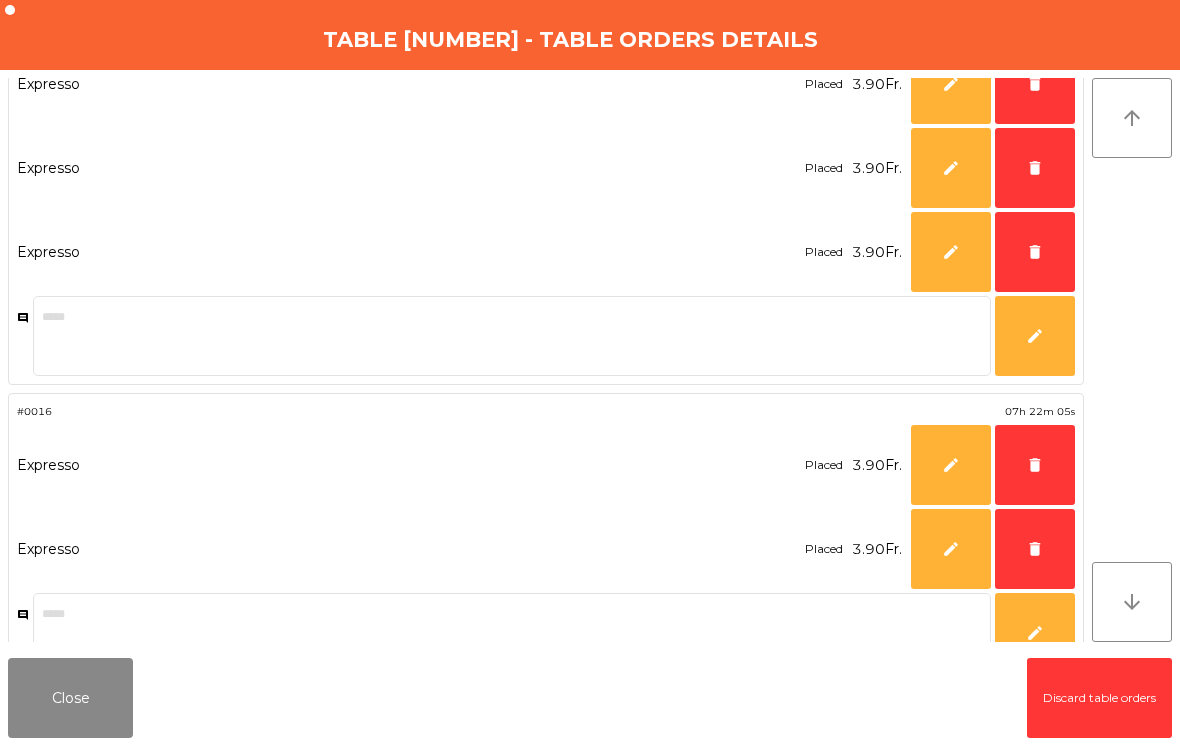 click on "Close" 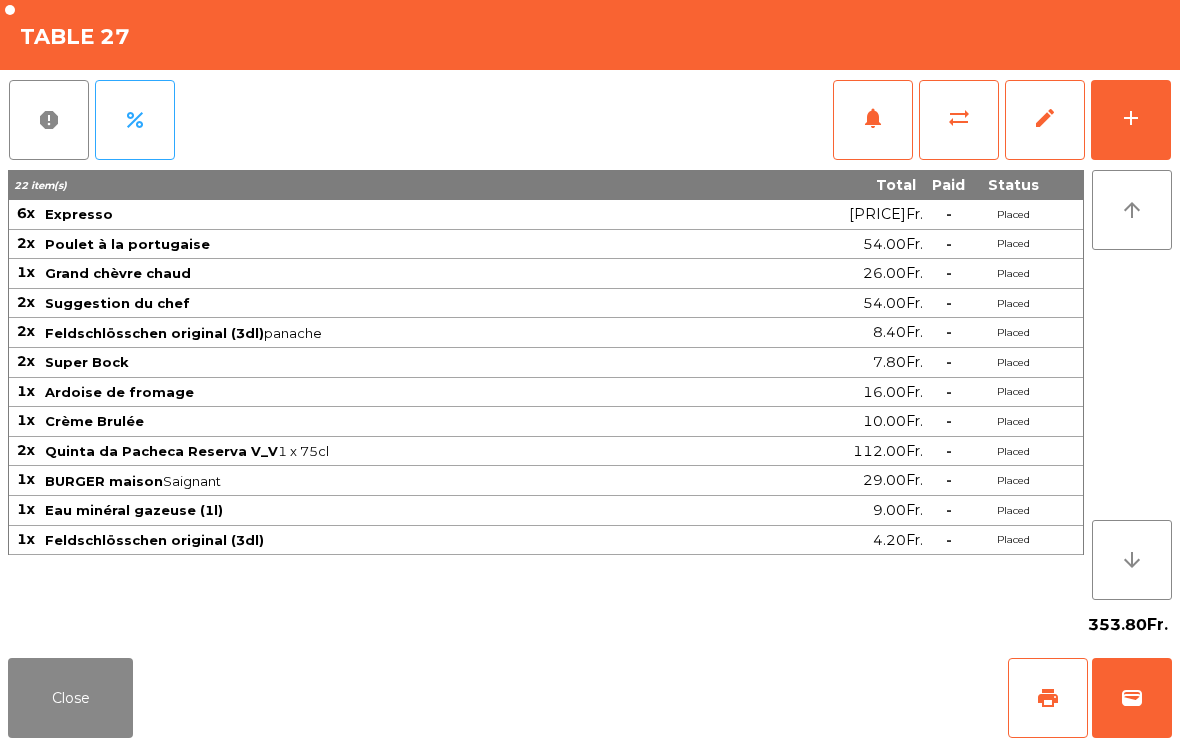 click on "Close" 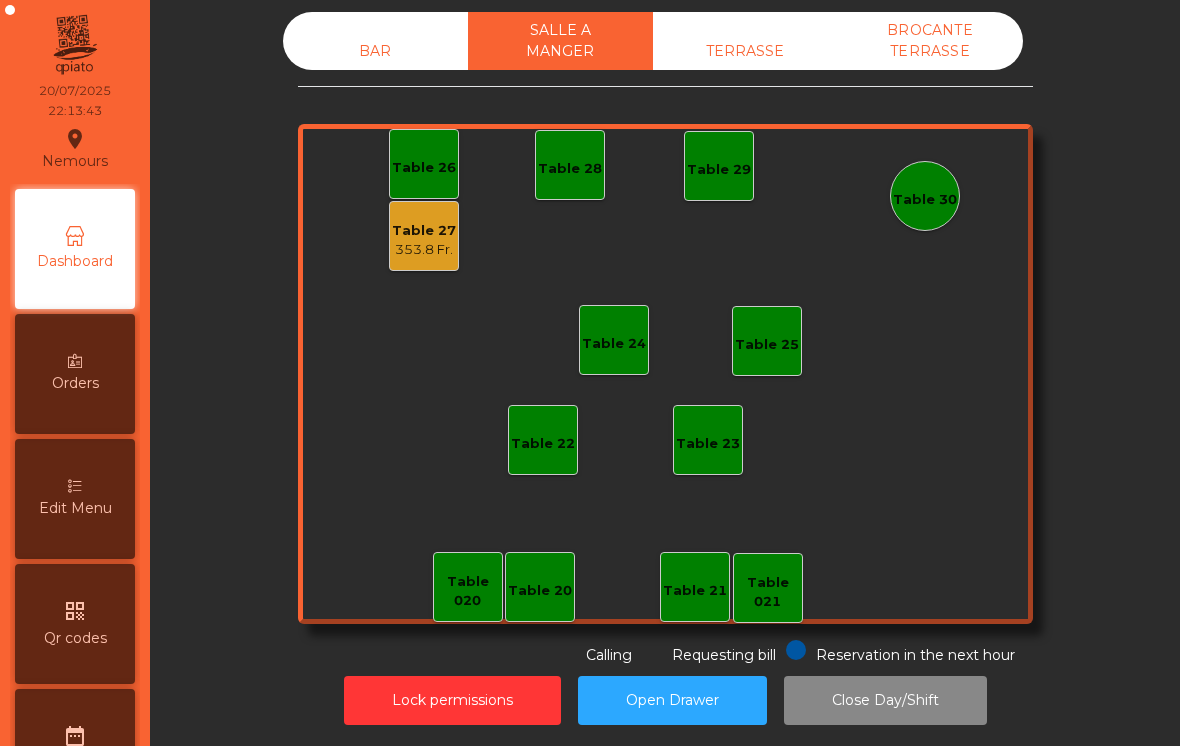 click on "Table [NUMBER]   [PRICE] Fr." 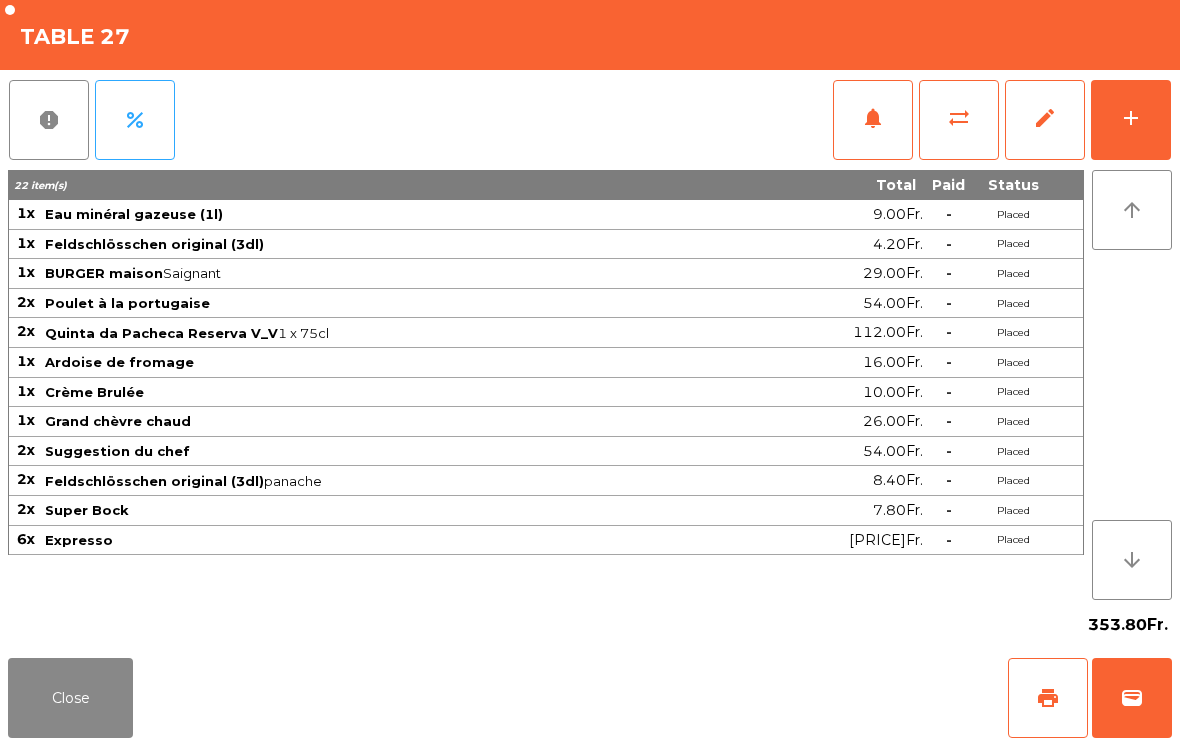 click on "edit" 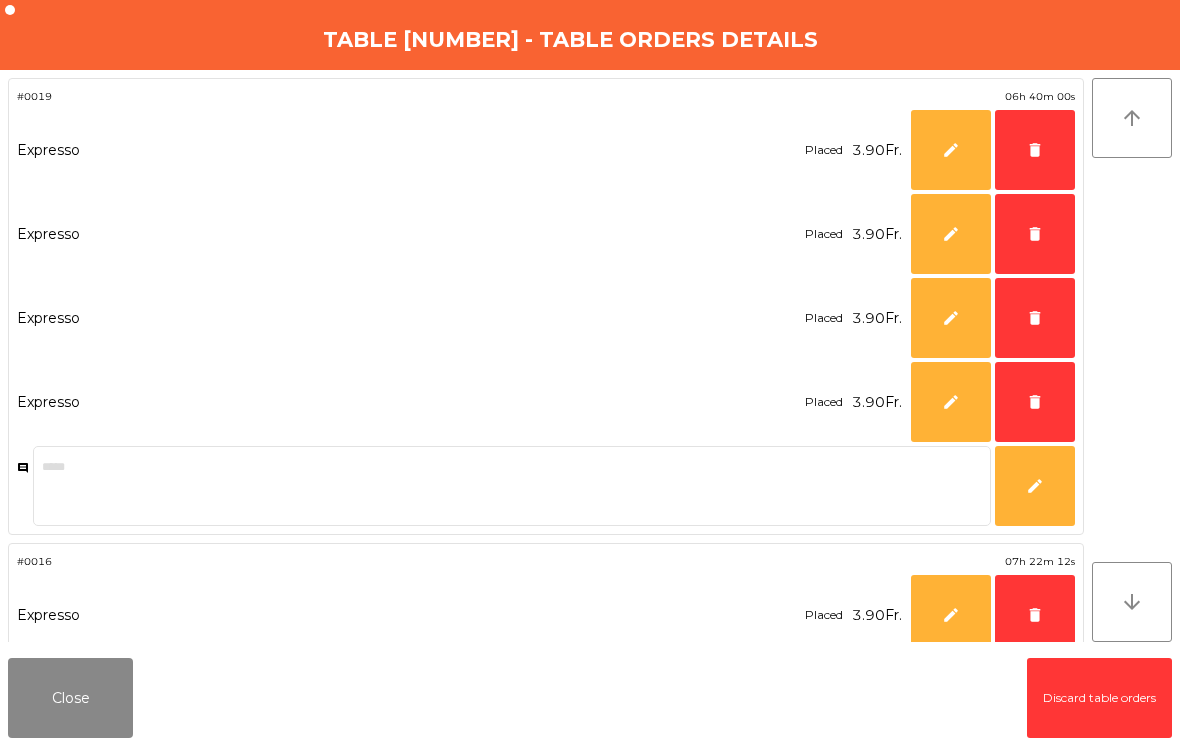 click on "arrow_downward" 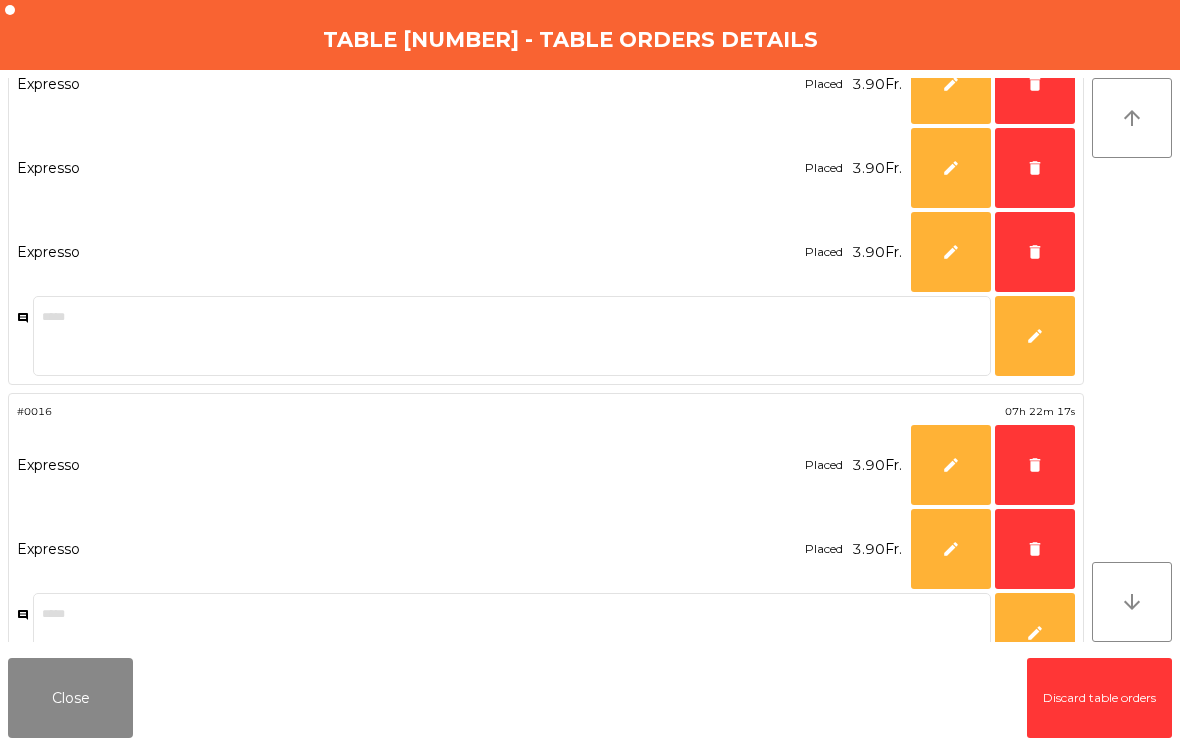 click on "arrow_downward" 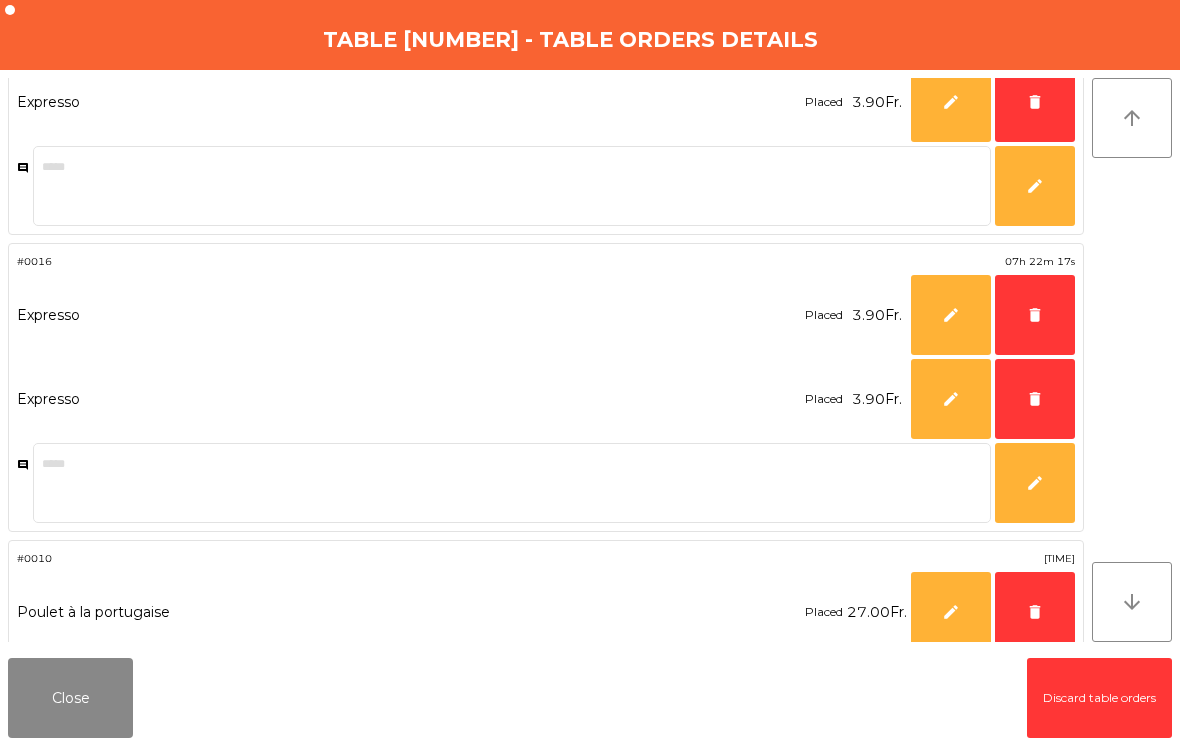 click on "arrow_downward" 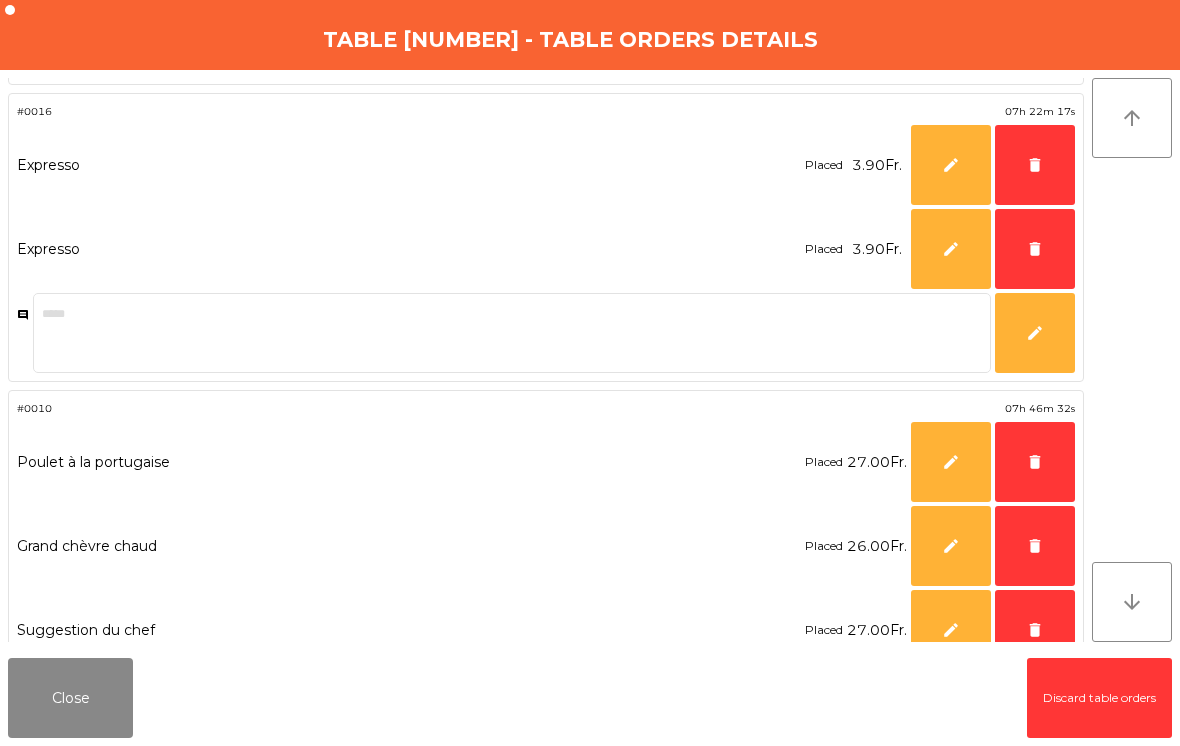 click on "arrow_downward" 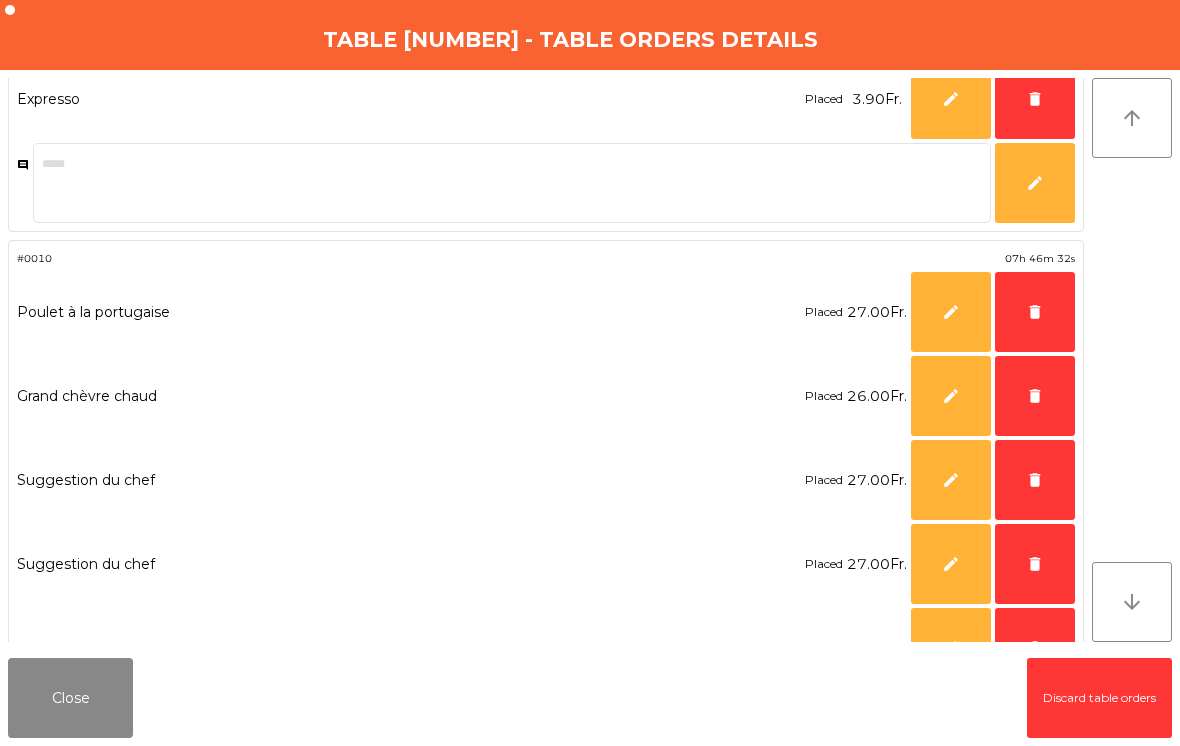 click on "arrow_downward" 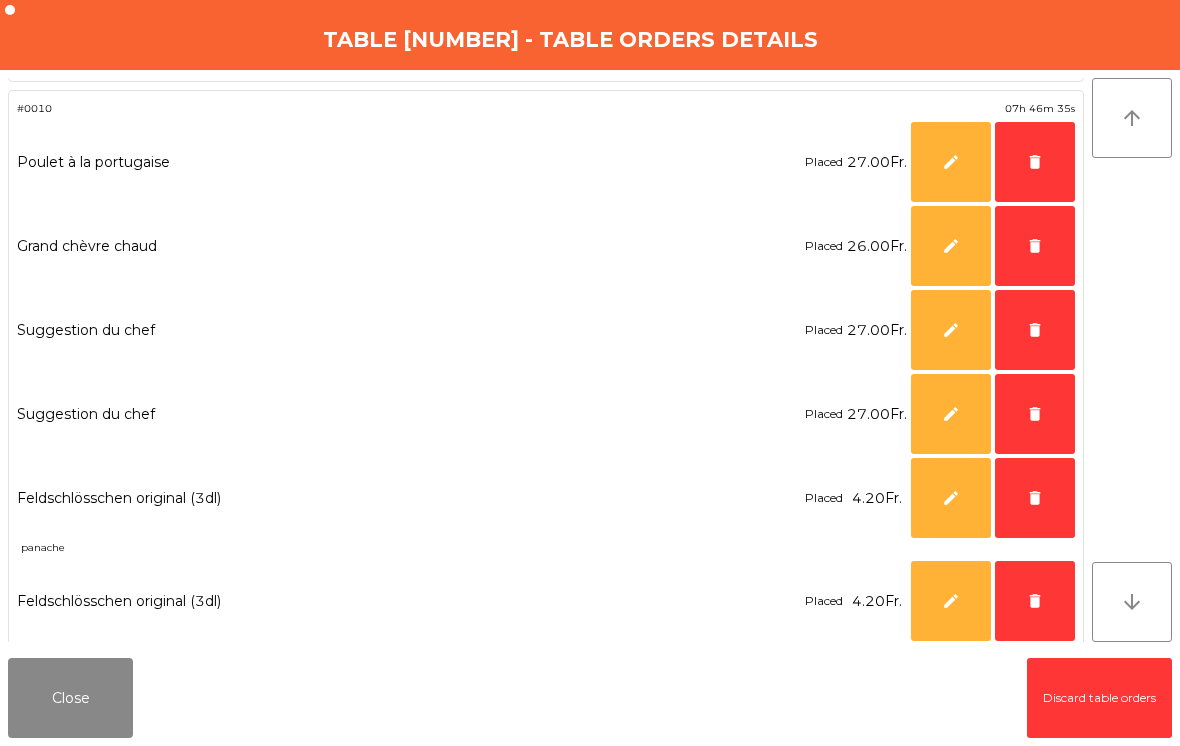 click on "delete" 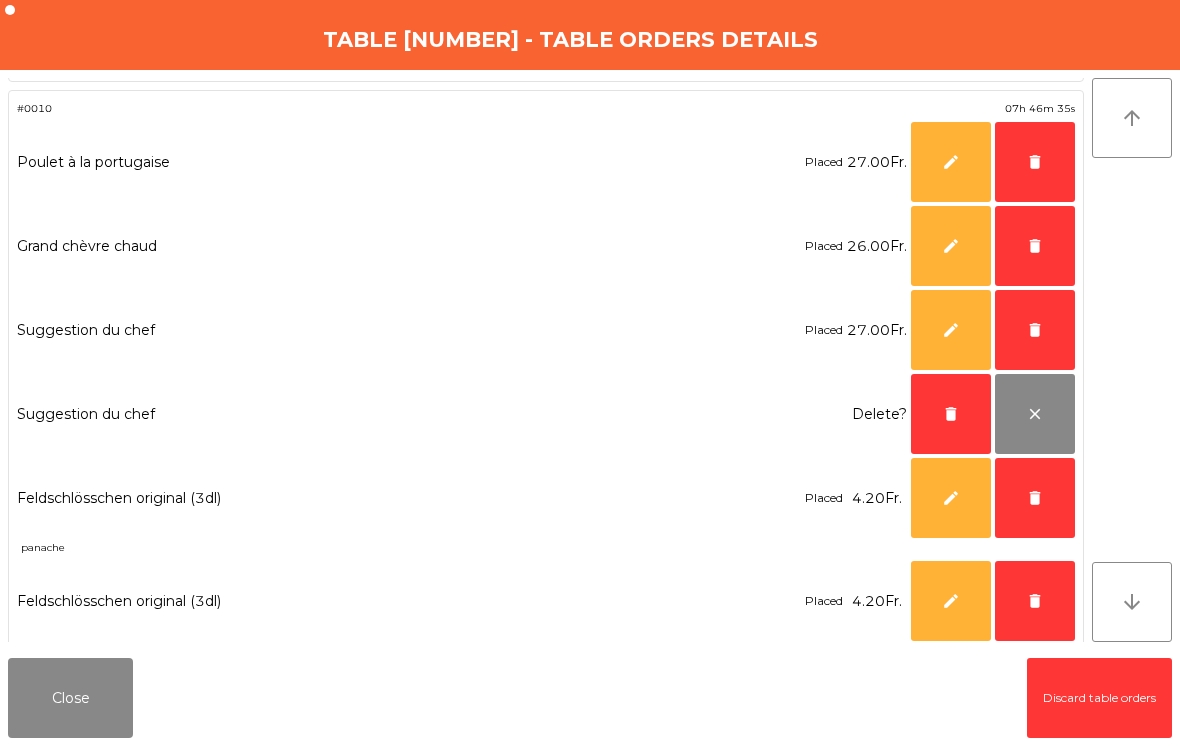 click on "delete" 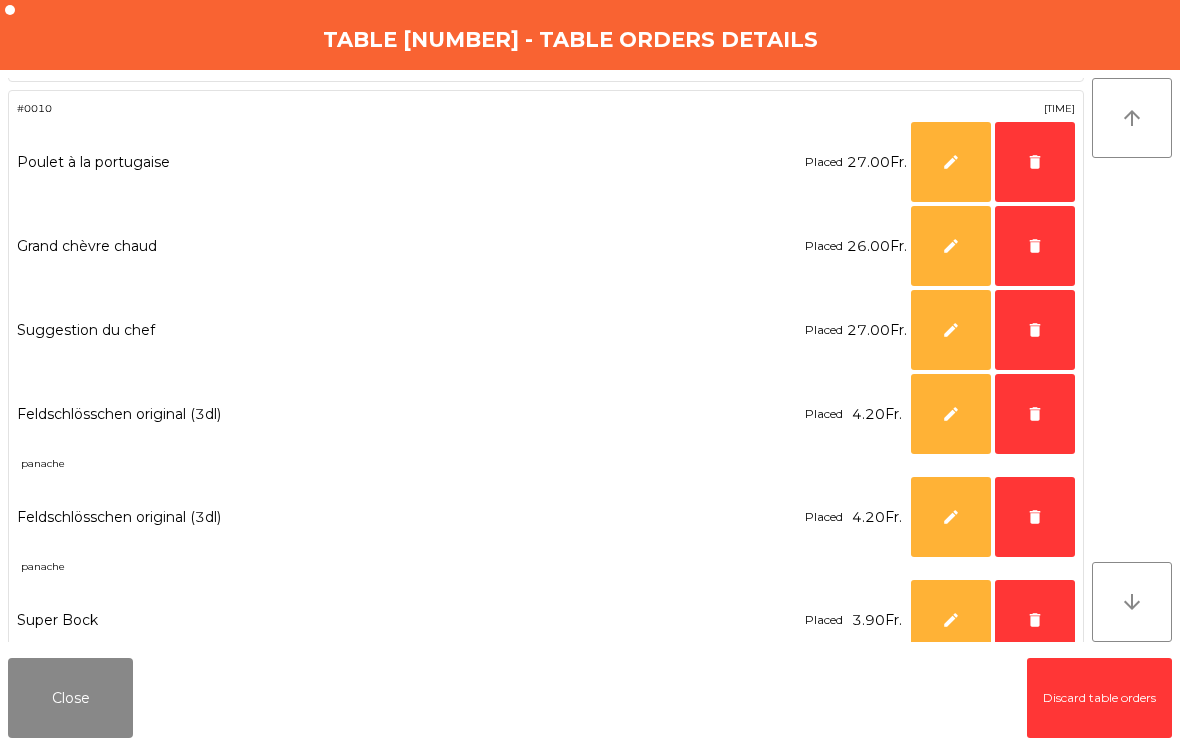 click on "delete" 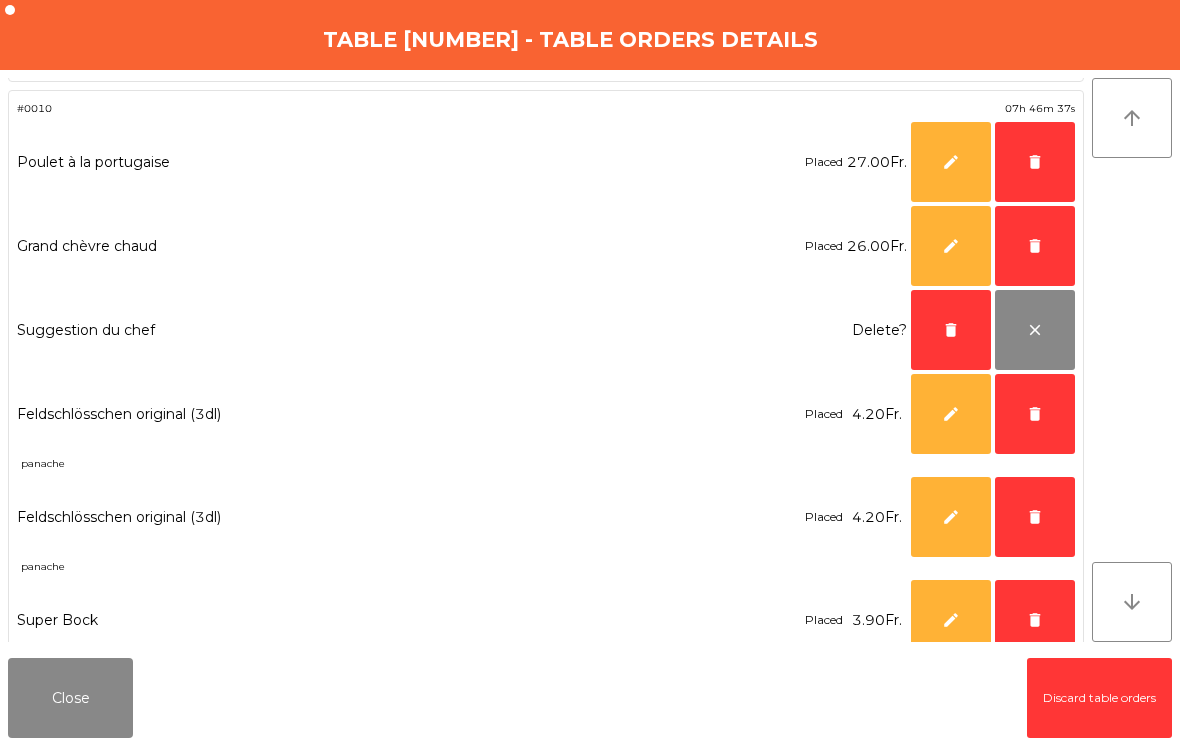 click on "delete" 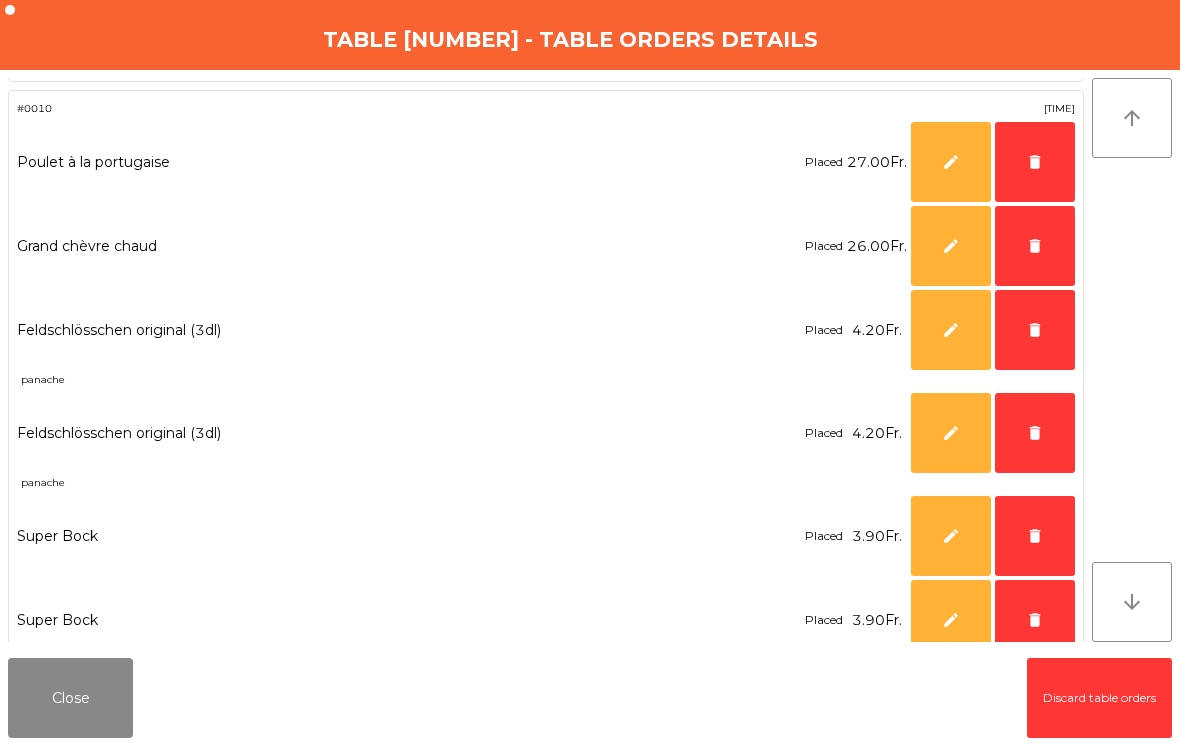 click on "arrow_downward" 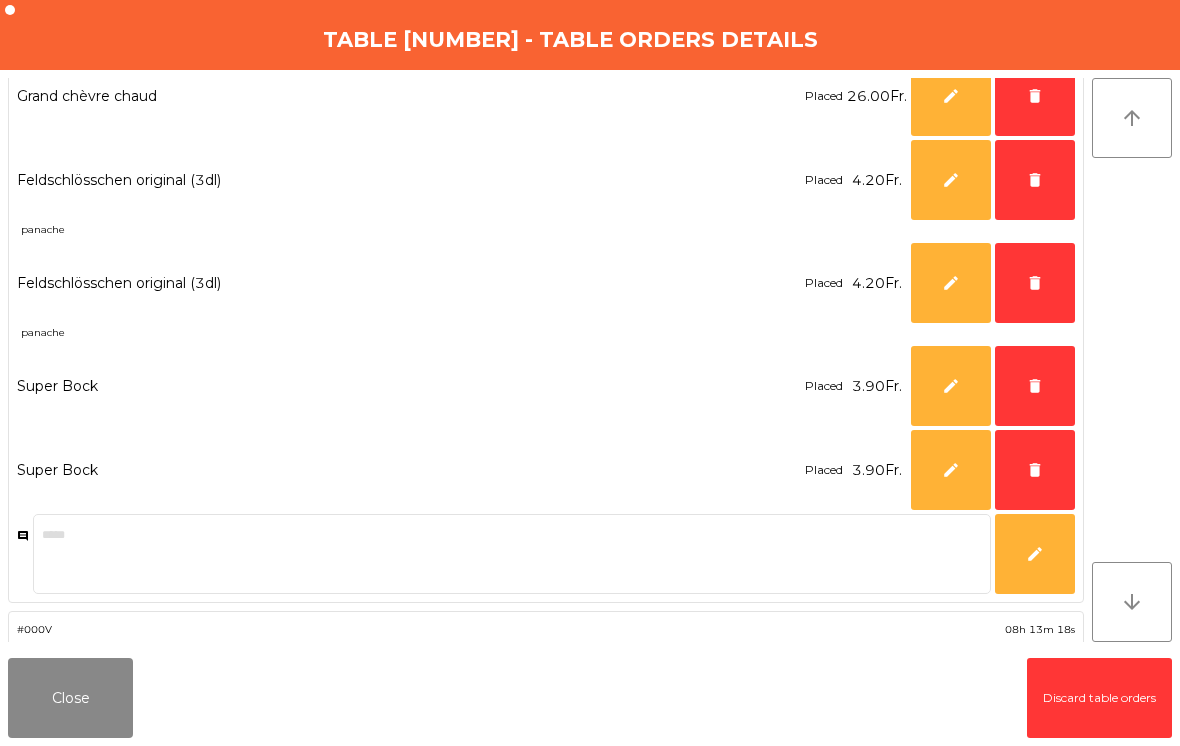 click on "arrow_downward" 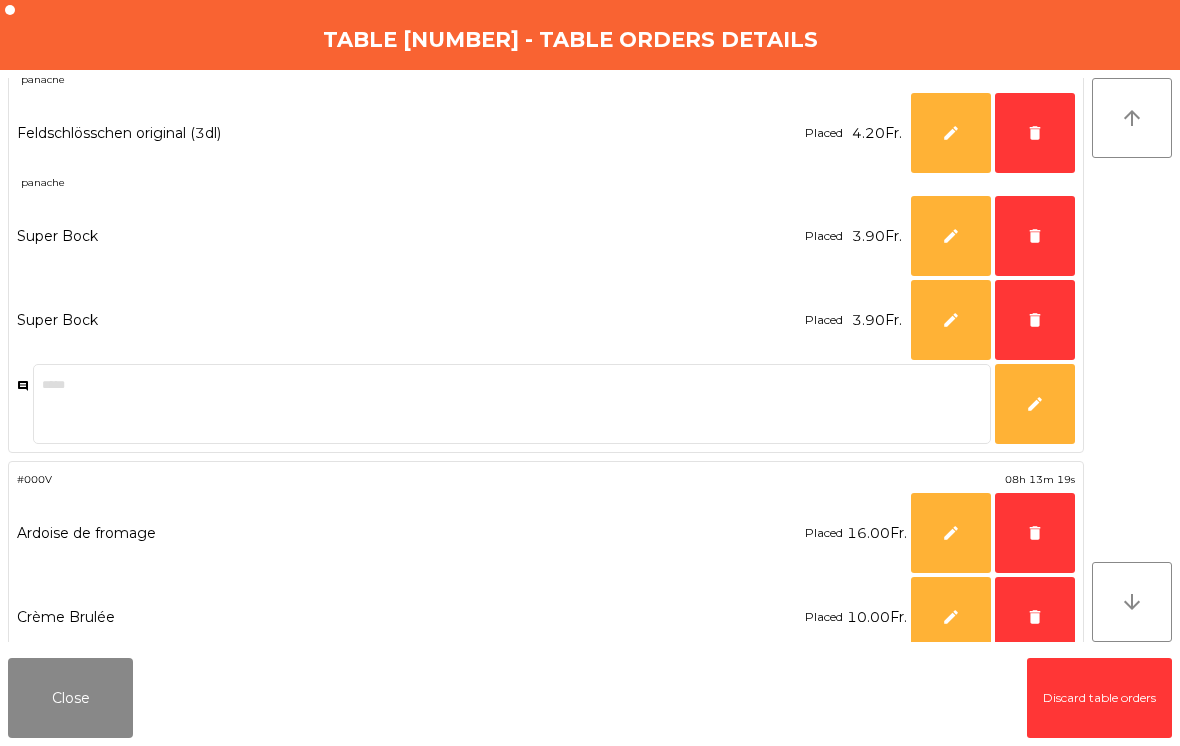 click on "delete" 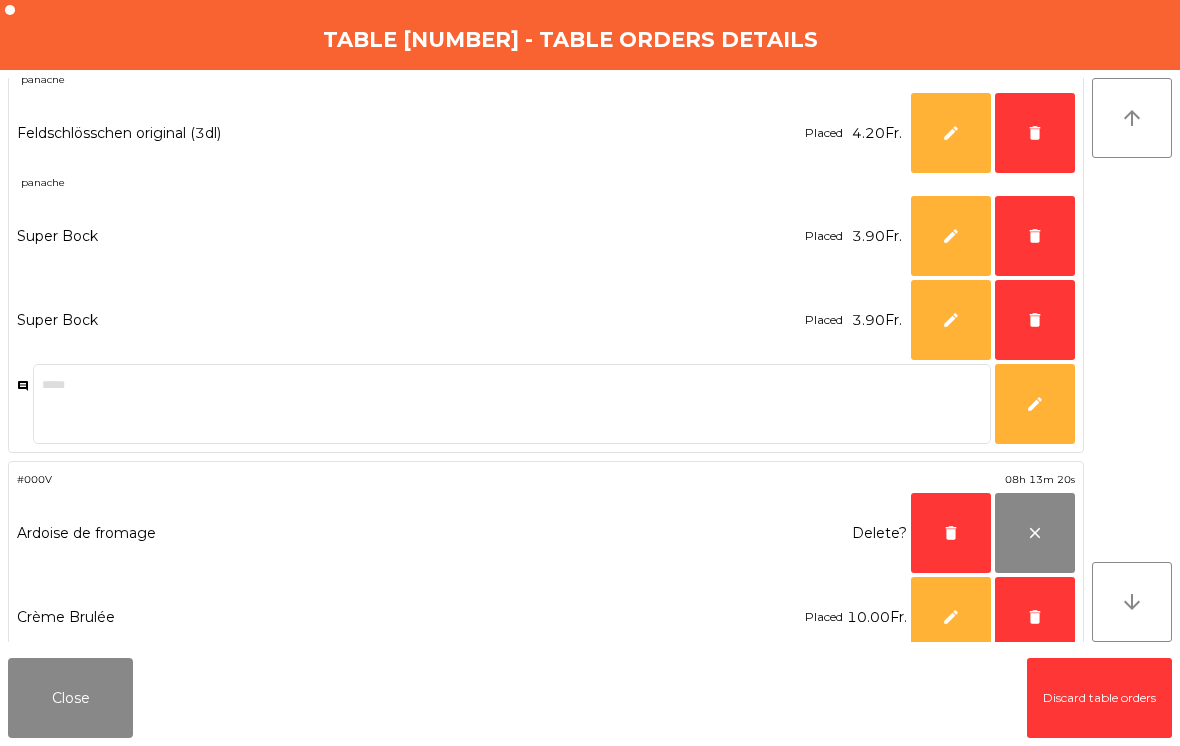 click on "delete" 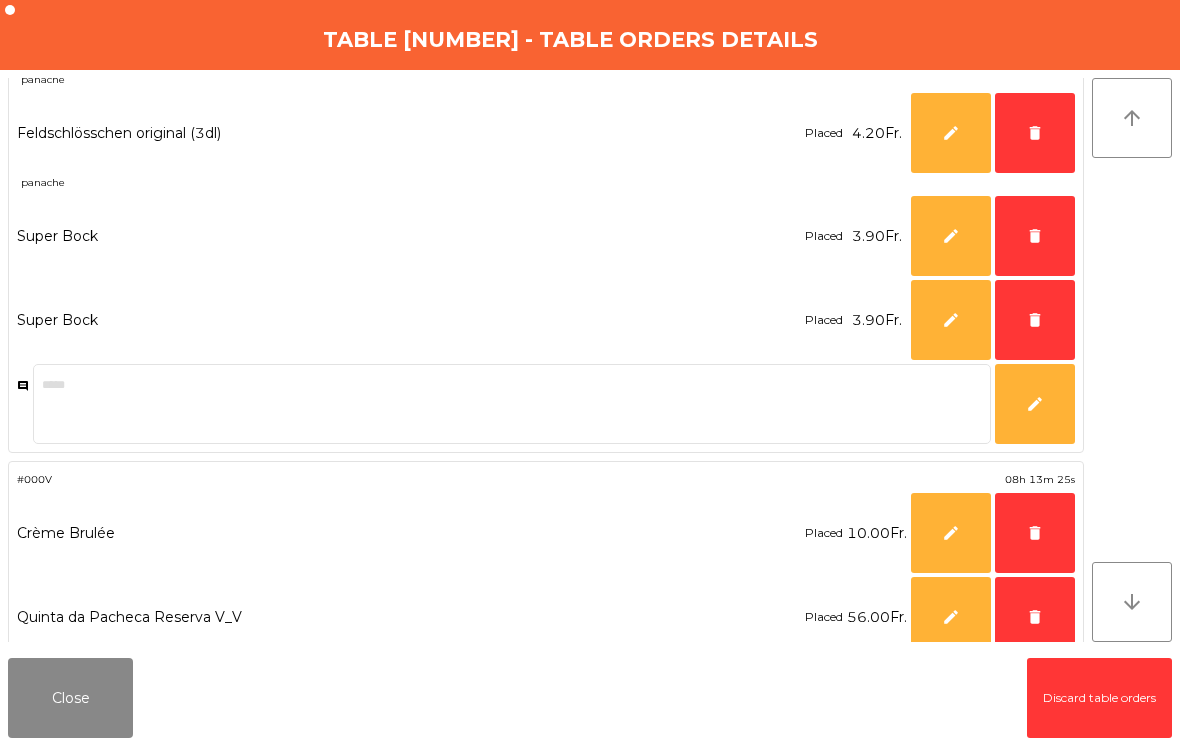 click on "arrow_downward" 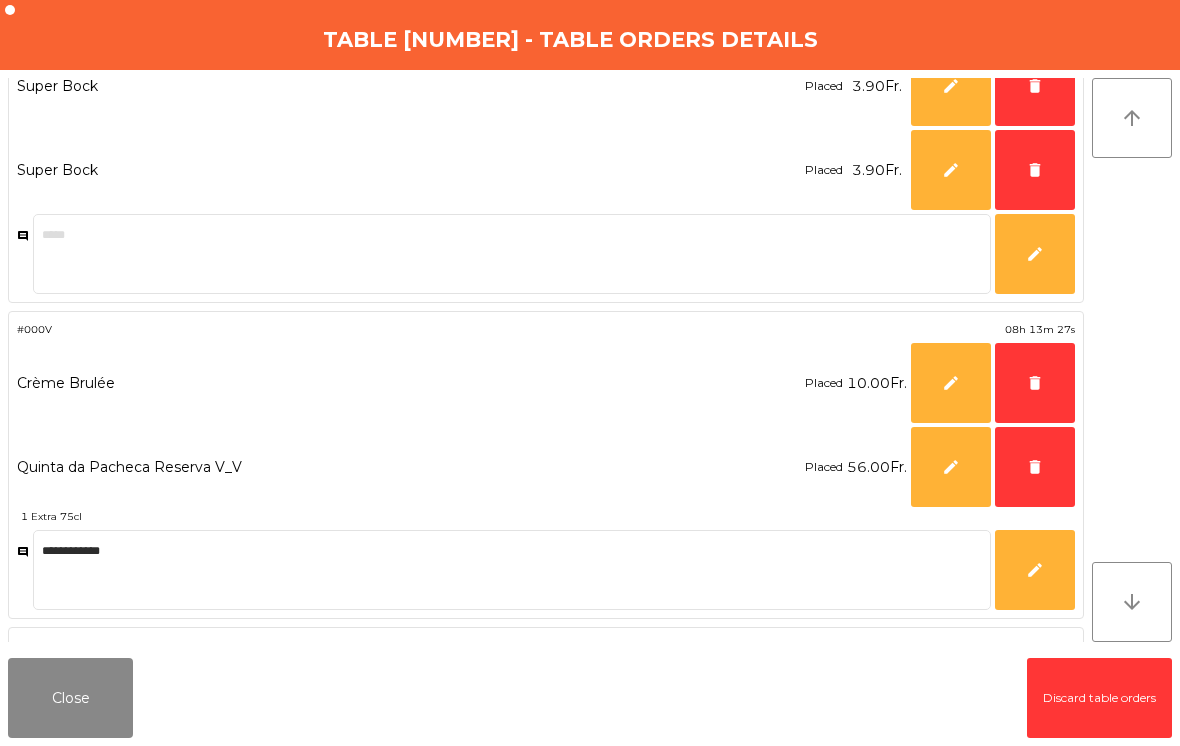 click on "arrow_downward" 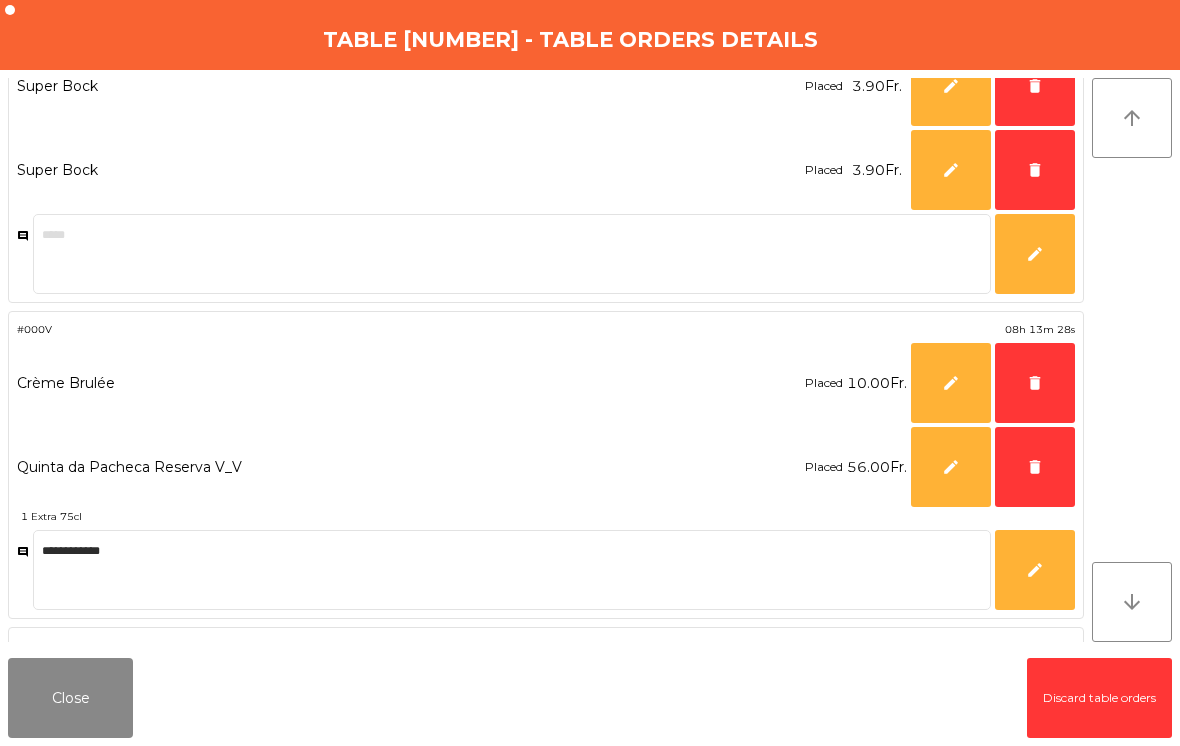 scroll, scrollTop: 1350, scrollLeft: 0, axis: vertical 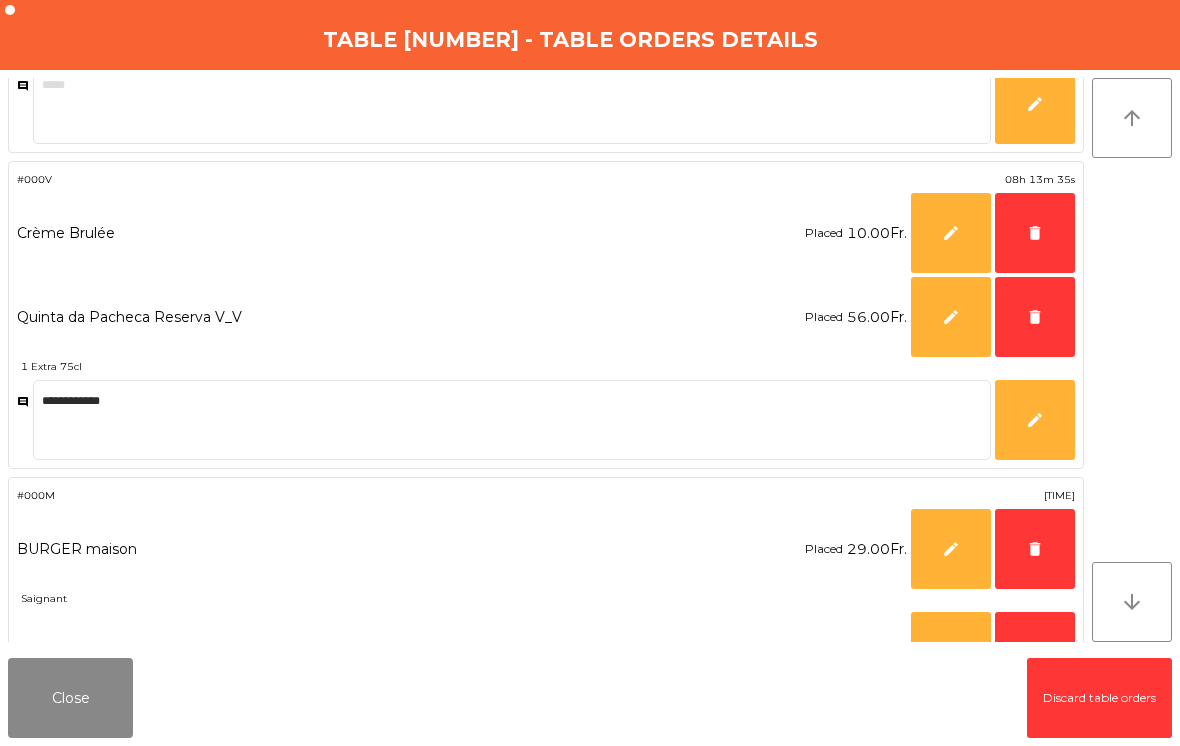 click on "arrow_downward" 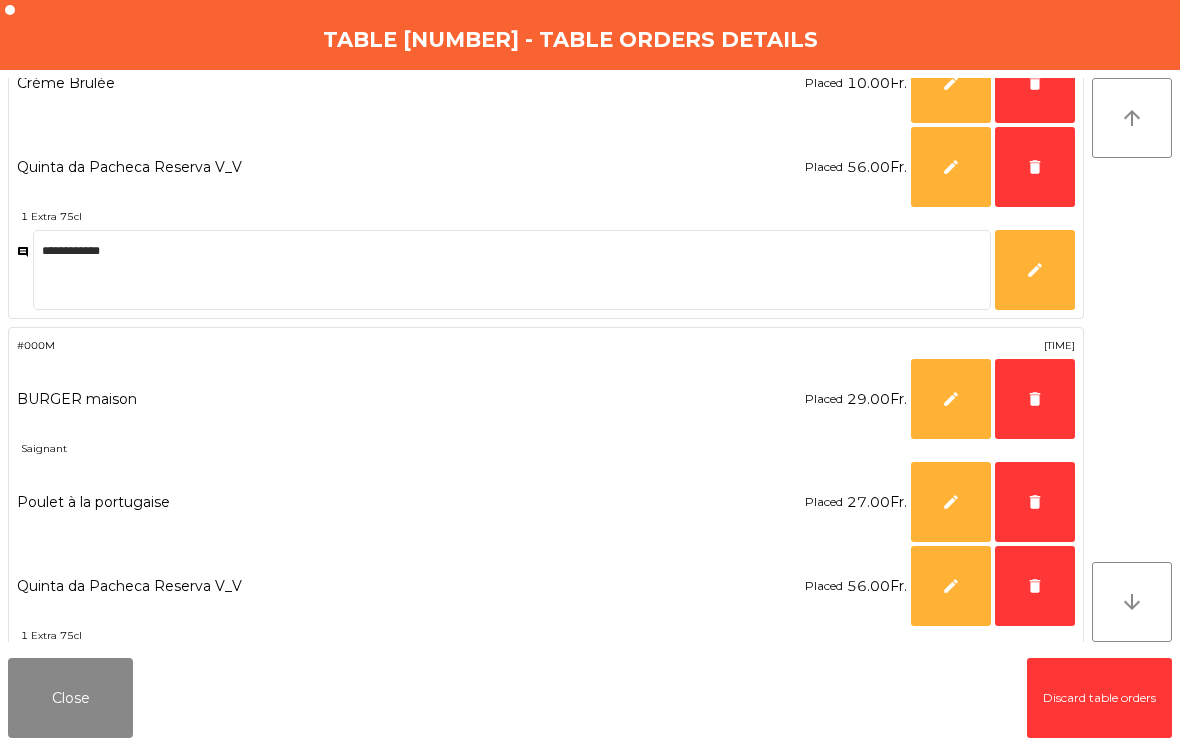 click on "arrow_downward" 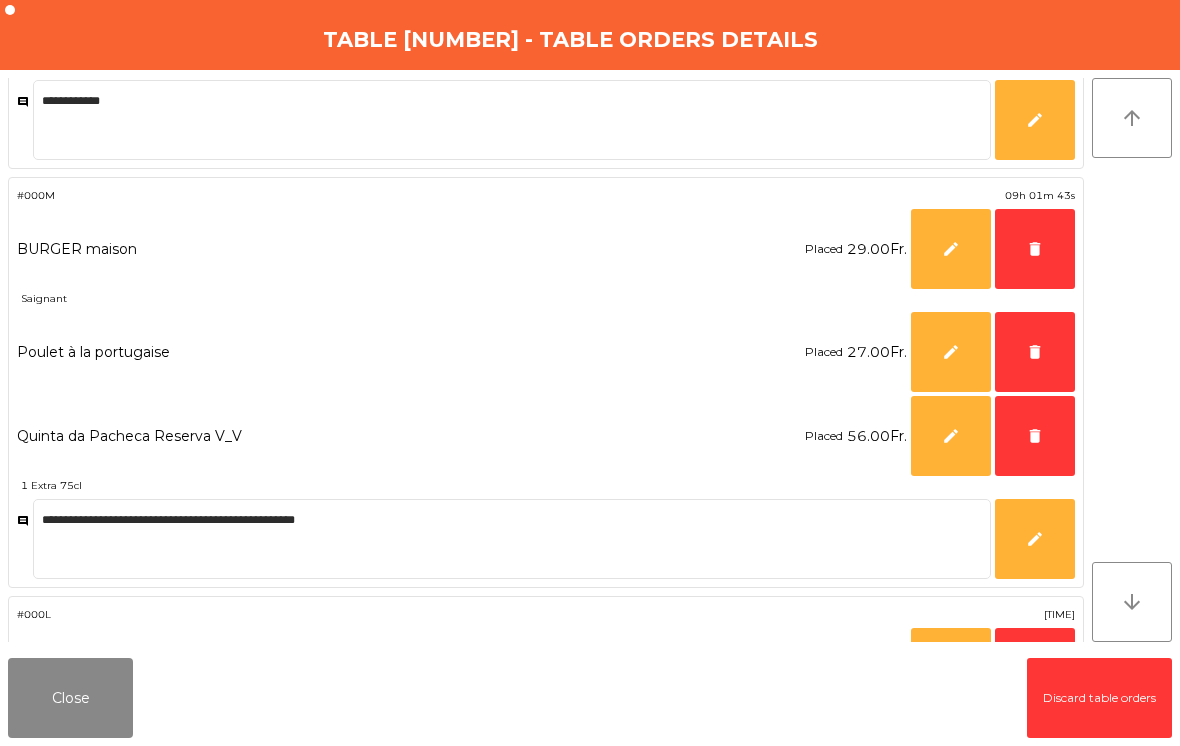 click on "delete" 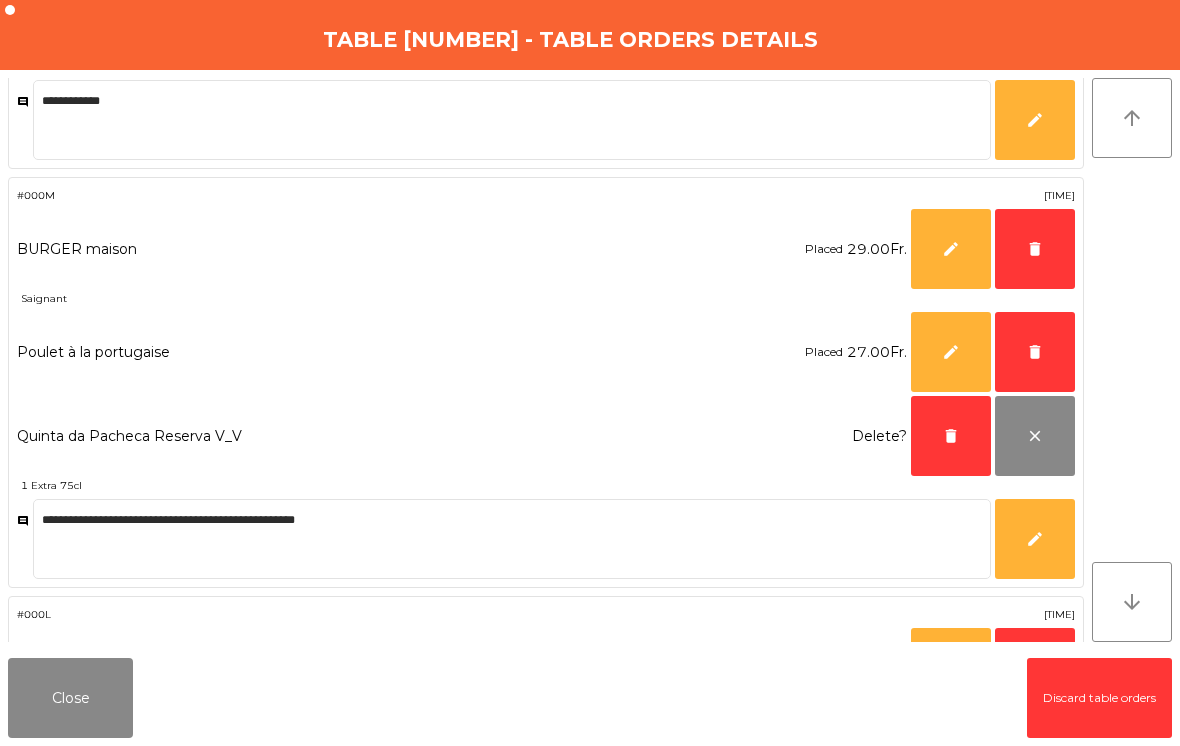 click on "delete" 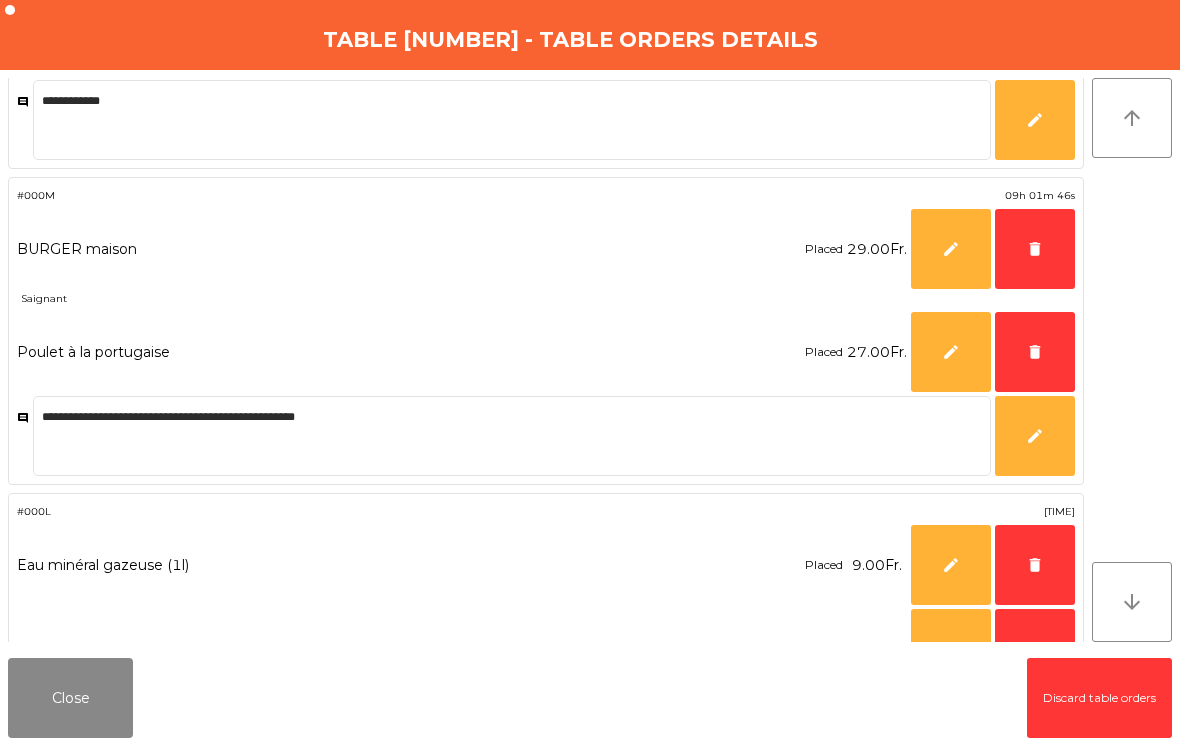 click on "arrow_downward" 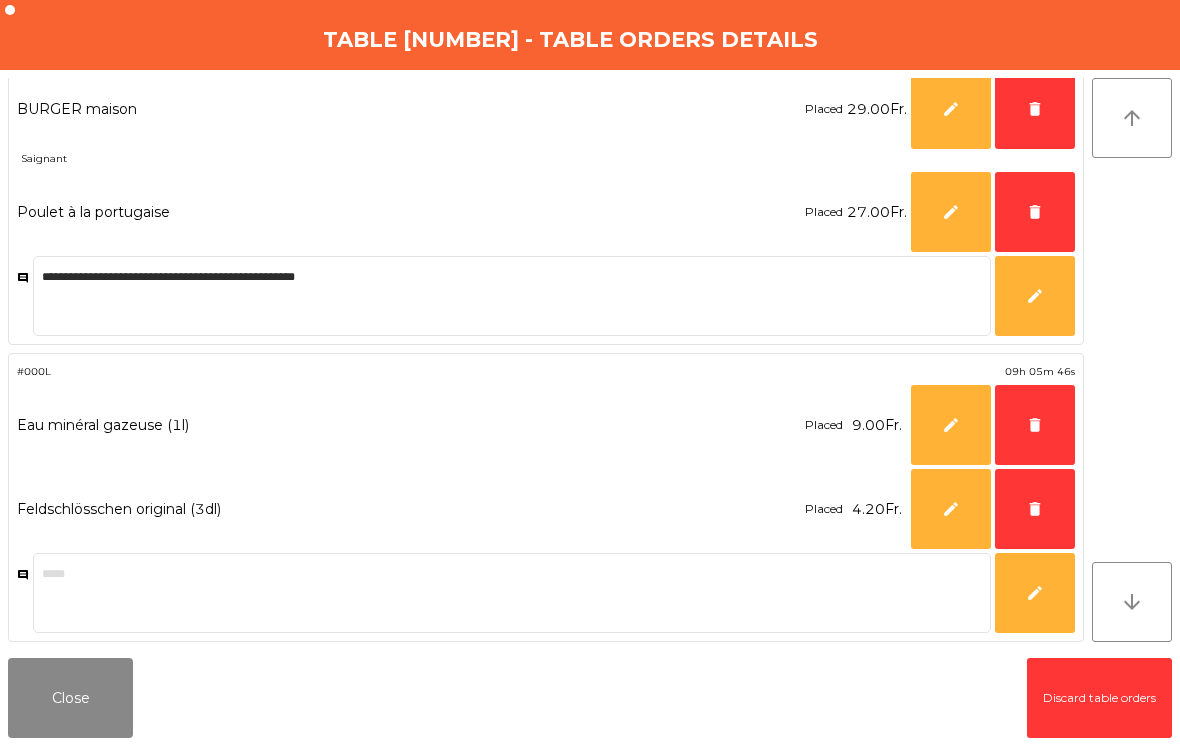 click on "arrow_downward" 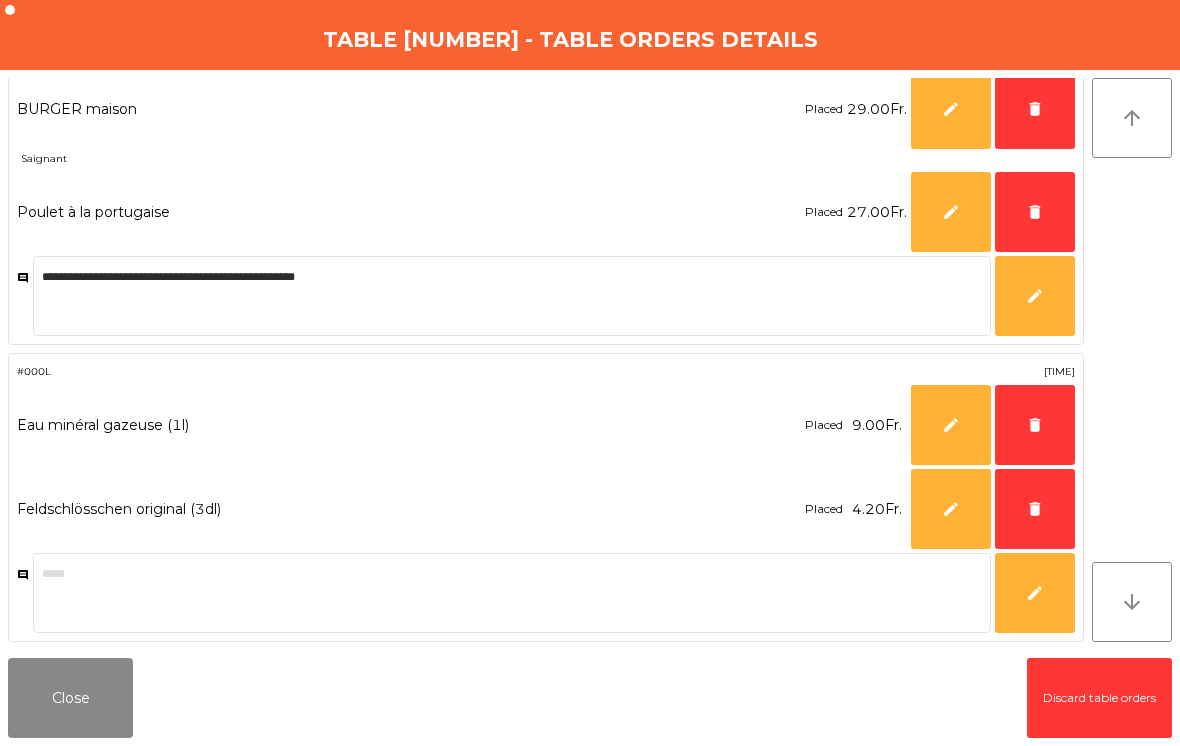 click on "arrow_downward" 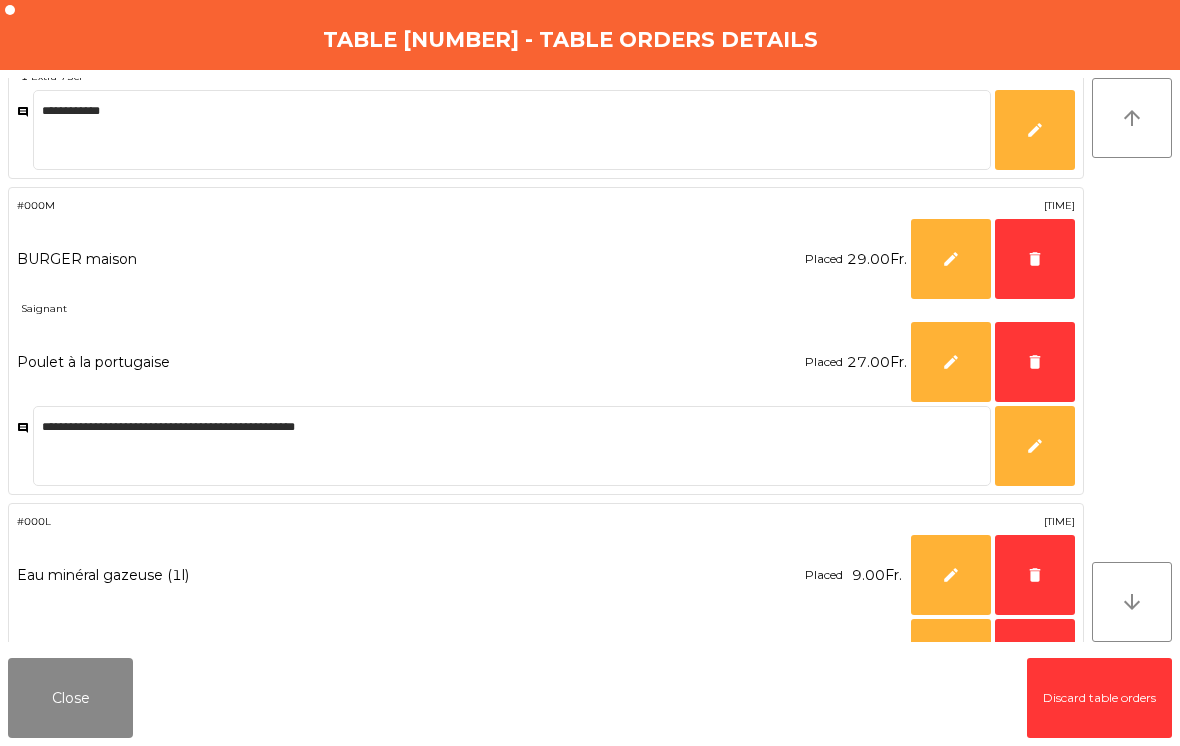click on "arrow_upward" 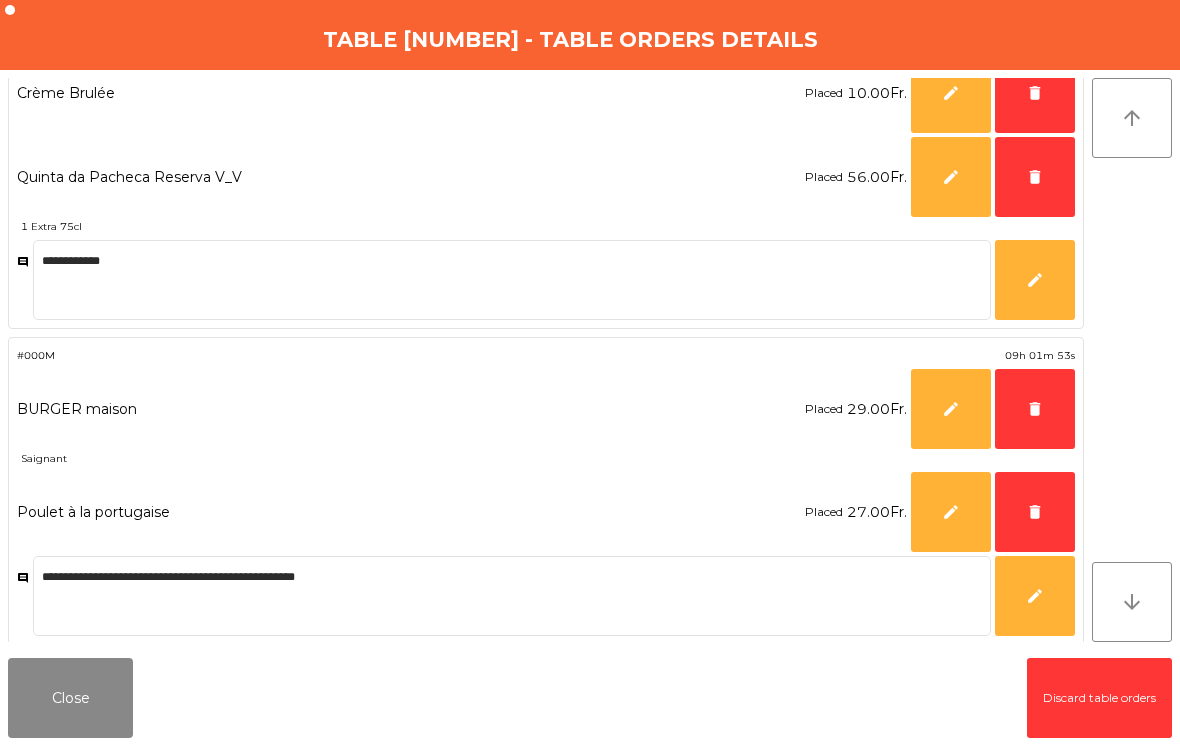 click on "delete" 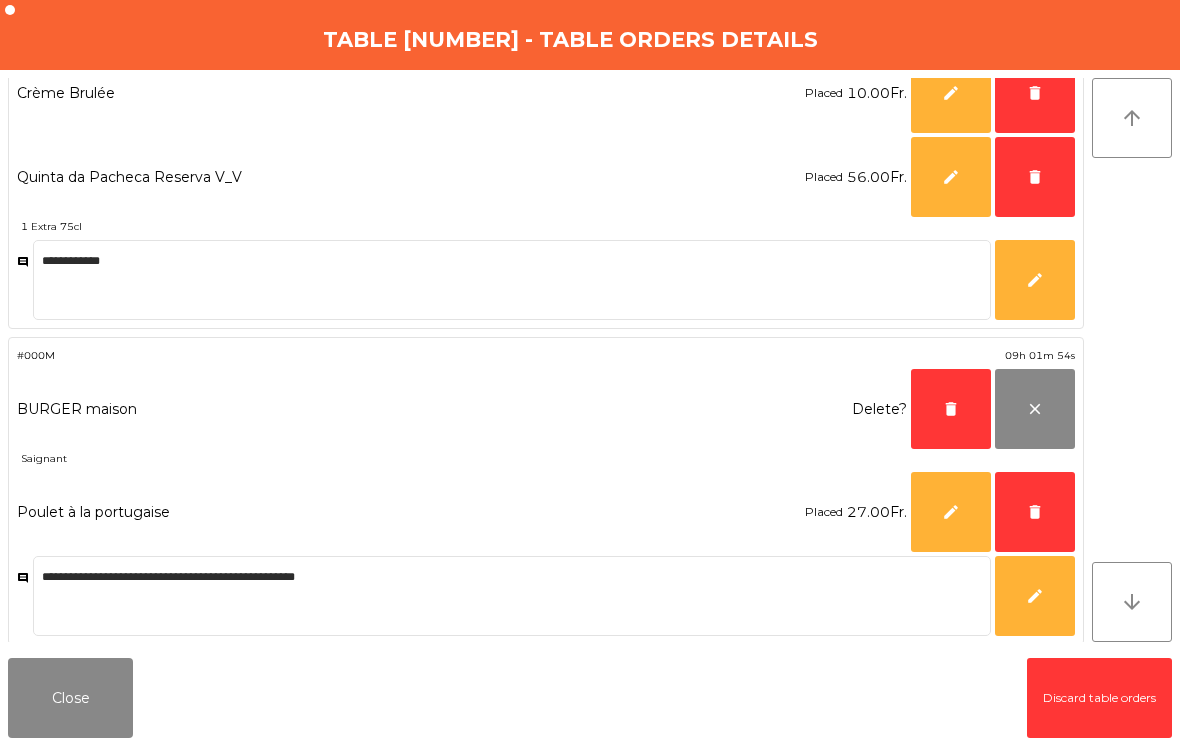 click on "delete" 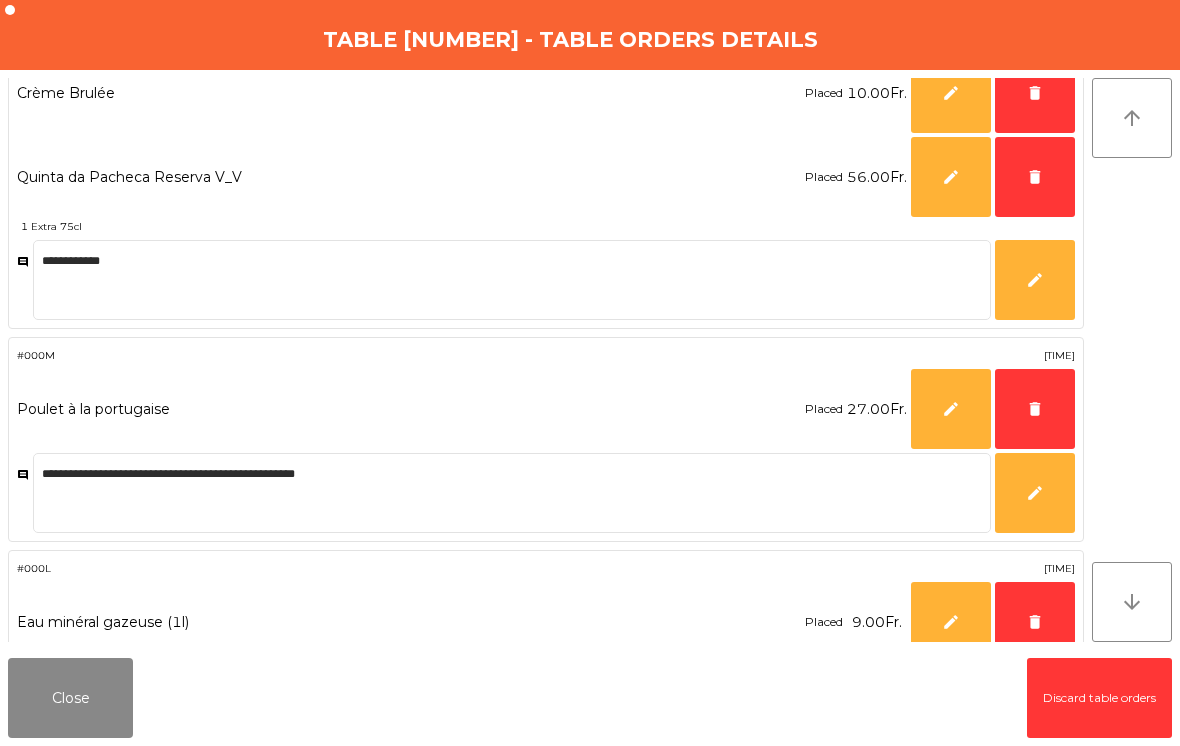 click on "delete" 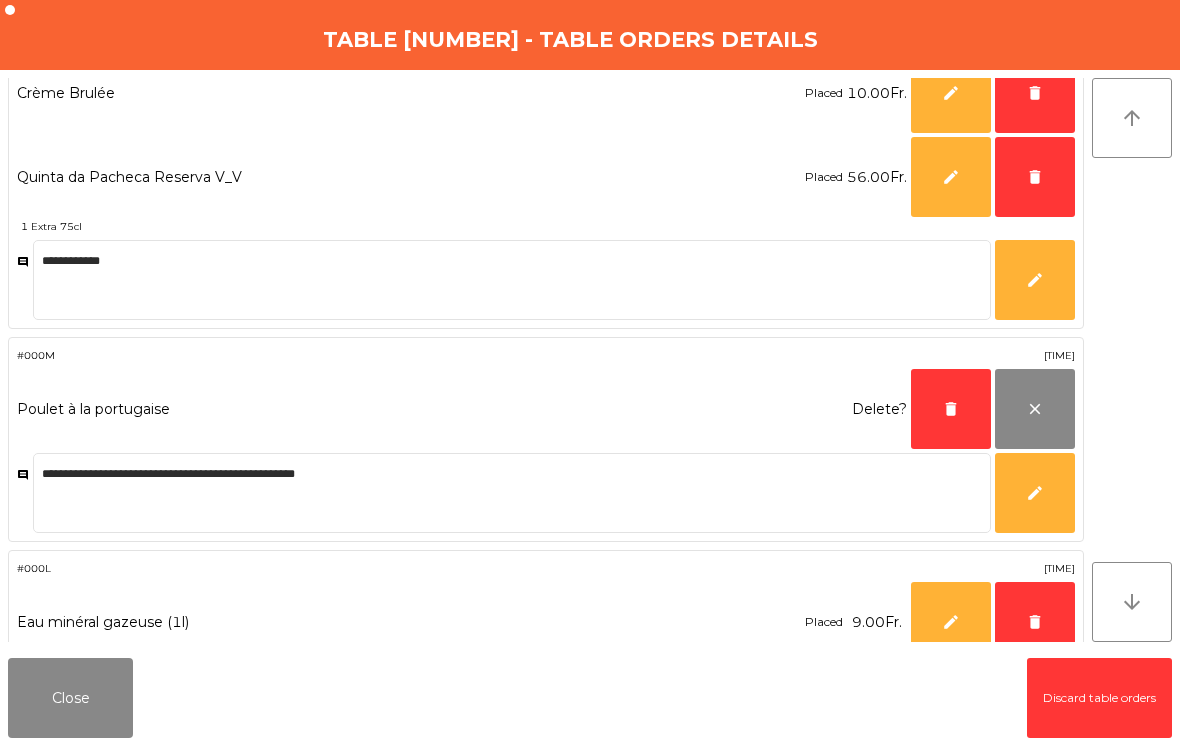 click on "delete" 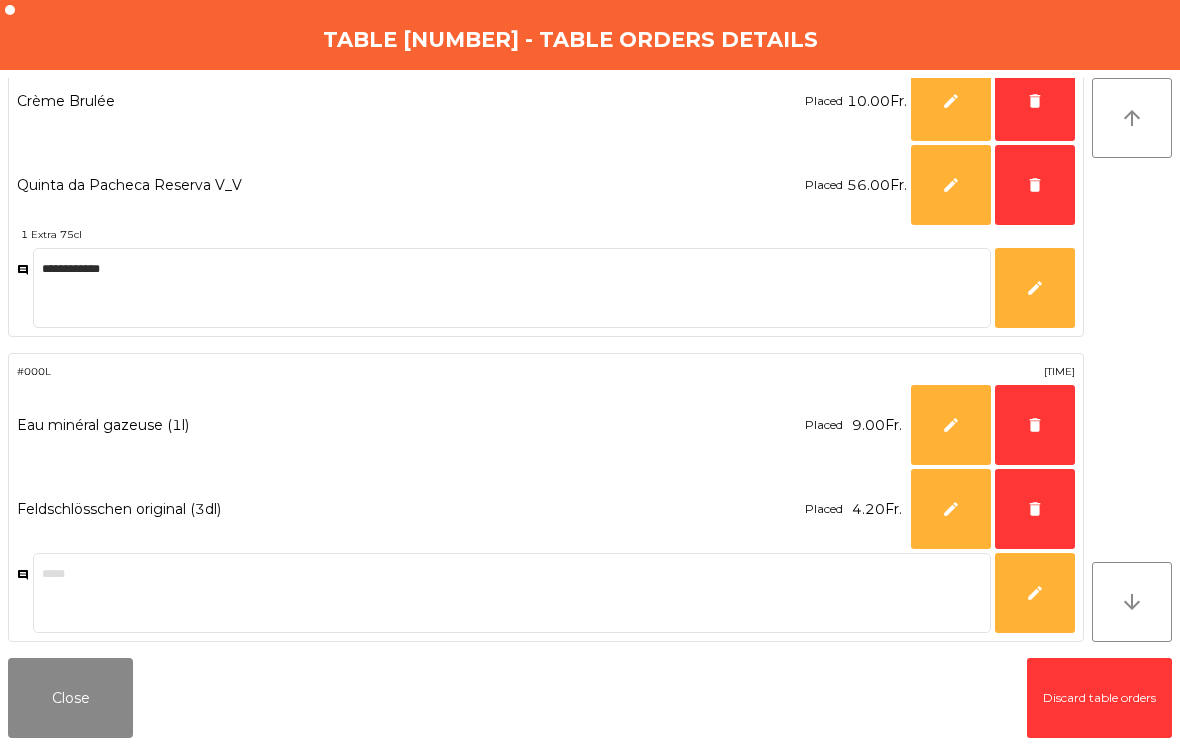 click on "Close" 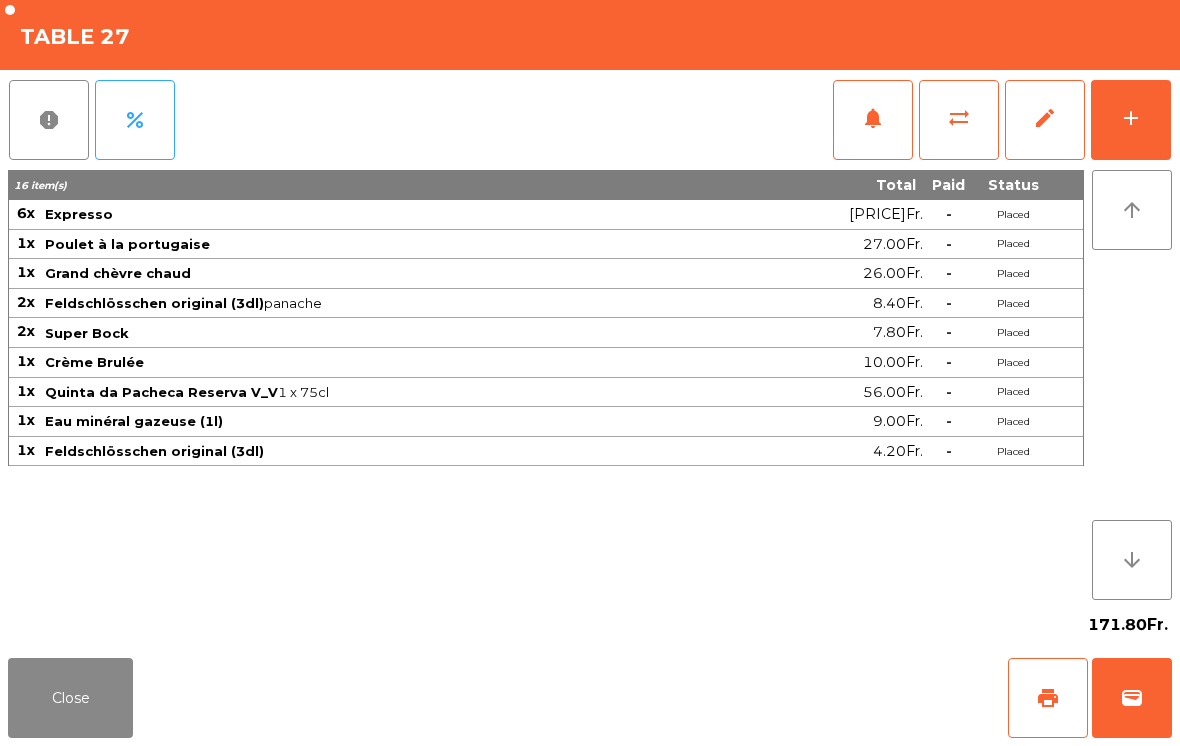 click on "wallet" 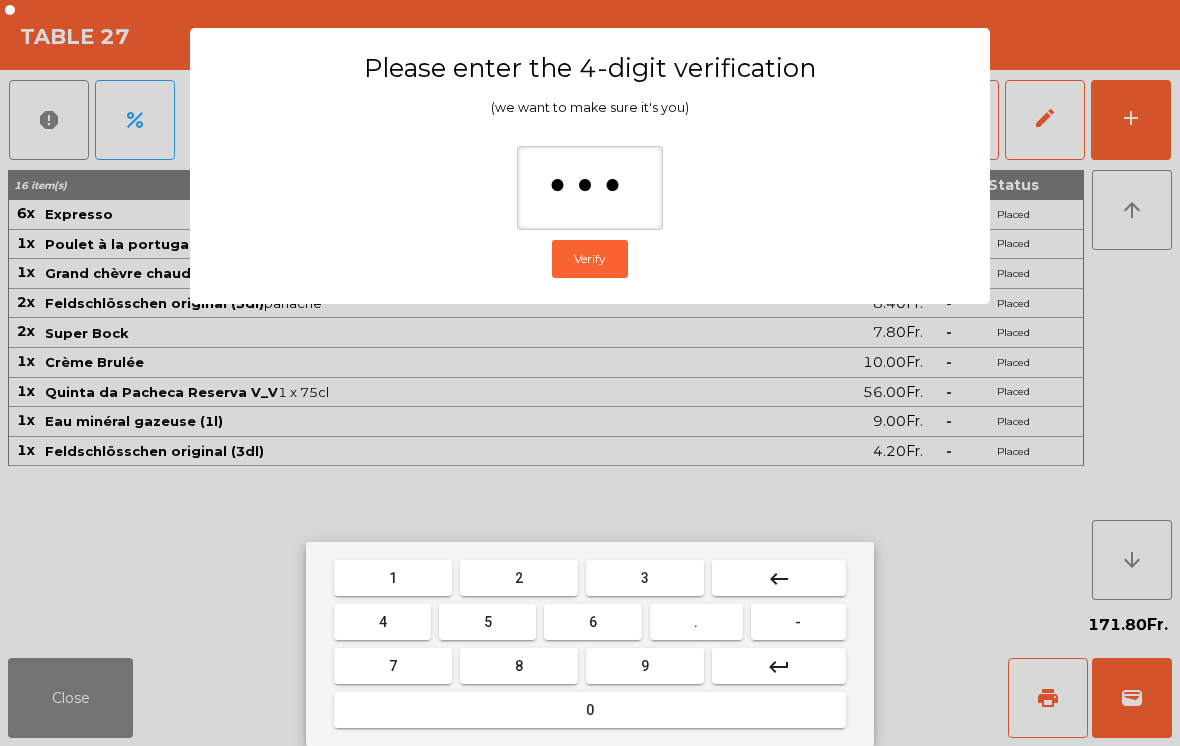 type on "****" 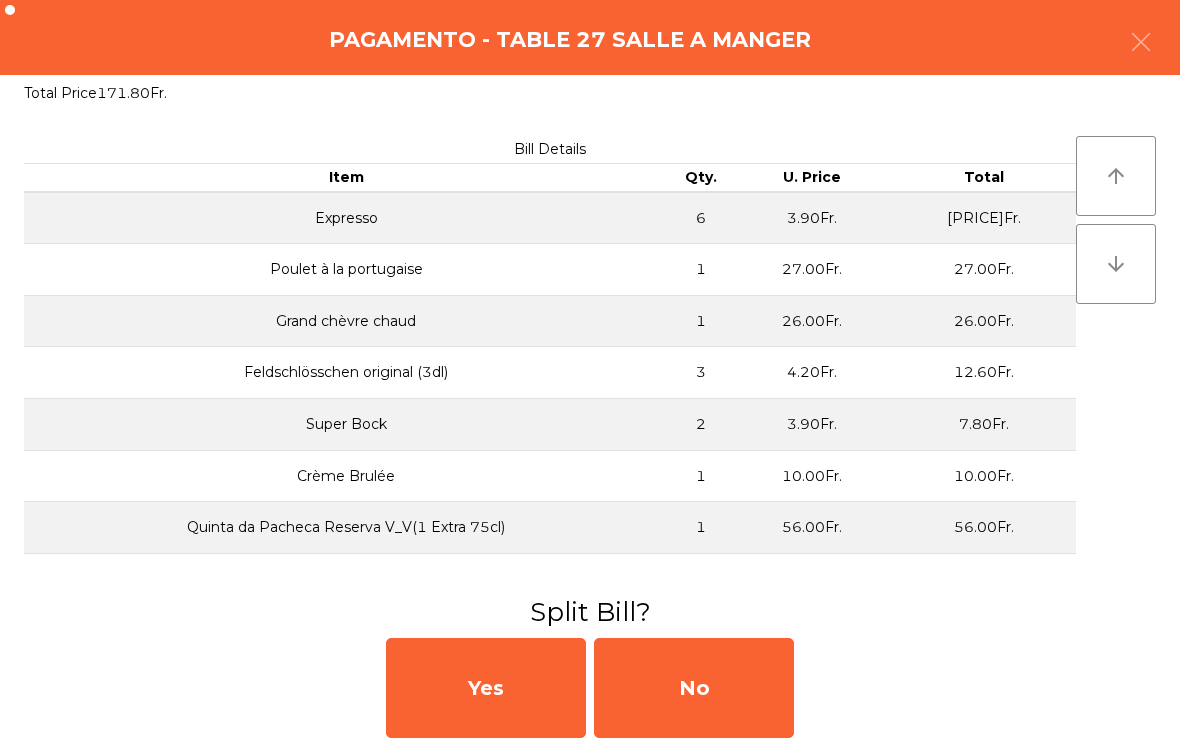 click on "No" 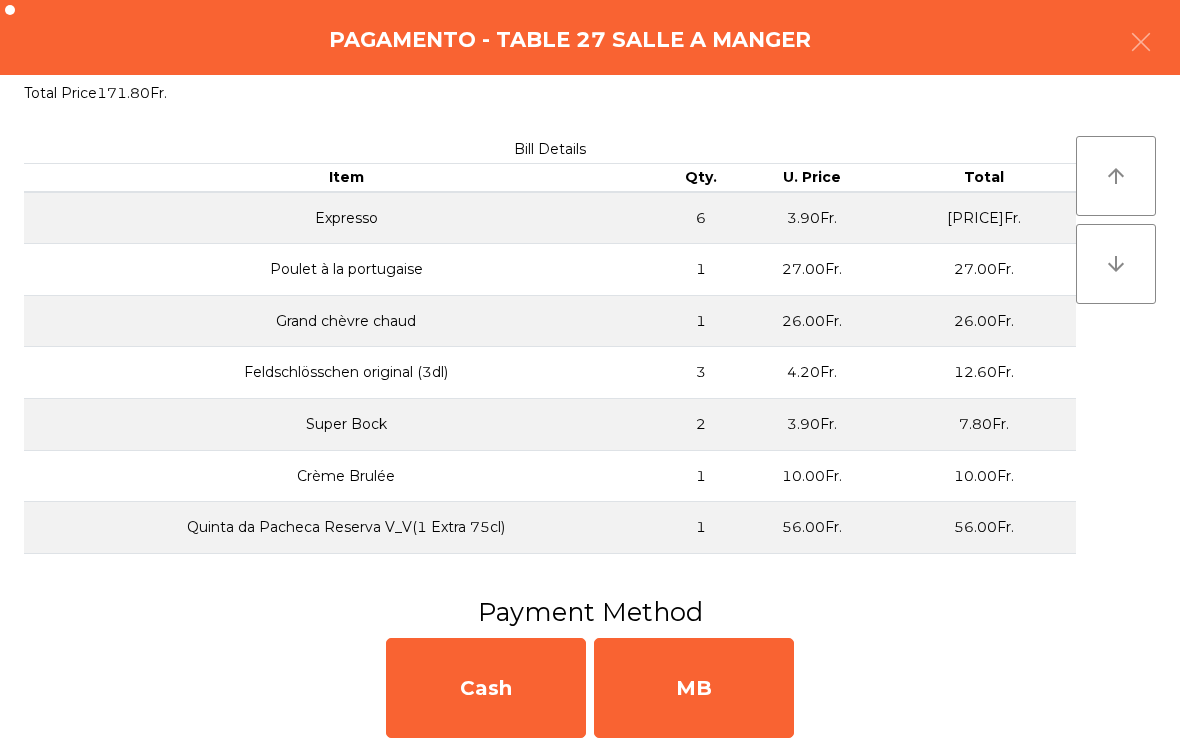 click on "MB" 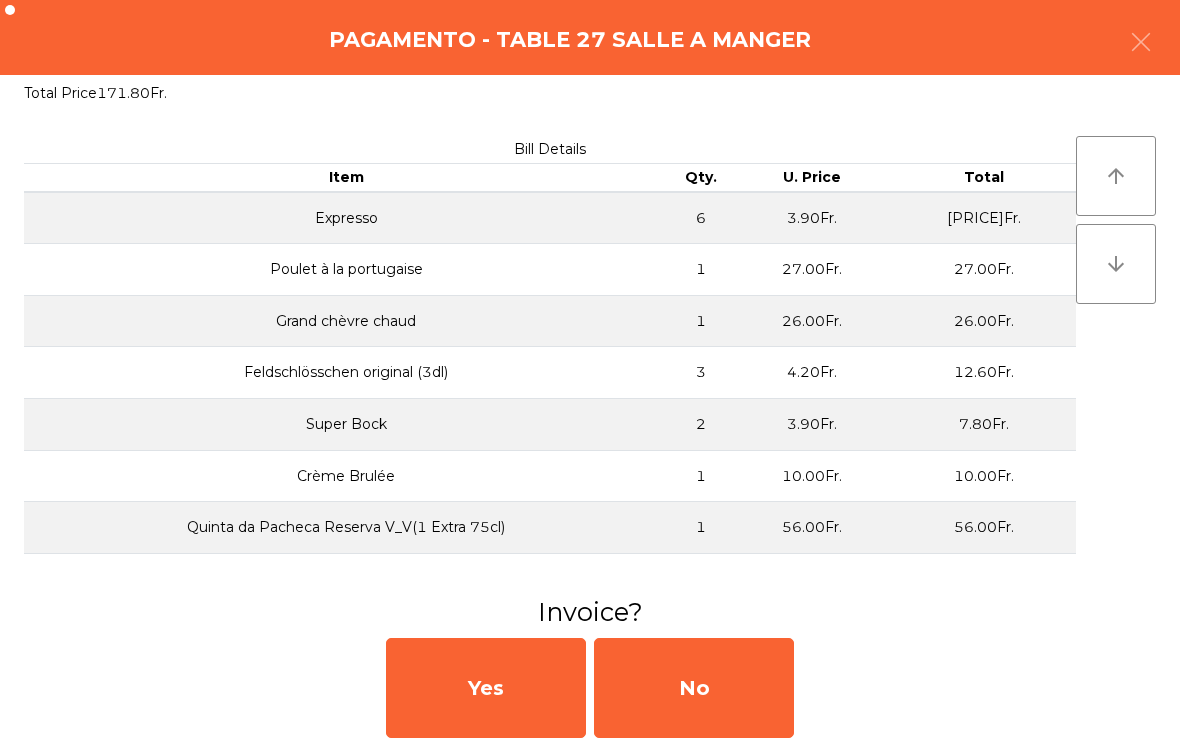 click on "No" 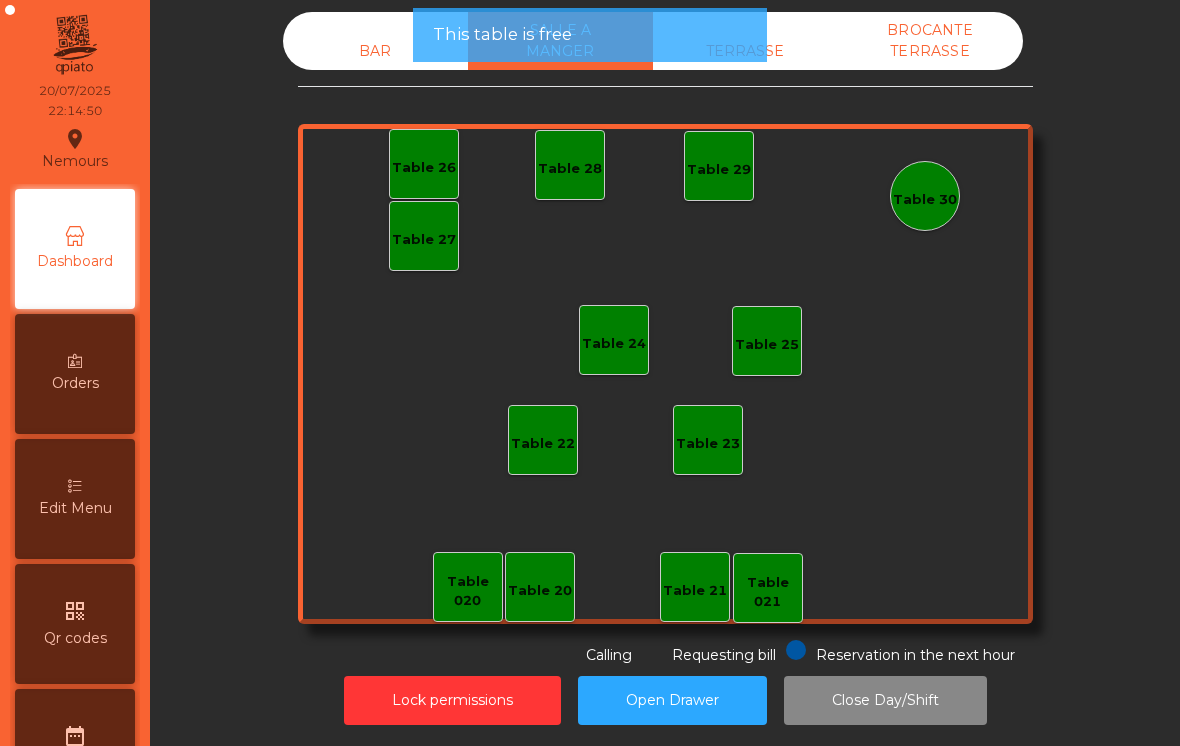 click on "Lock permissions" 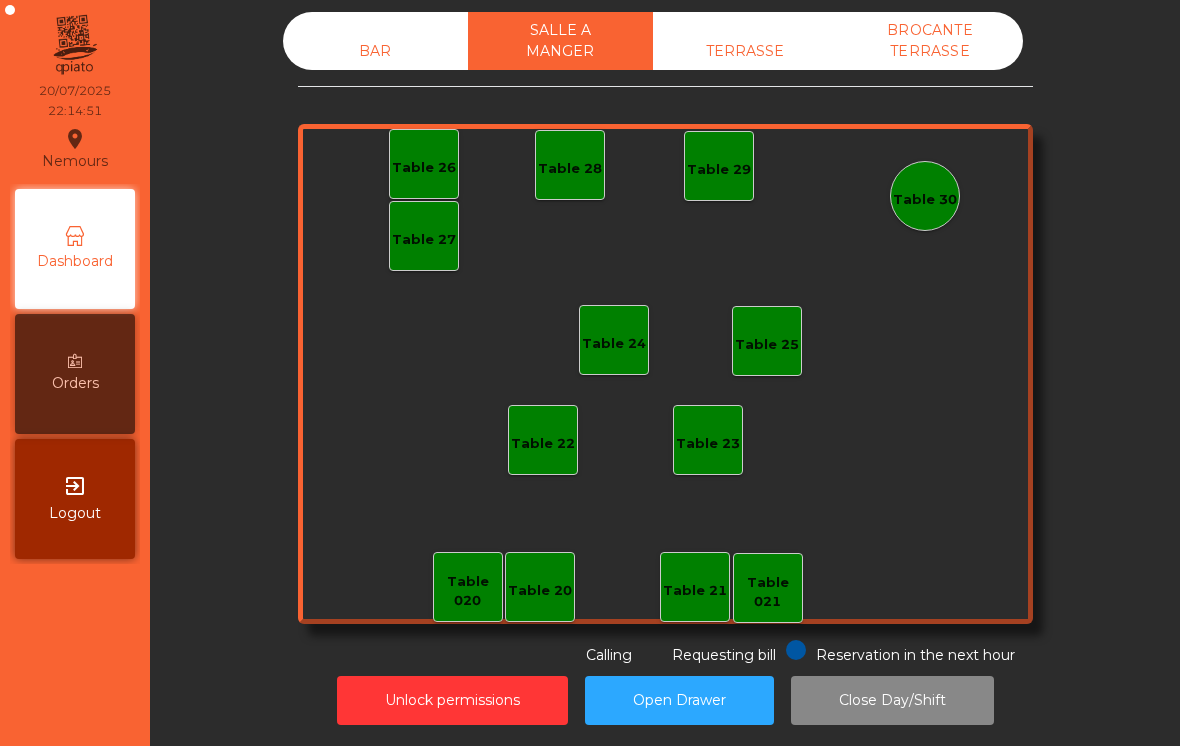 click on "BAR" 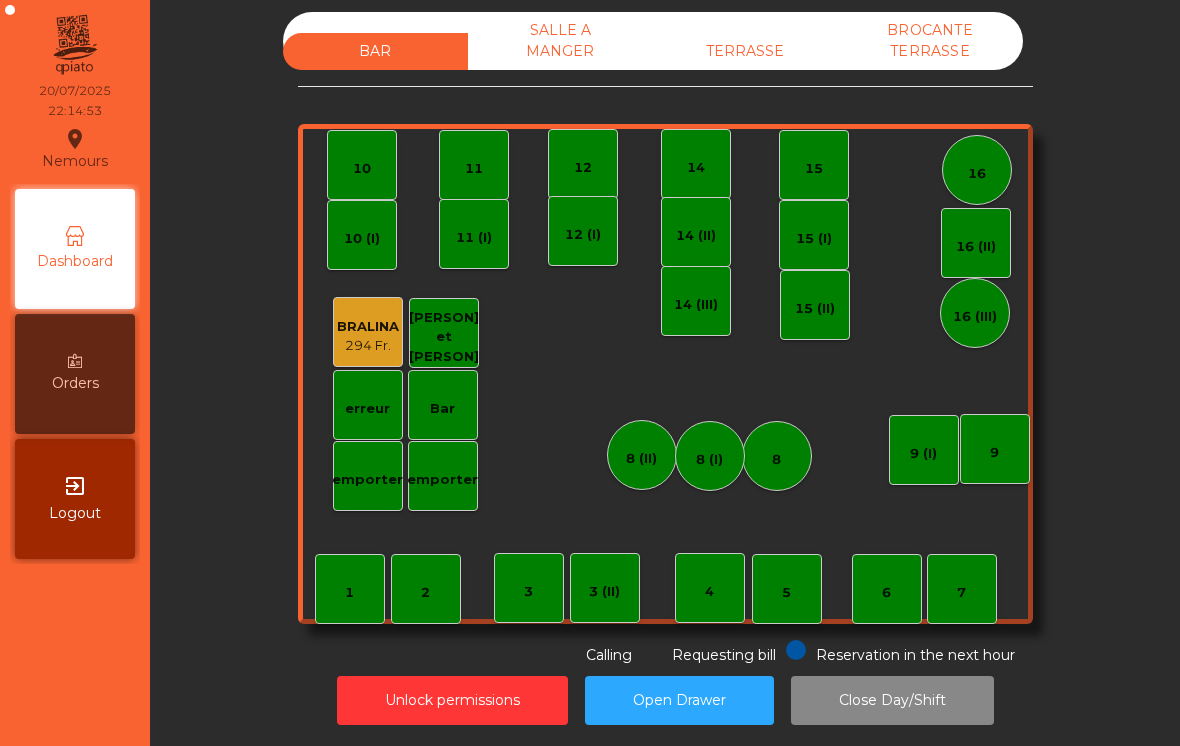 click on "Close Day/Shift" 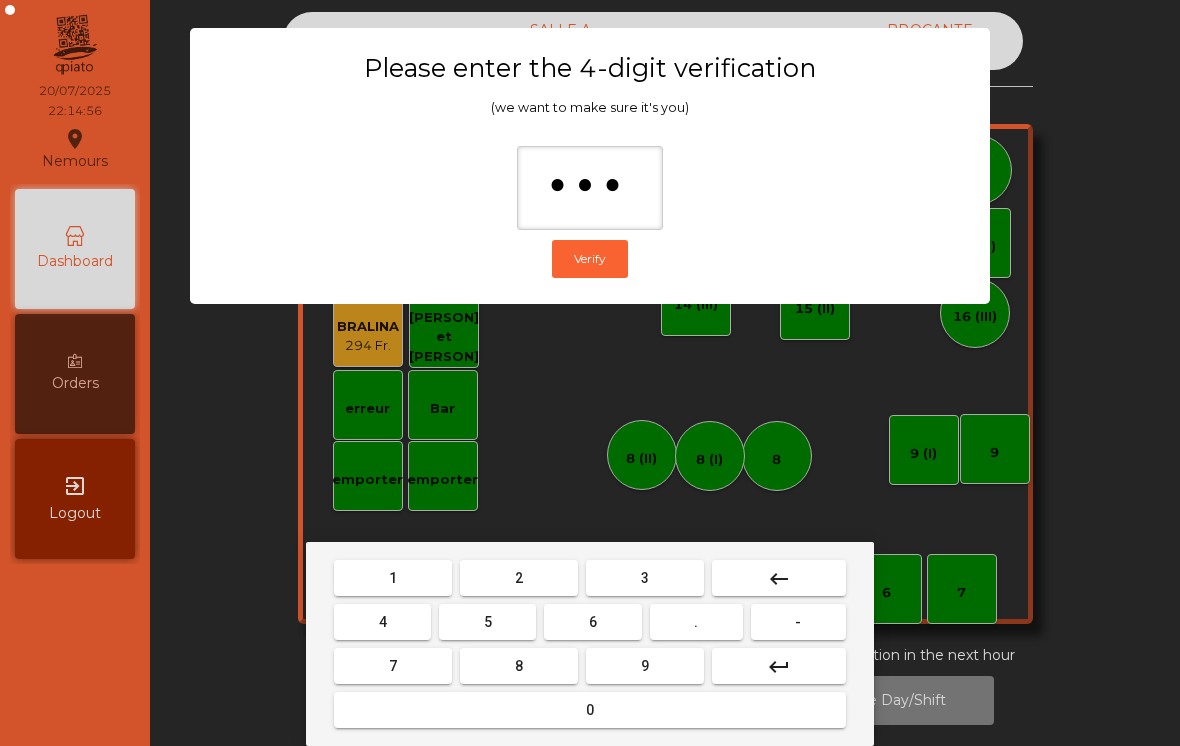 type on "****" 